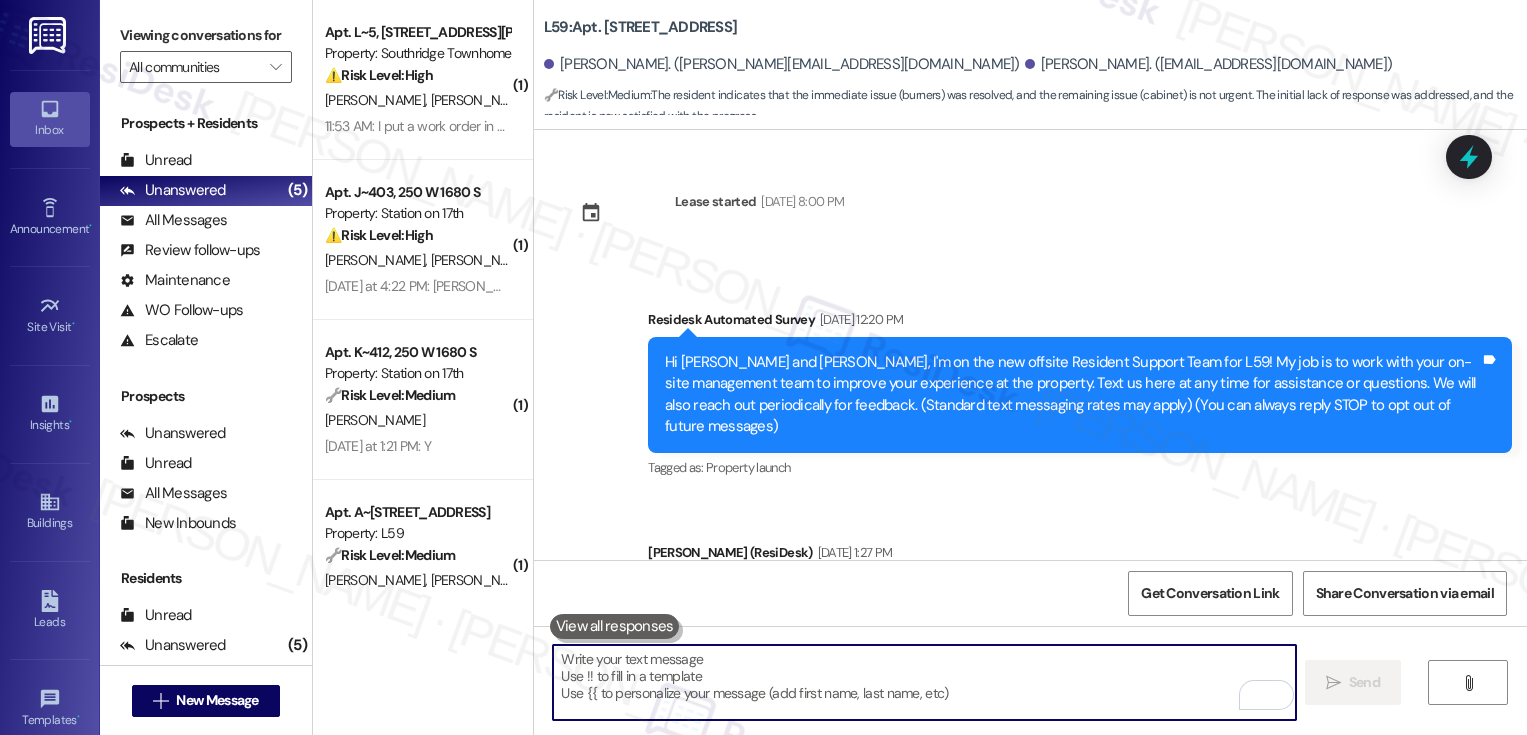 click on "[PERSON_NAME]" at bounding box center [483, 100] 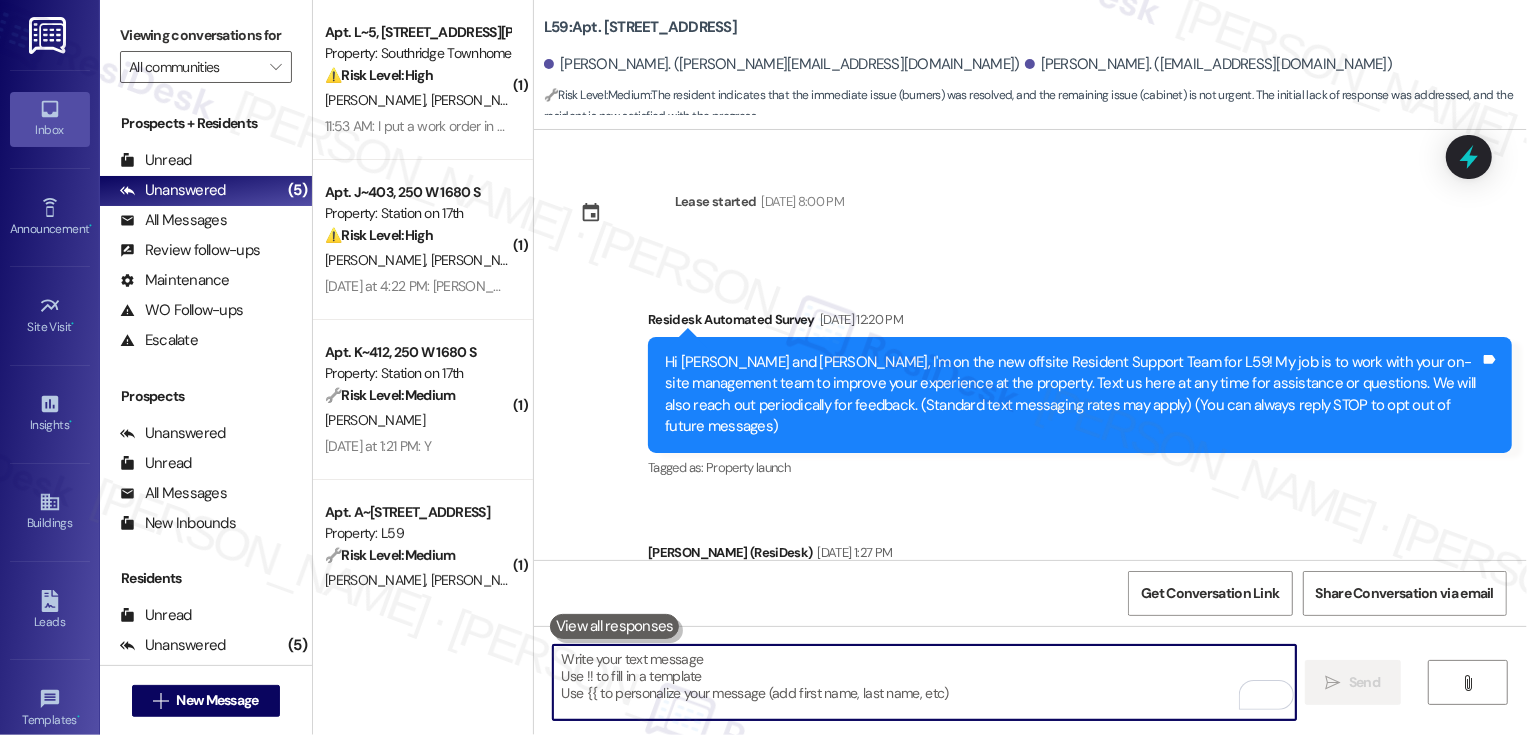 scroll, scrollTop: 3353, scrollLeft: 0, axis: vertical 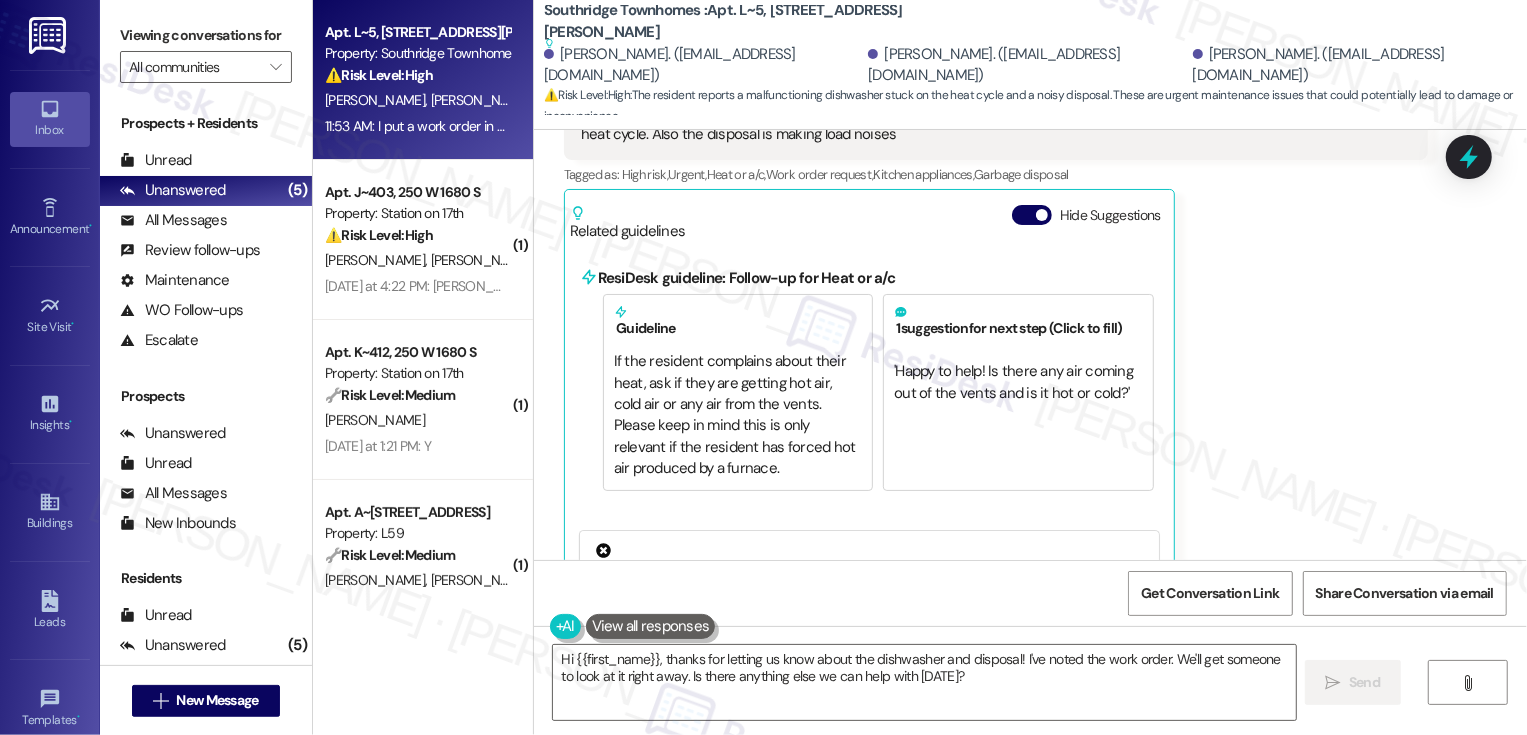 click on "[PERSON_NAME] 11:53 AM I put a work order in on the website. I forgot that we could put them on here. The dishwasher is not working. It is stuck on the heat cycle. Also the disposal is making load noises Tags and notes Tagged as:   High risk ,  Click to highlight conversations about High risk Urgent ,  Click to highlight conversations about Urgent Heat or a/c ,  Click to highlight conversations about Heat or a/c Work order request ,  Click to highlight conversations about Work order request Kitchen appliances ,  Click to highlight conversations about Kitchen appliances Garbage disposal Click to highlight conversations about Garbage disposal  Related guidelines Hide Suggestions ResiDesk guideline: Follow-up for Heat or a/c   Guideline If the resident complains about their heat, ask if they are getting hot air, cold air or any air from the vents.  Please keep in mind this is only relevant if the resident has forced hot air produced by a furnace.   1  suggestion  for next step (Click to fill) ' ' Created   ( 68  (" at bounding box center [996, 440] 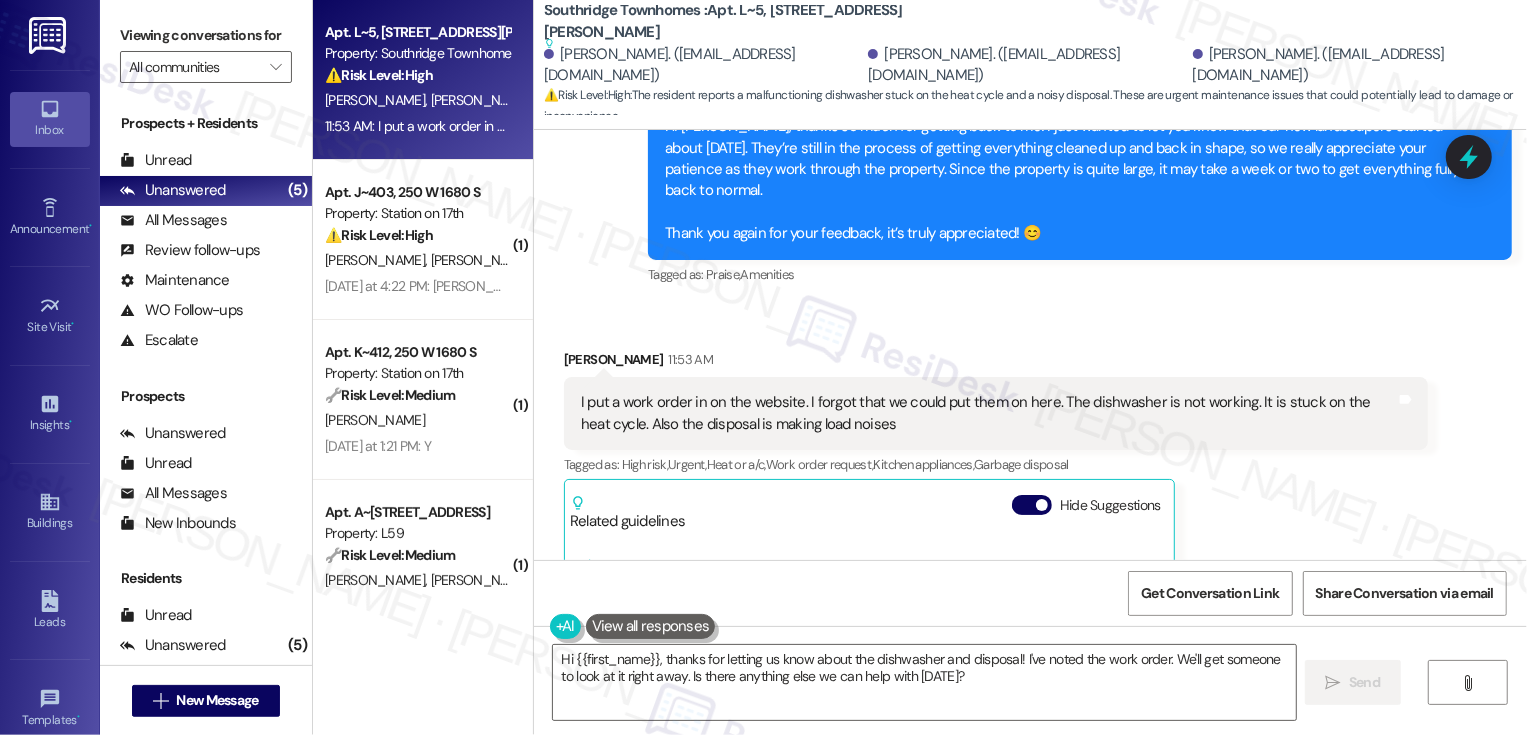 scroll, scrollTop: 2836, scrollLeft: 0, axis: vertical 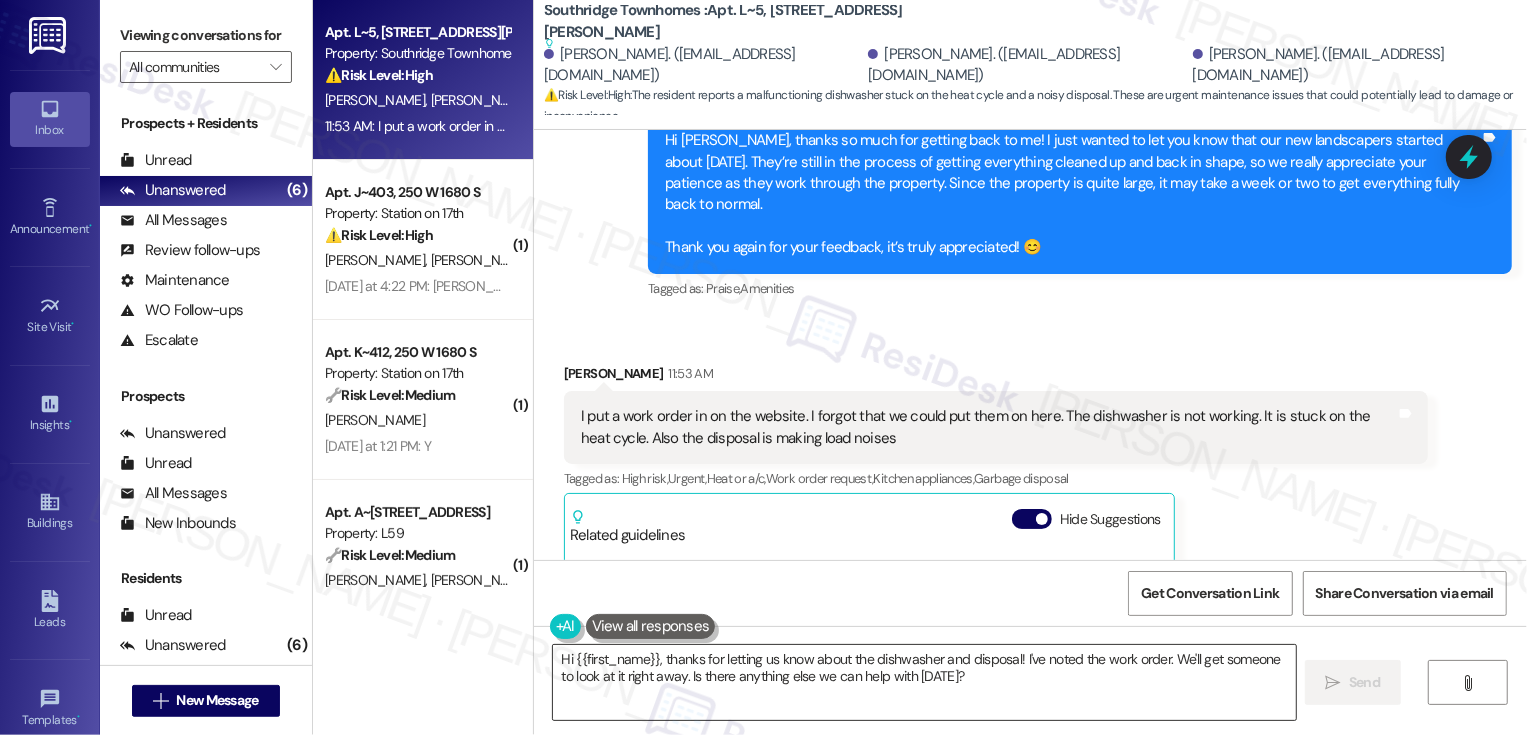 click on "Hi {{first_name}}, thanks for letting us know about the dishwasher and disposal! I've noted the work order. We'll get someone to look at it right away. Is there anything else we can help with [DATE]?" at bounding box center [924, 682] 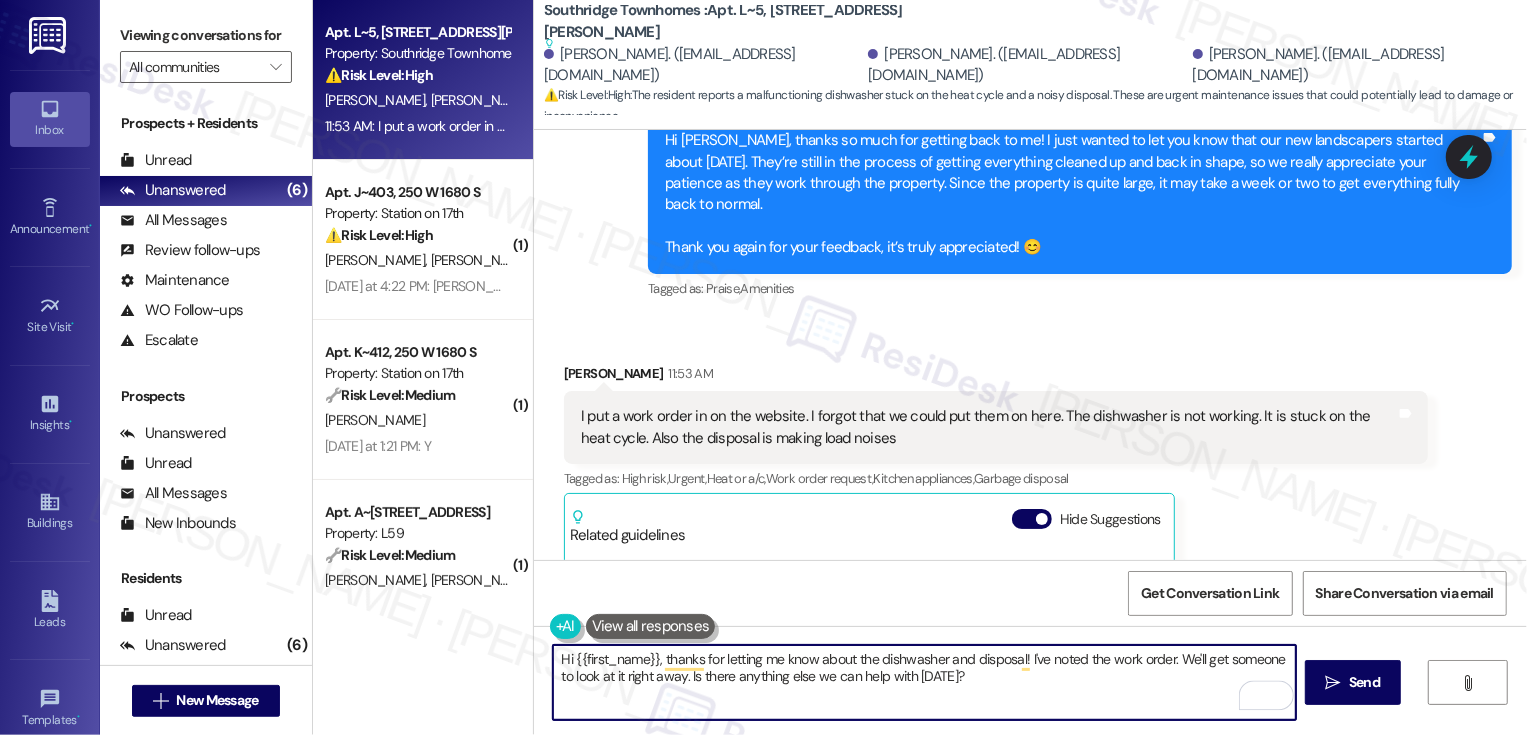 drag, startPoint x: 1026, startPoint y: 657, endPoint x: 1051, endPoint y: 693, distance: 43.829212 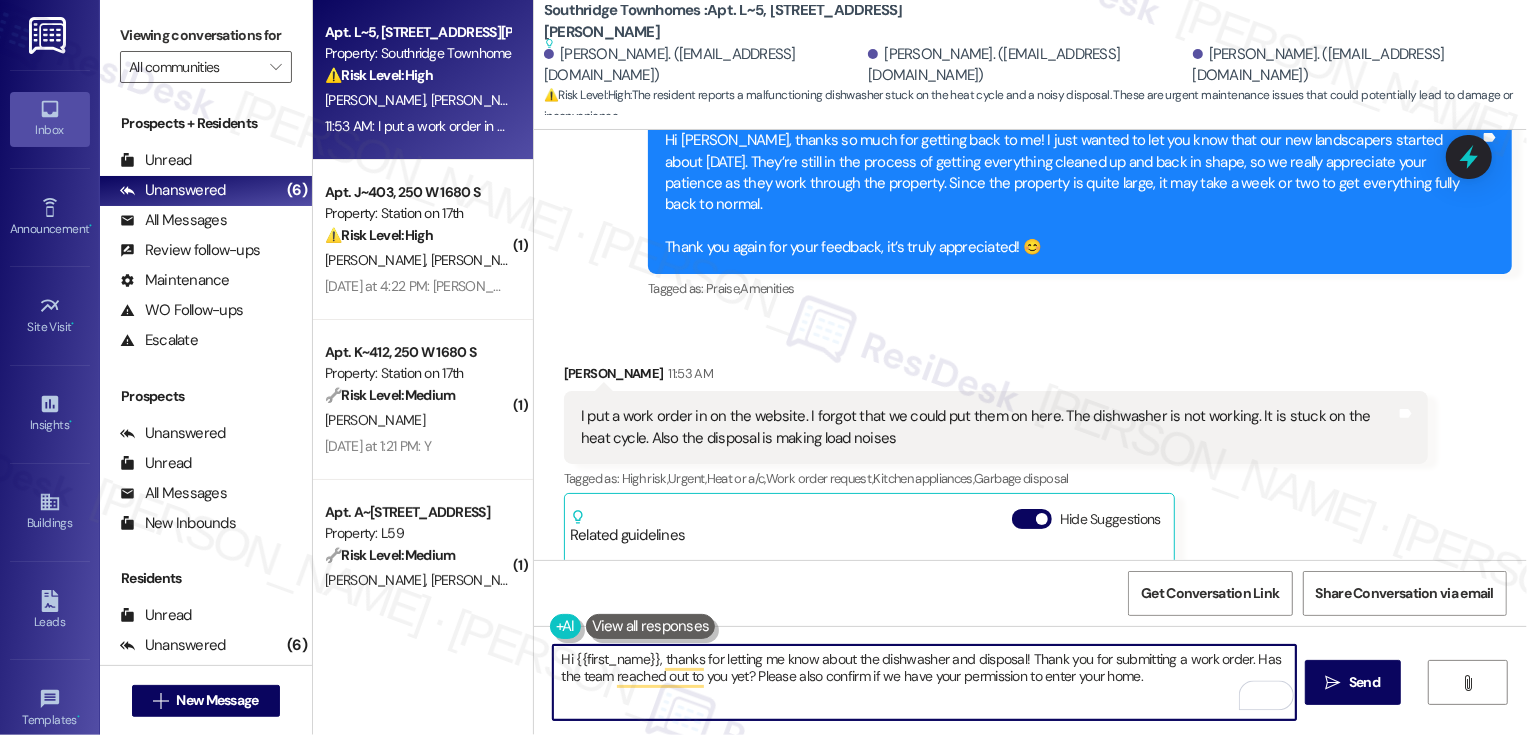 click on "[PERSON_NAME] 11:53 AM" at bounding box center (996, 377) 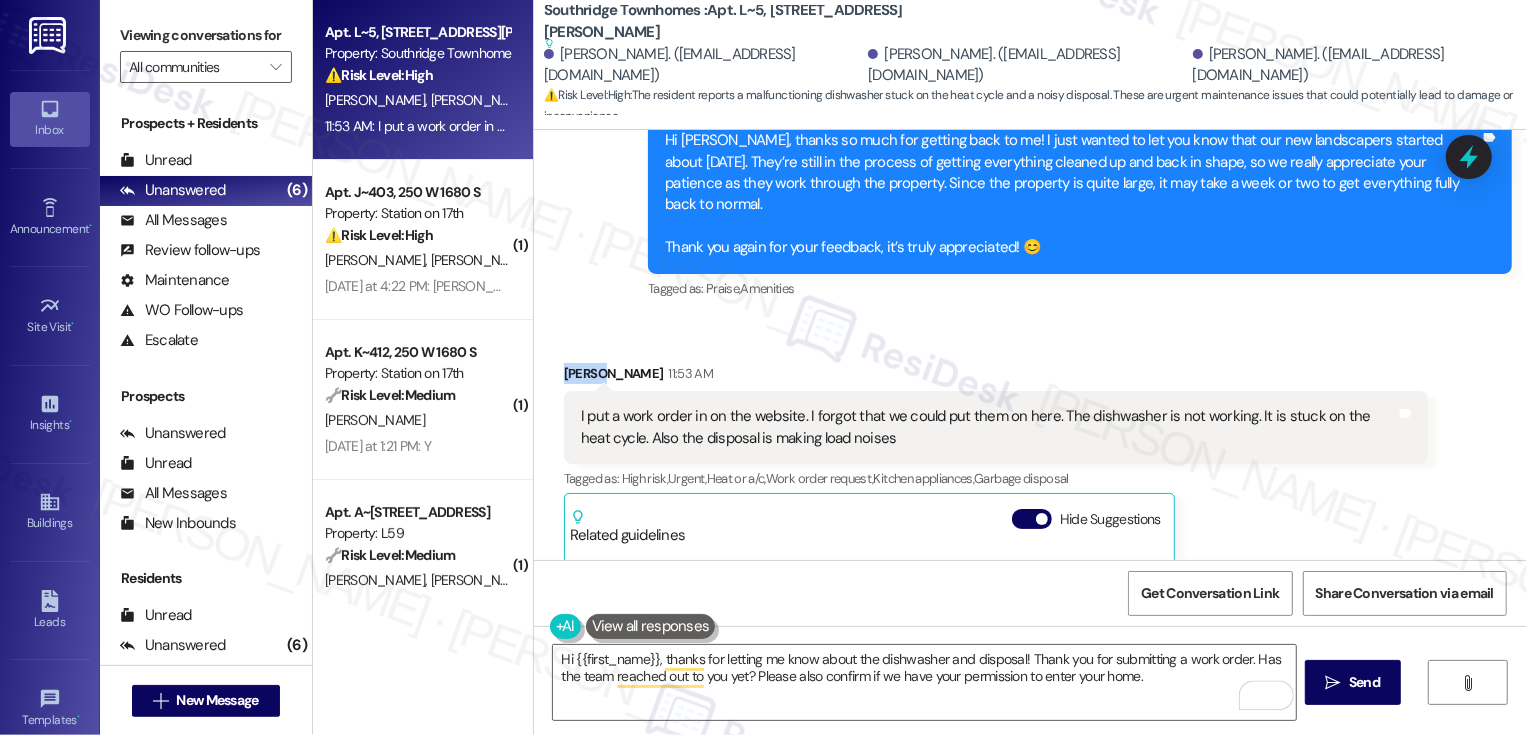 copy on "[PERSON_NAME]" 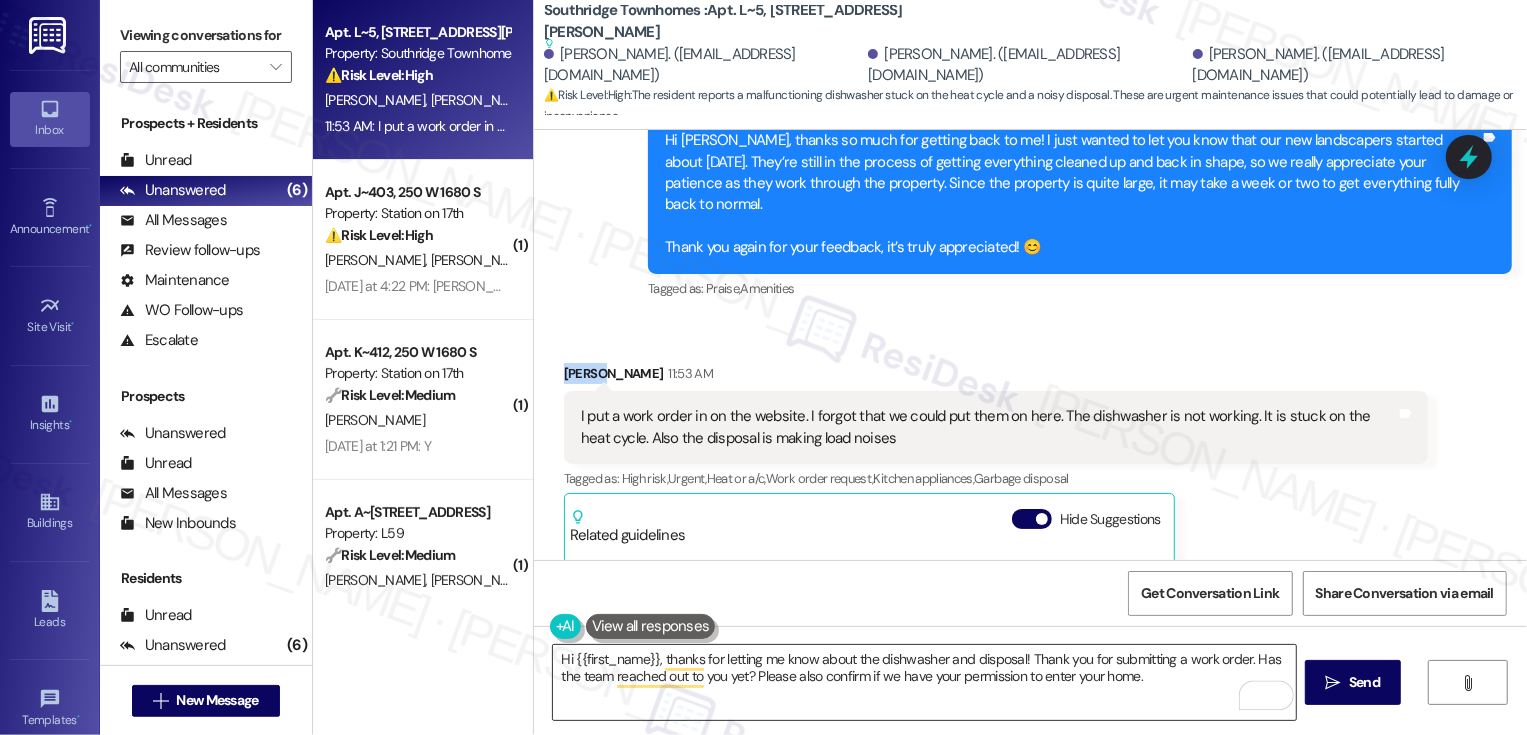click on "Hi {{first_name}}, thanks for letting me know about the dishwasher and disposal! Thank you for submitting a work order. Has the team reached out to you yet? Please also confirm if we have your permission to enter your home." at bounding box center (924, 682) 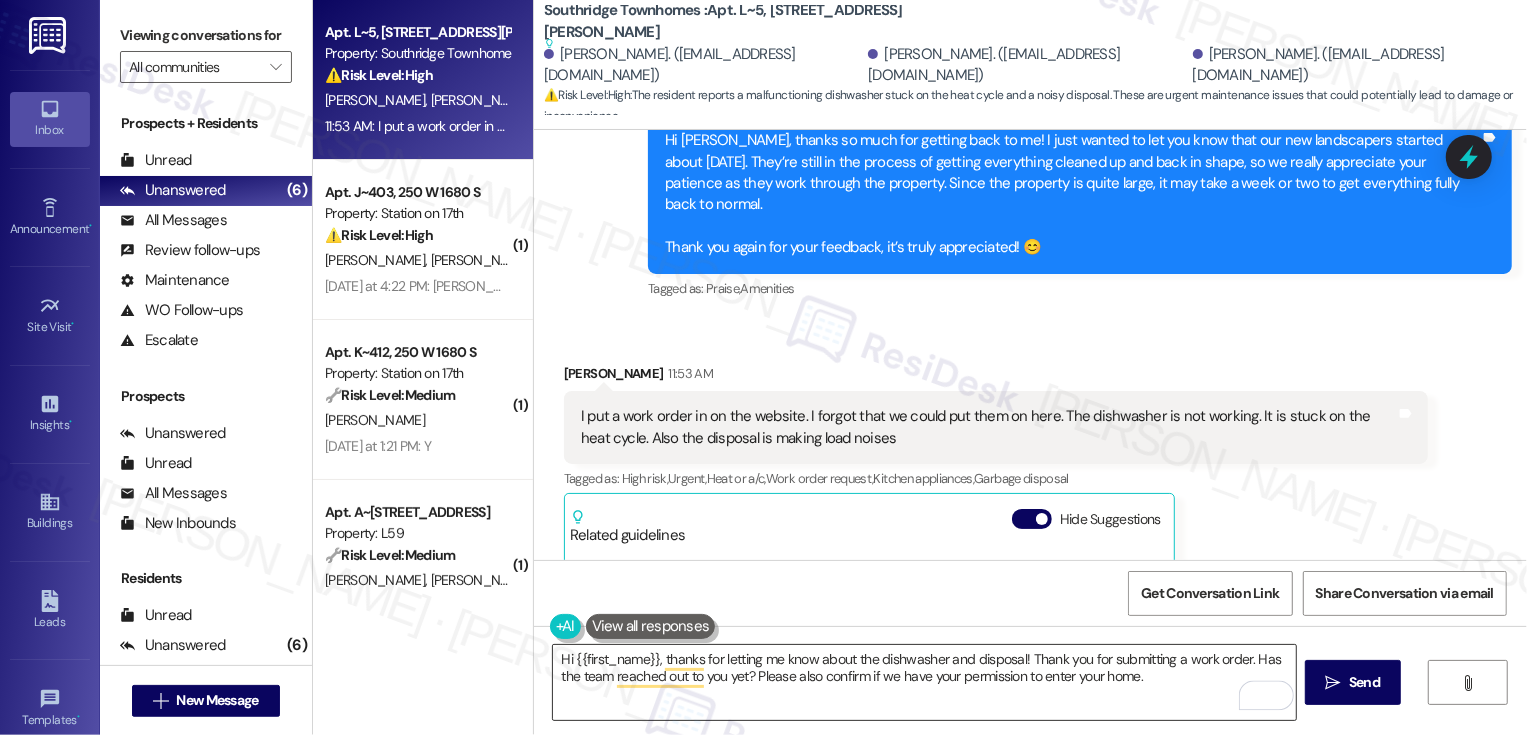 click on "Hi {{first_name}}, thanks for letting me know about the dishwasher and disposal! Thank you for submitting a work order. Has the team reached out to you yet? Please also confirm if we have your permission to enter your home." at bounding box center [924, 682] 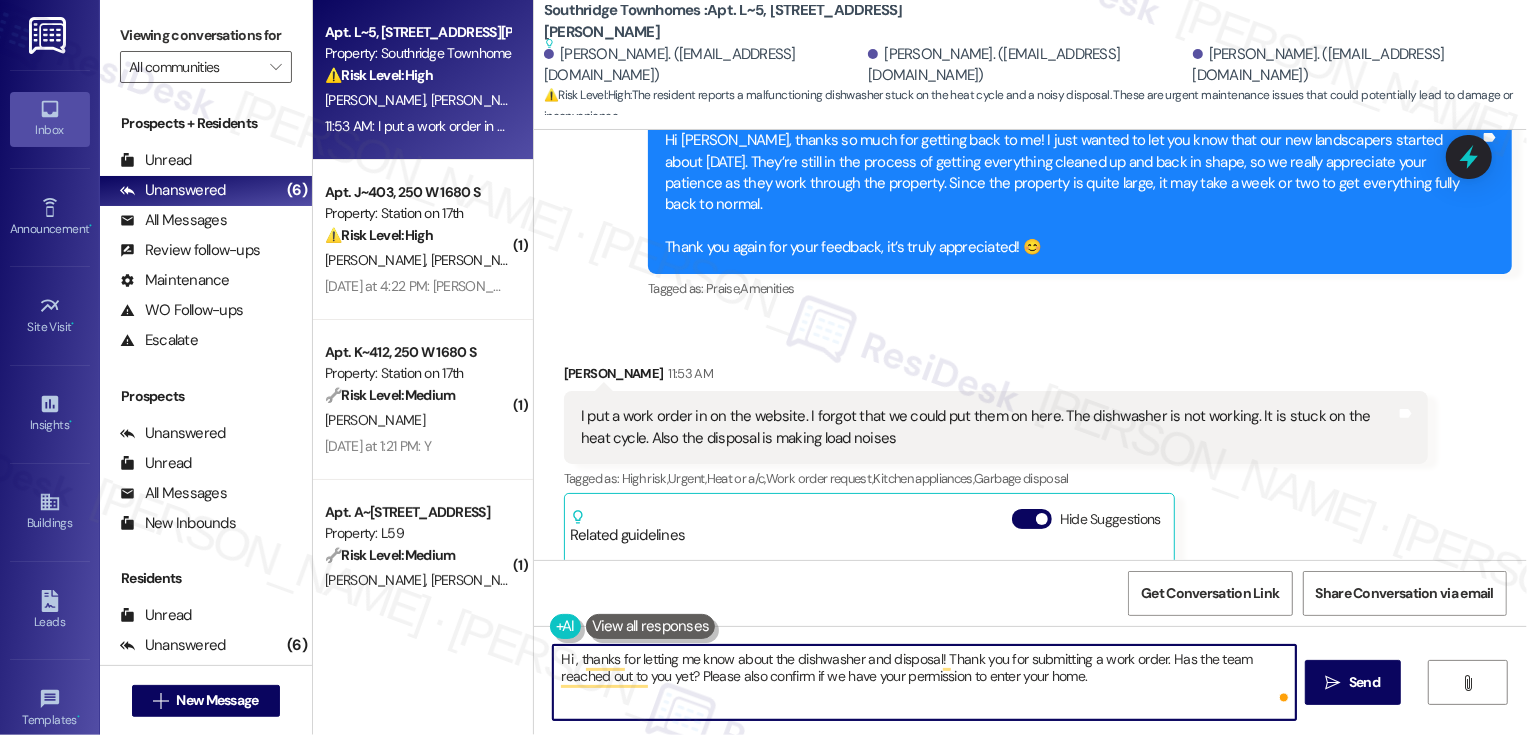 paste on "[PERSON_NAME]" 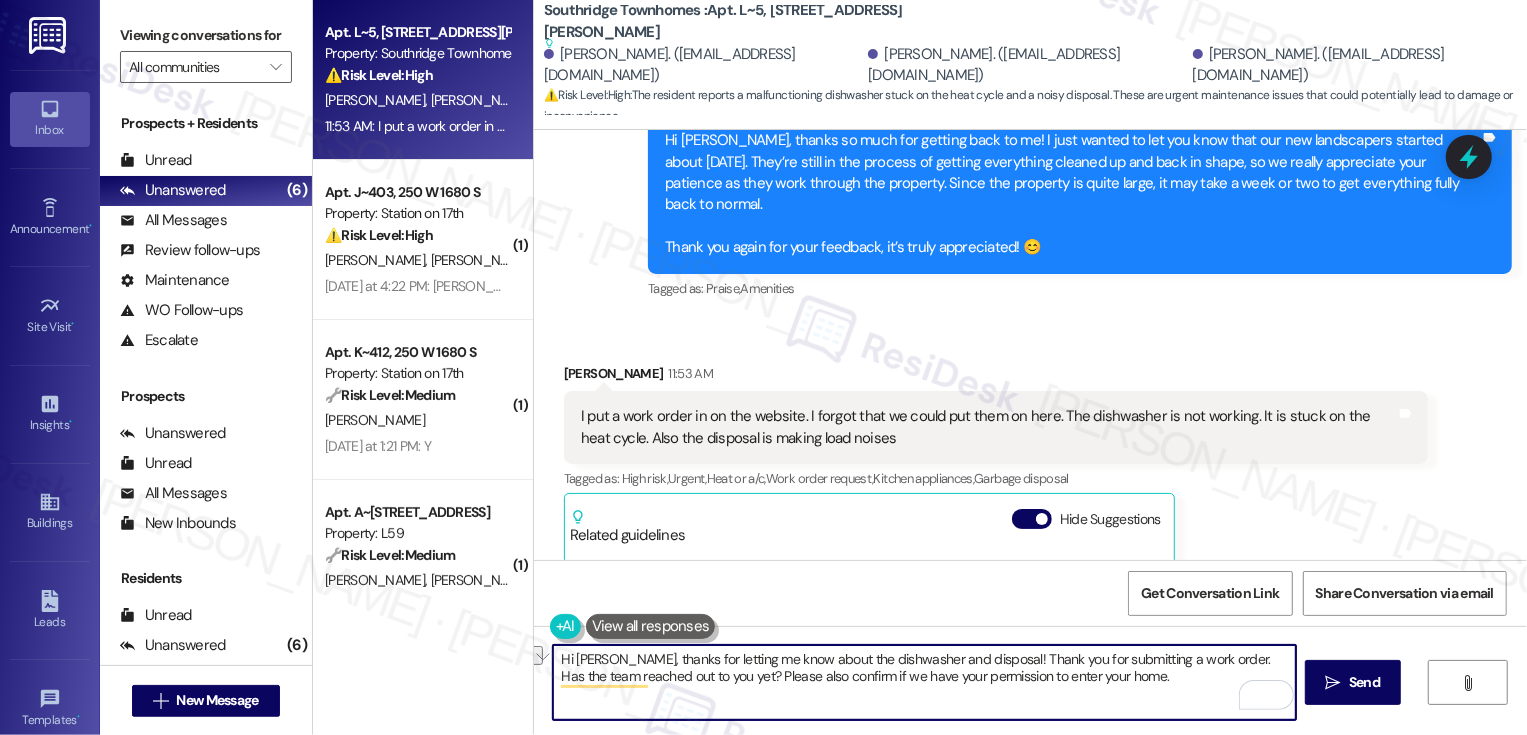 drag, startPoint x: 612, startPoint y: 658, endPoint x: 772, endPoint y: 643, distance: 160.70158 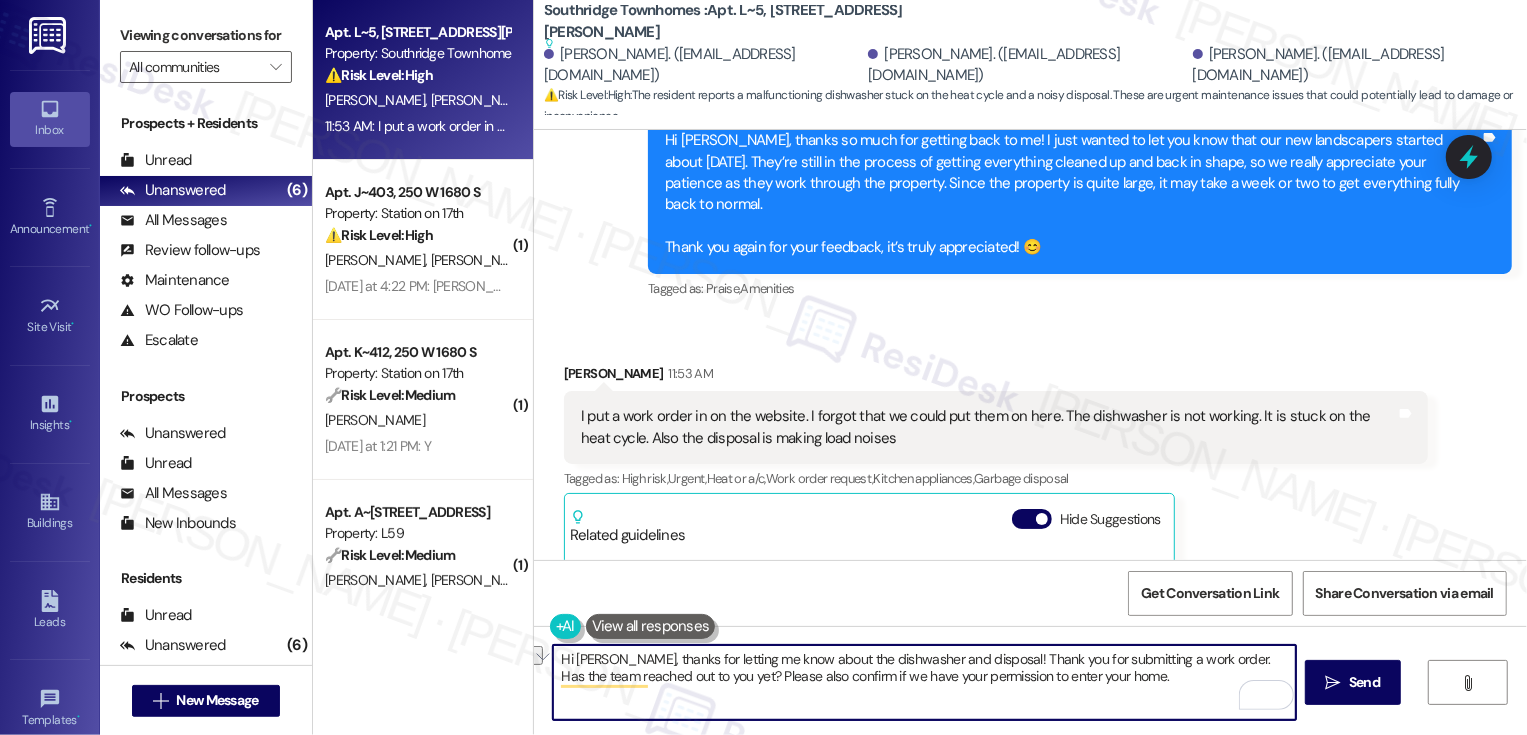 click on "Hi [PERSON_NAME], thanks for letting me know about the dishwasher and disposal! Thank you for submitting a work order. Has the team reached out to you yet? Please also confirm if we have your permission to enter your home." at bounding box center [924, 682] 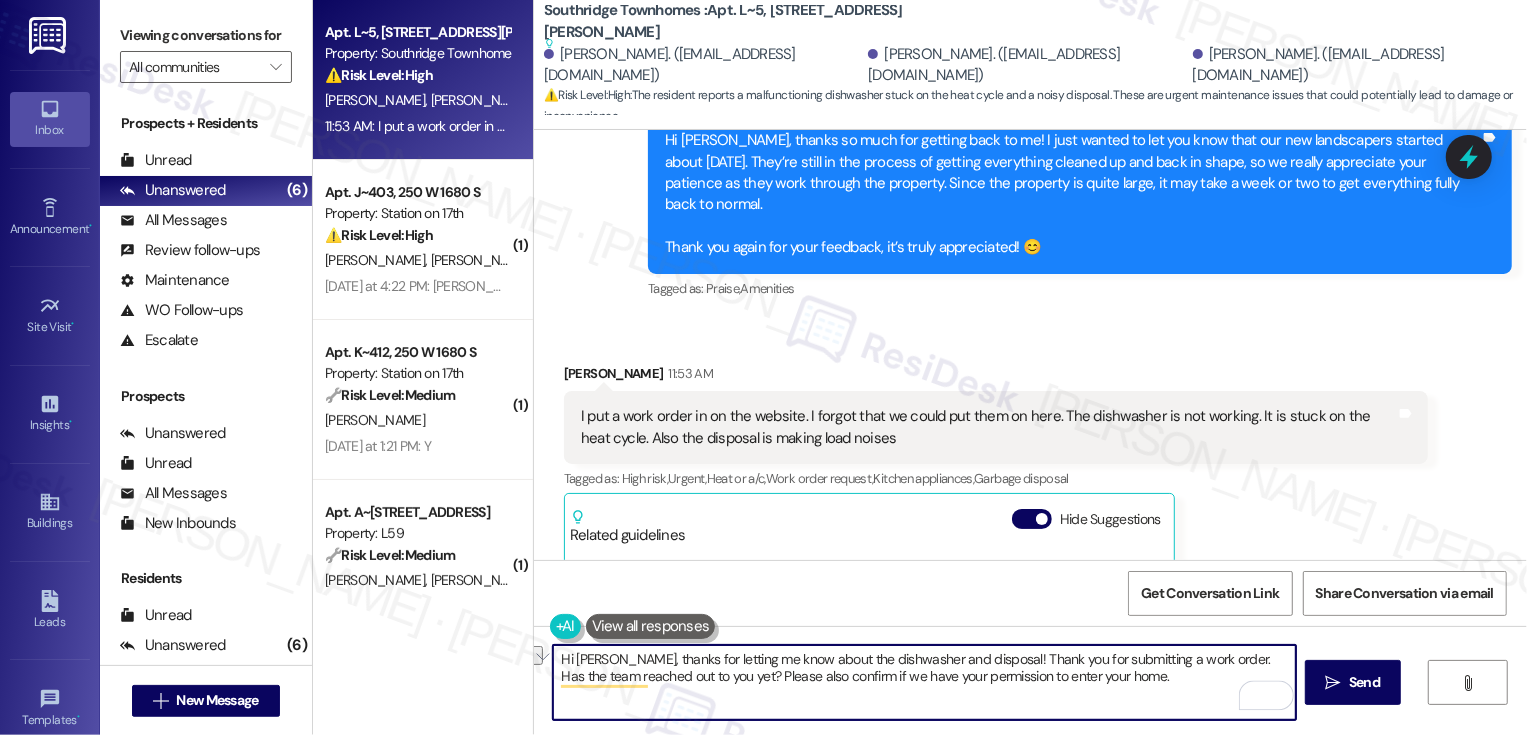 click on "Hi [PERSON_NAME], thanks for letting me know about the dishwasher and disposal! Thank you for submitting a work order. Has the team reached out to you yet? Please also confirm if we have your permission to enter your home." at bounding box center [924, 682] 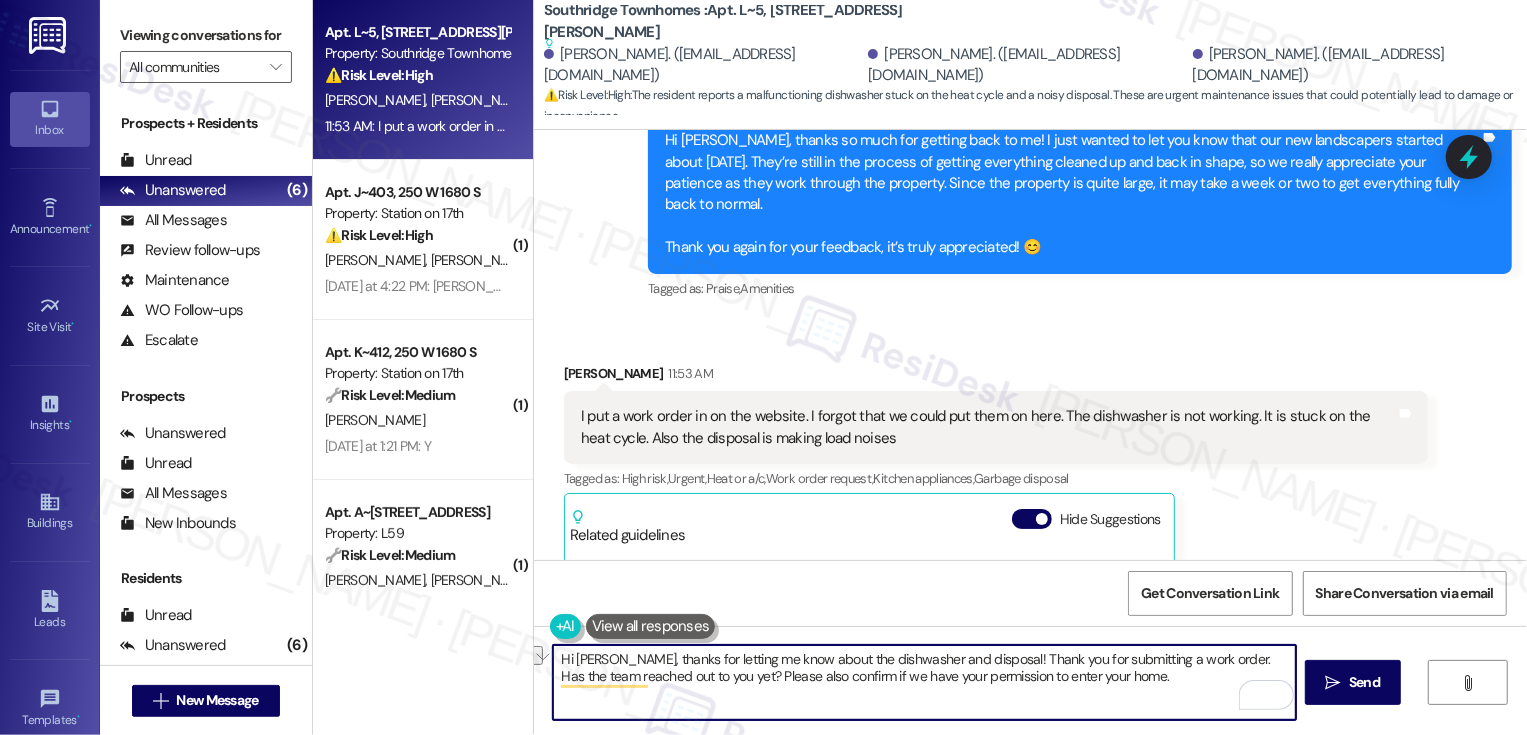 drag, startPoint x: 610, startPoint y: 660, endPoint x: 760, endPoint y: 657, distance: 150.03 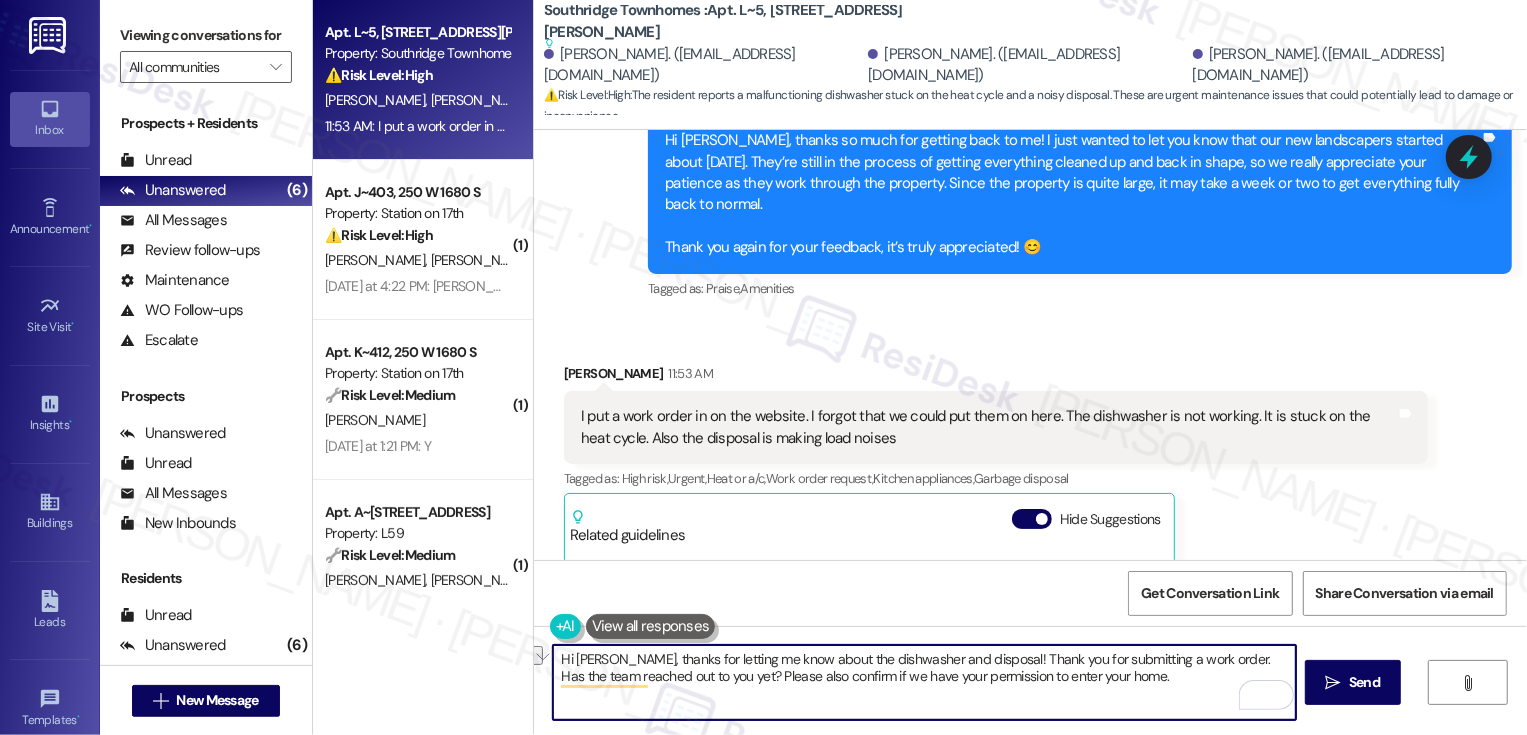click on "Hi [PERSON_NAME], thanks for letting me know about the dishwasher and disposal! Thank you for submitting a work order. Has the team reached out to you yet? Please also confirm if we have your permission to enter your home." at bounding box center [924, 682] 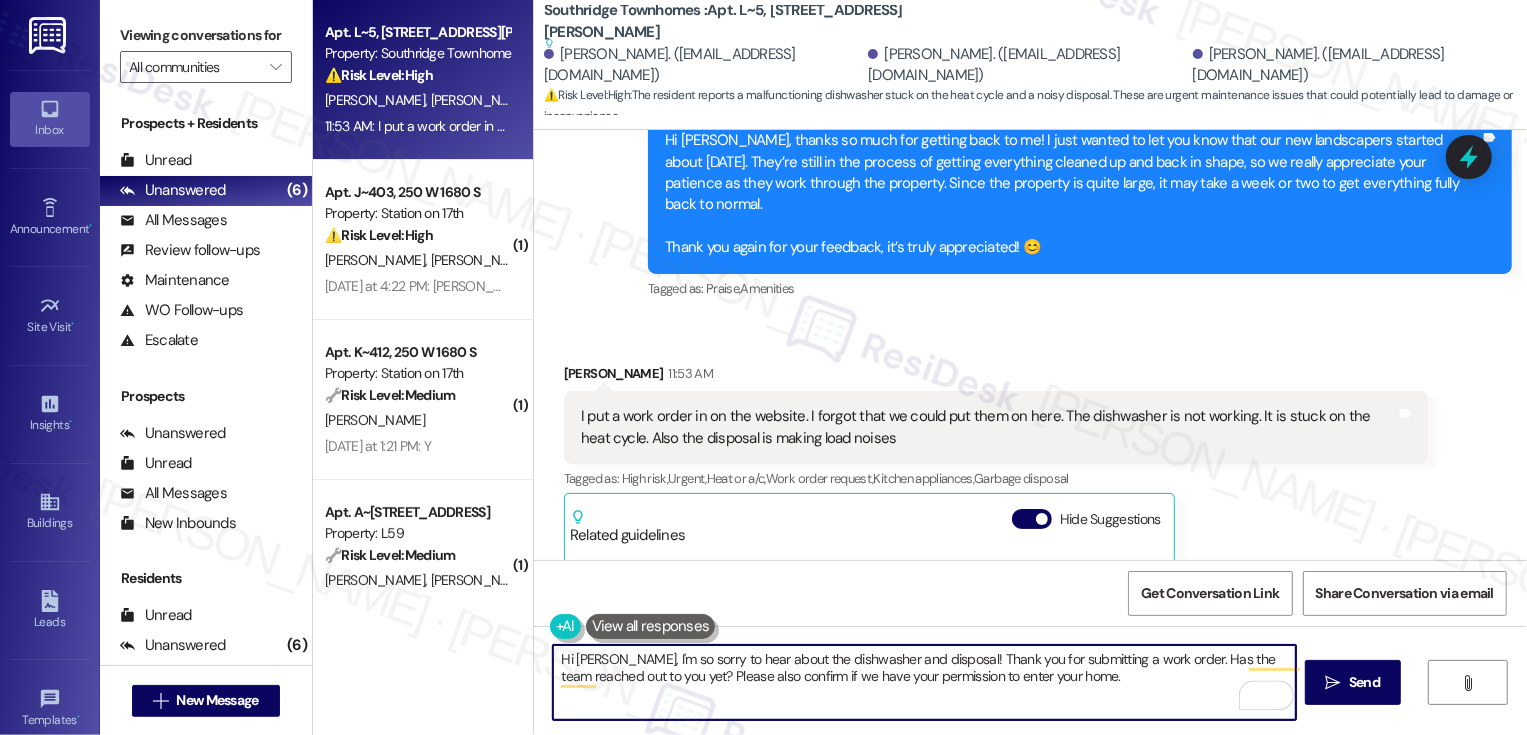 click on "Hi [PERSON_NAME], I'm so sorry to hear about the dishwasher and disposal! Thank you for submitting a work order. Has the team reached out to you yet? Please also confirm if we have your permission to enter your home." at bounding box center (924, 682) 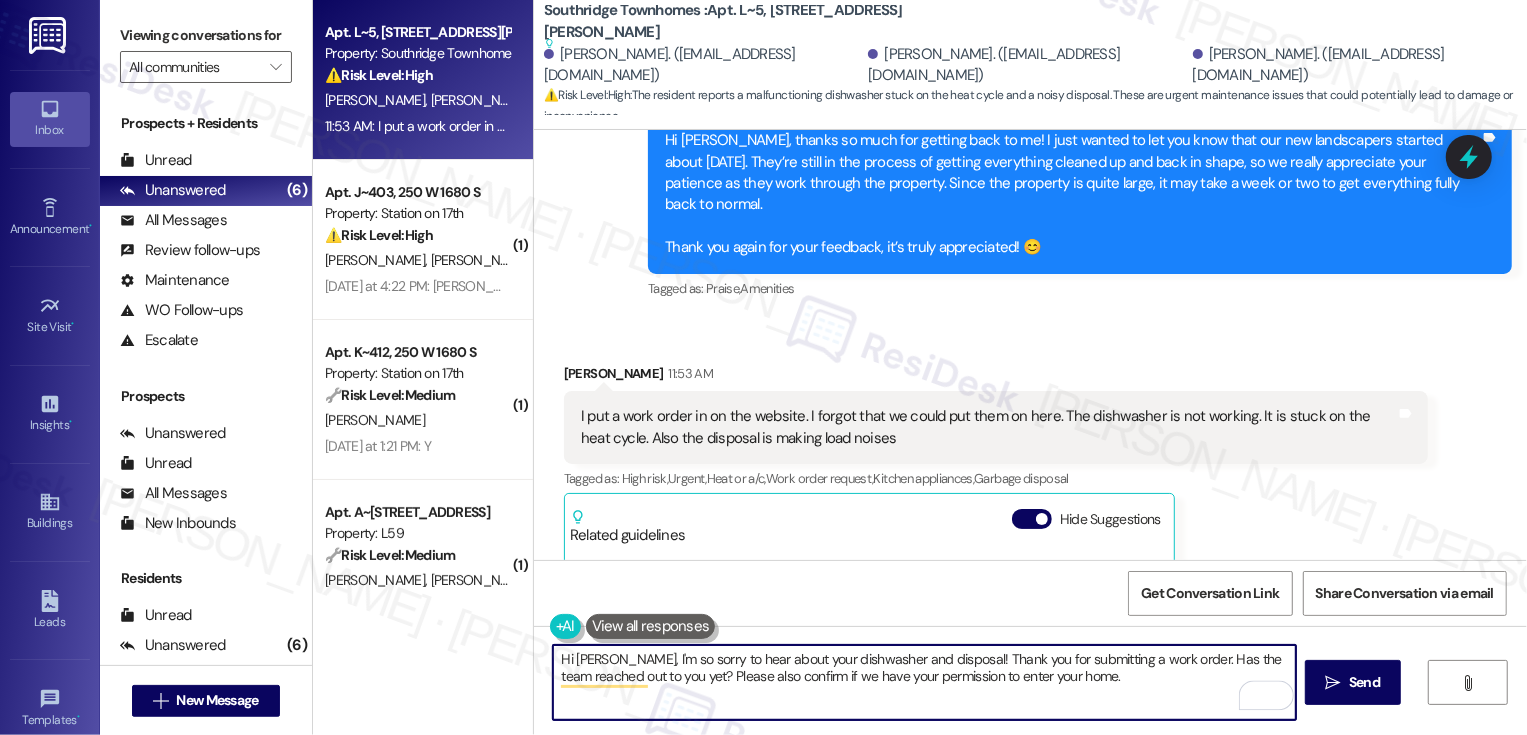 click on "Hi [PERSON_NAME], I'm so sorry to hear about your dishwasher and disposal! Thank you for submitting a work order. Has the team reached out to you yet? Please also confirm if we have your permission to enter your home." at bounding box center (924, 682) 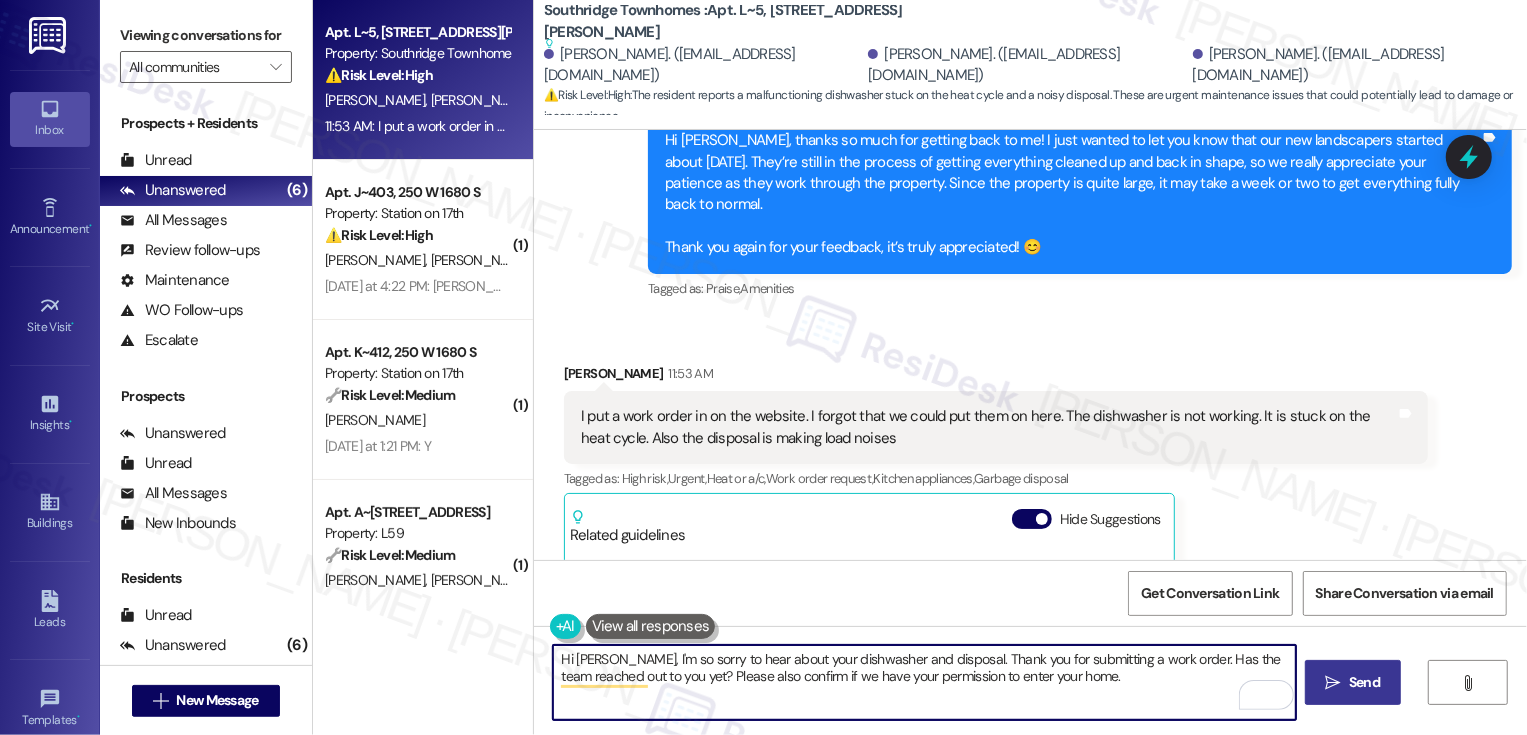 type on "Hi [PERSON_NAME], I'm so sorry to hear about your dishwasher and disposal. Thank you for submitting a work order. Has the team reached out to you yet? Please also confirm if we have your permission to enter your home." 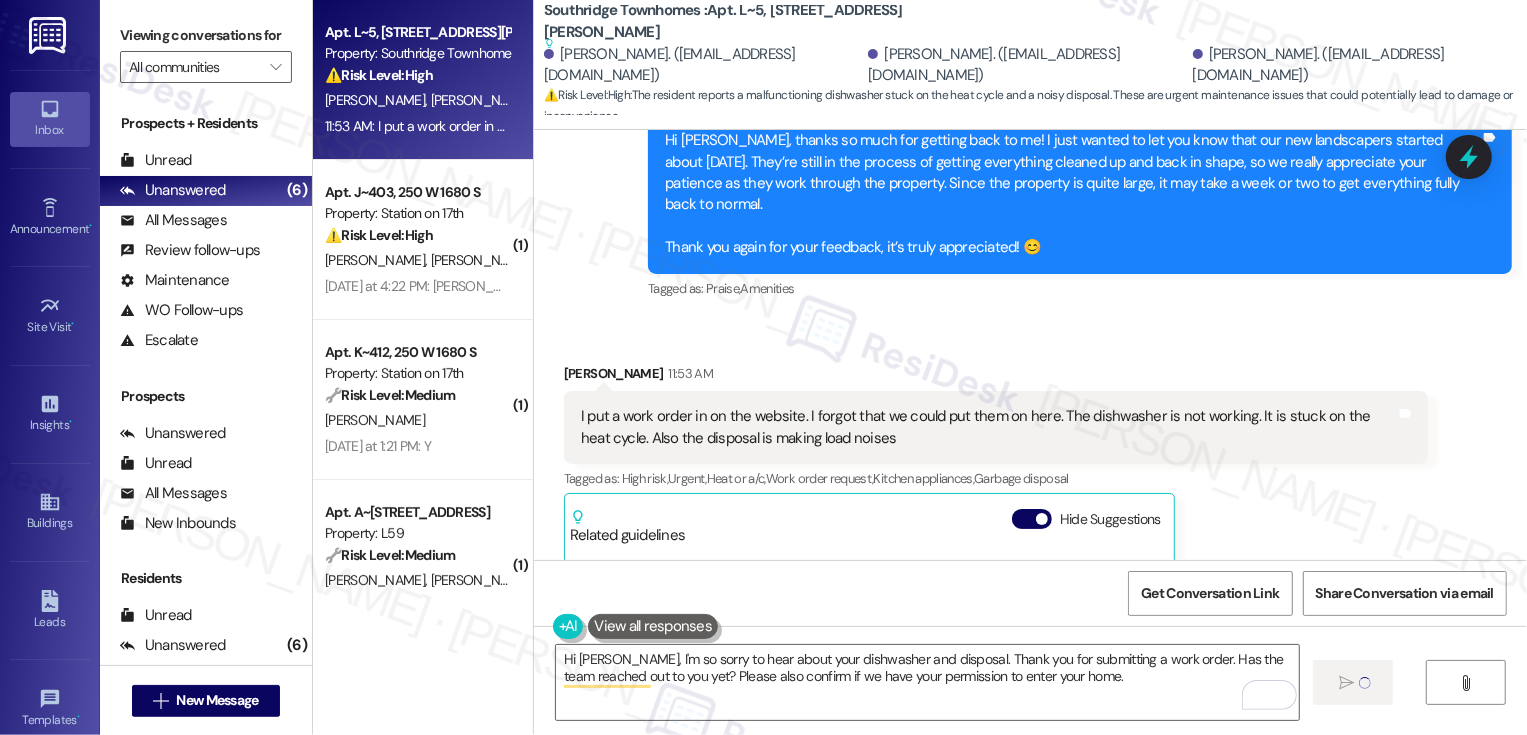 type 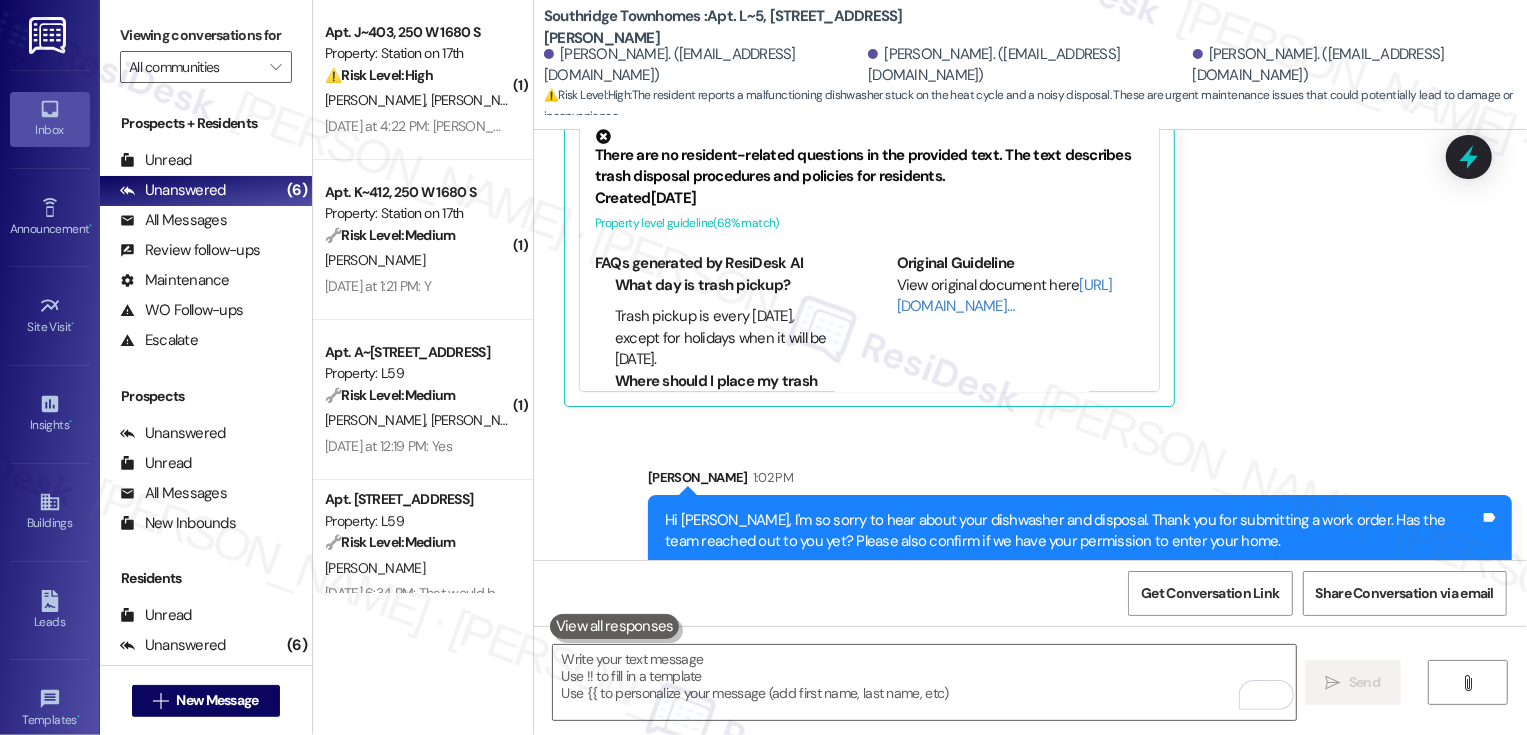 scroll, scrollTop: 3277, scrollLeft: 0, axis: vertical 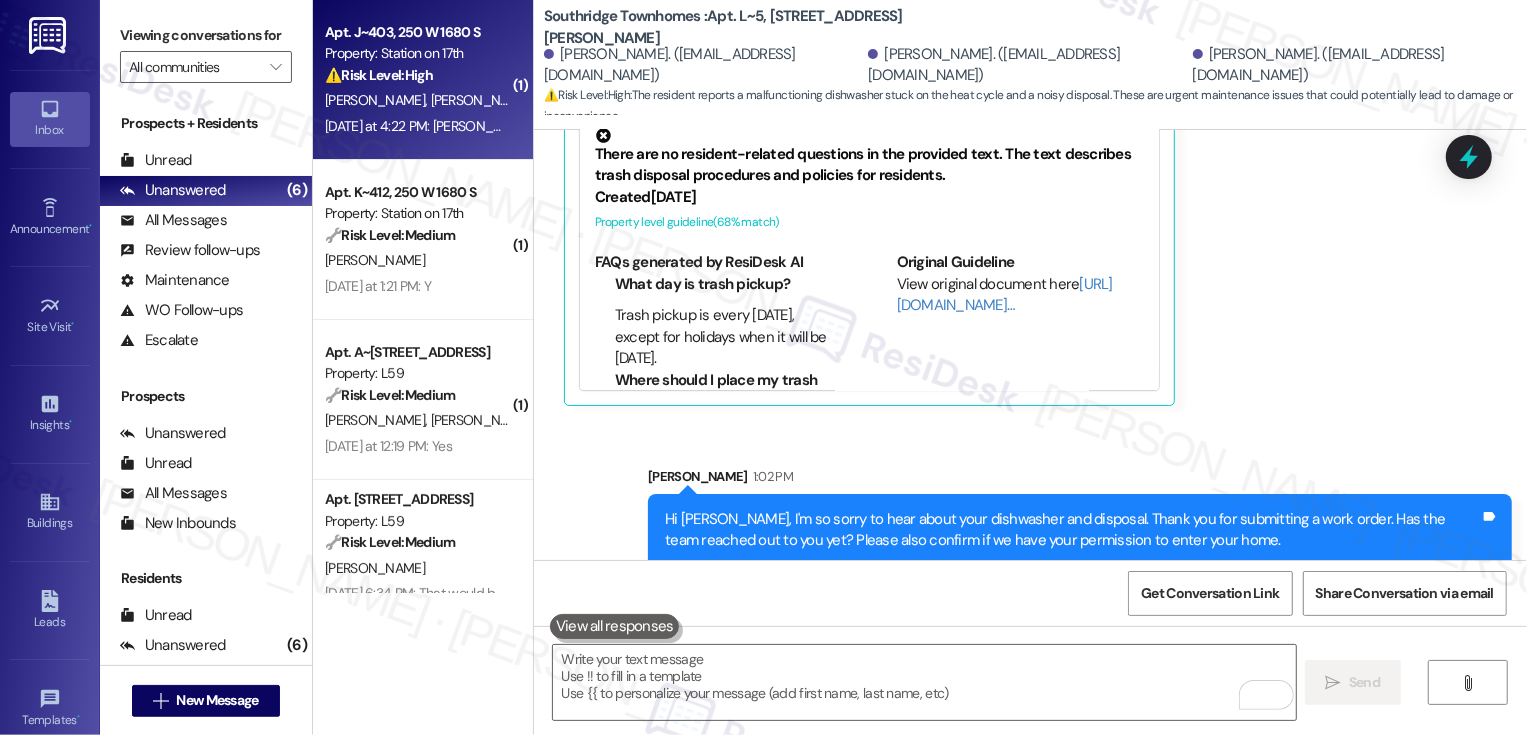 click on "[DATE] at 4:22 PM: [PERSON_NAME] came in [DATE] and made it stop blinking orange for the night. He said he was going to have to come back to flush it. He said he would reach back out to schedule a time to come flush it. It is now [DATE]. The water heater started blinking orange again [DATE] morning. We do have hot water so it not being an "emergency" is the only reason I haven't submitted a new work order. [DATE] at 4:22 PM: [PERSON_NAME] came in [DATE] and made it stop blinking orange for the night. He said he was going to have to come back to flush it. He said he would reach back out to schedule a time to come flush it. It is now [DATE]. The water heater started blinking orange again [DATE] morning. We do have hot water so it not being an "emergency" is the only reason I haven't submitted a new work order." at bounding box center [417, 126] 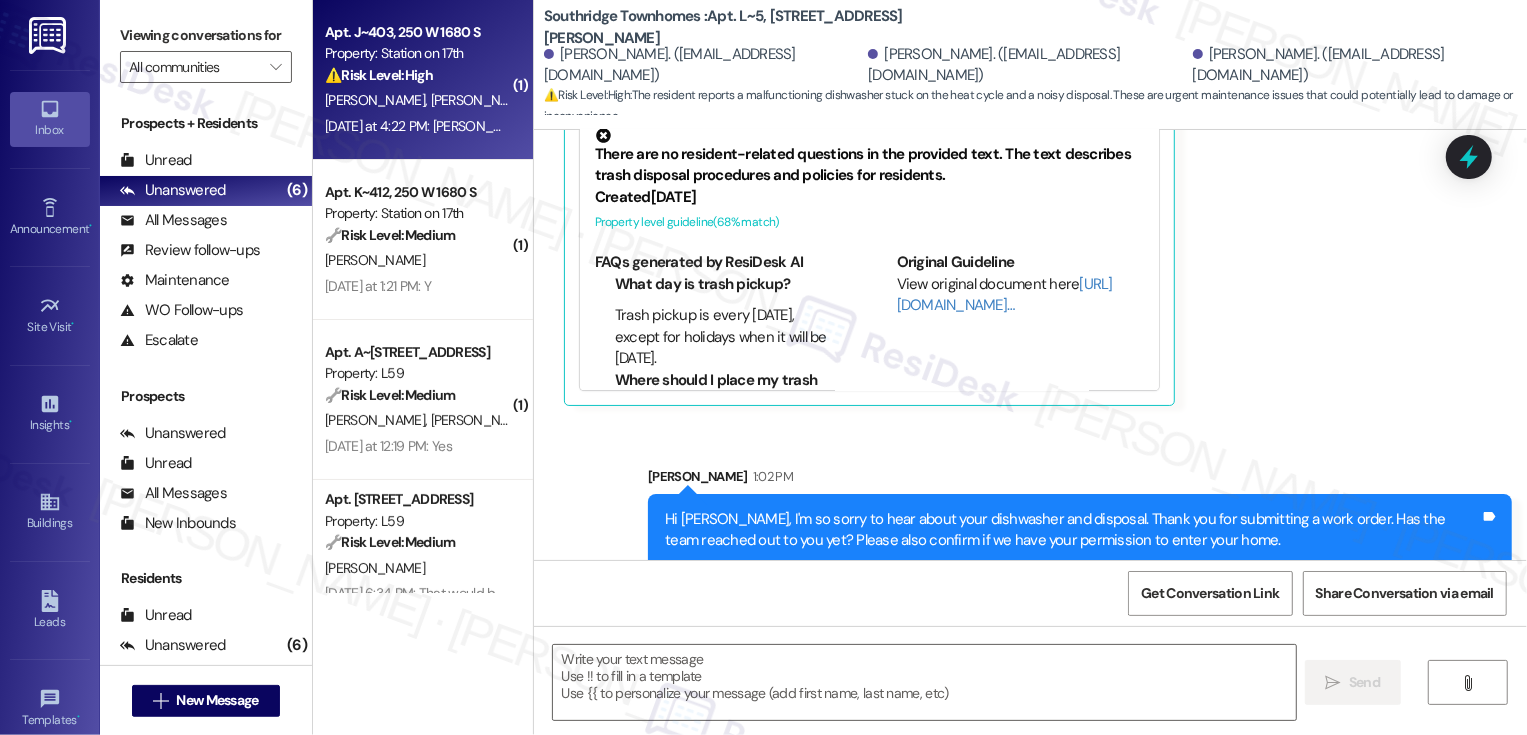 type on "Fetching suggested responses. Please feel free to read through the conversation in the meantime." 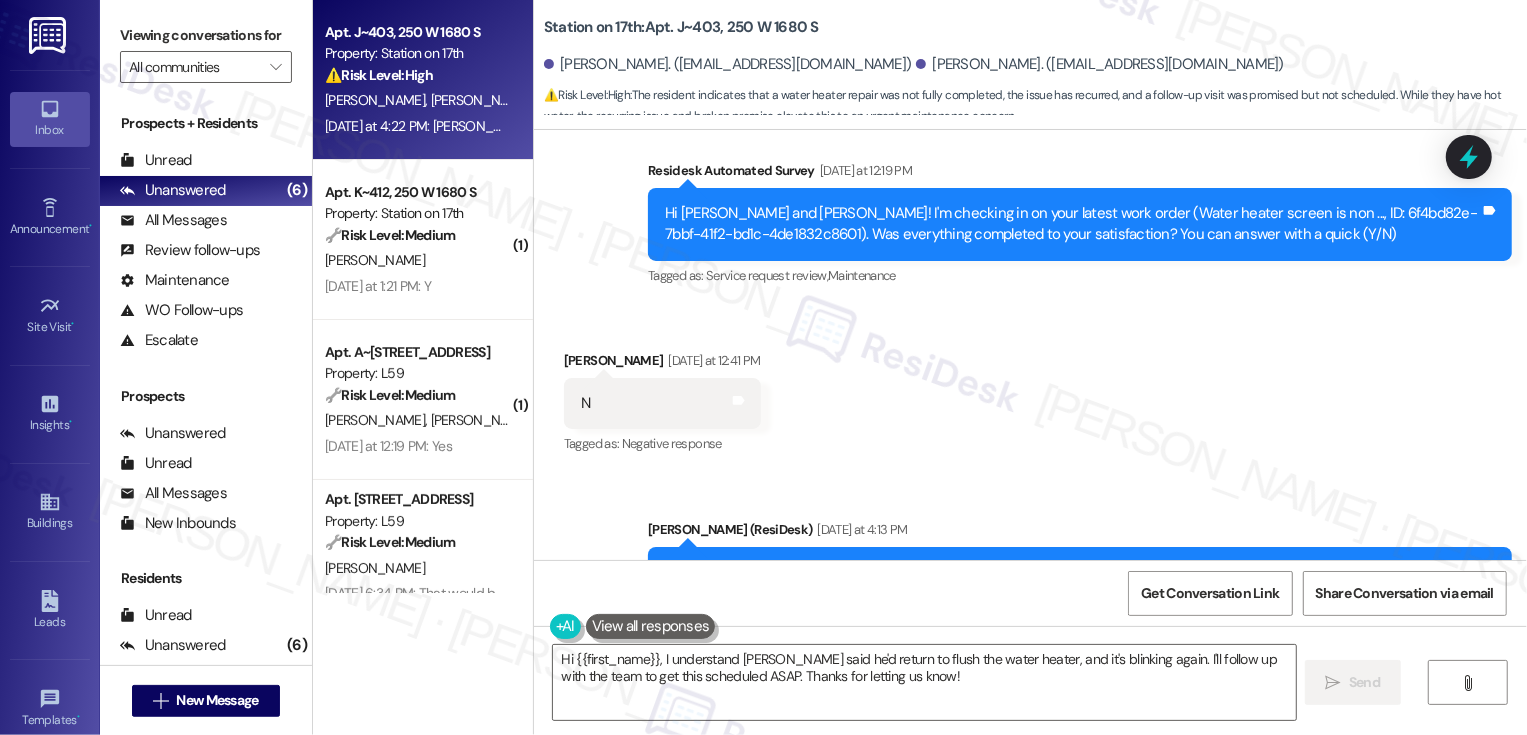 scroll, scrollTop: 5288, scrollLeft: 0, axis: vertical 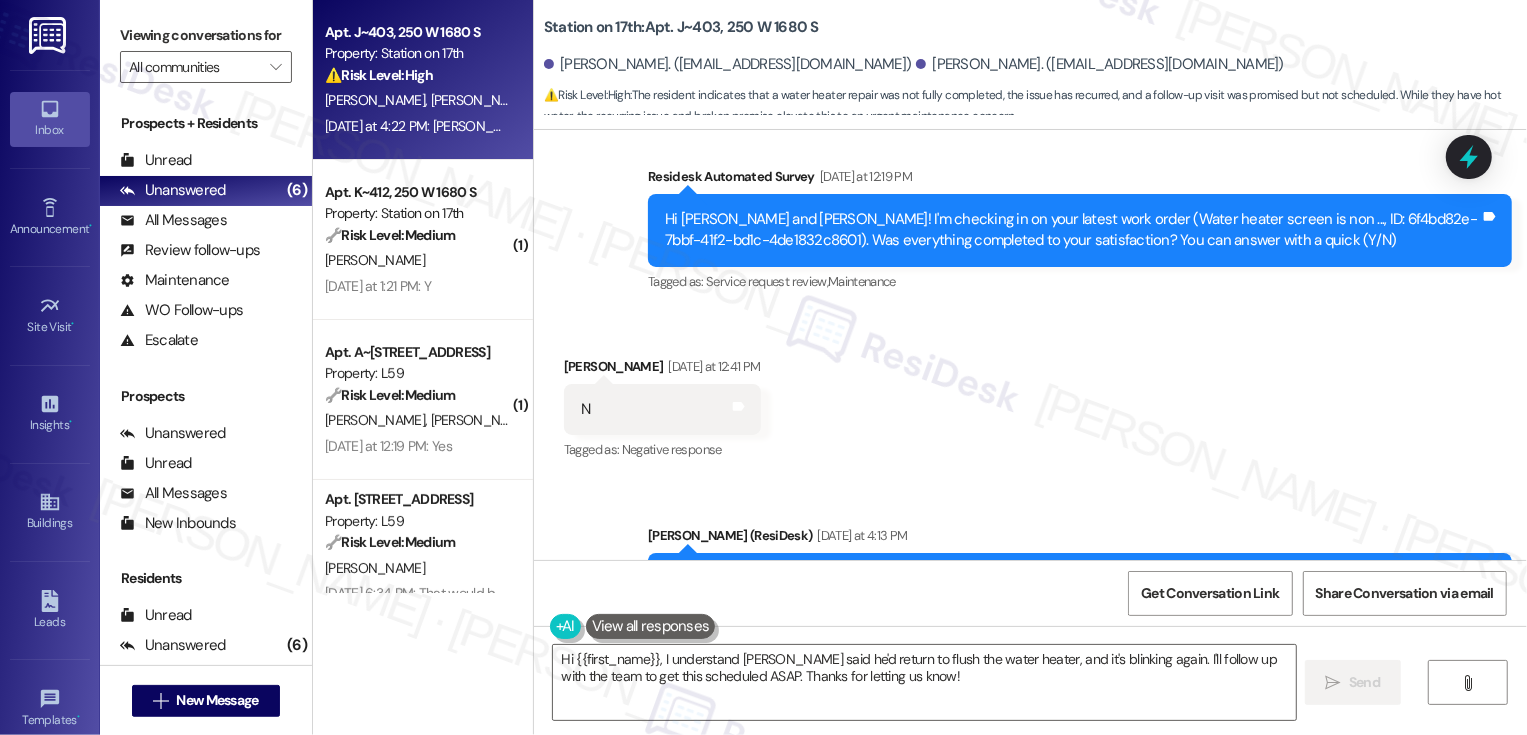 click on "Station on 17th:  Apt. J~403, 250 W 1680 S" at bounding box center [681, 27] 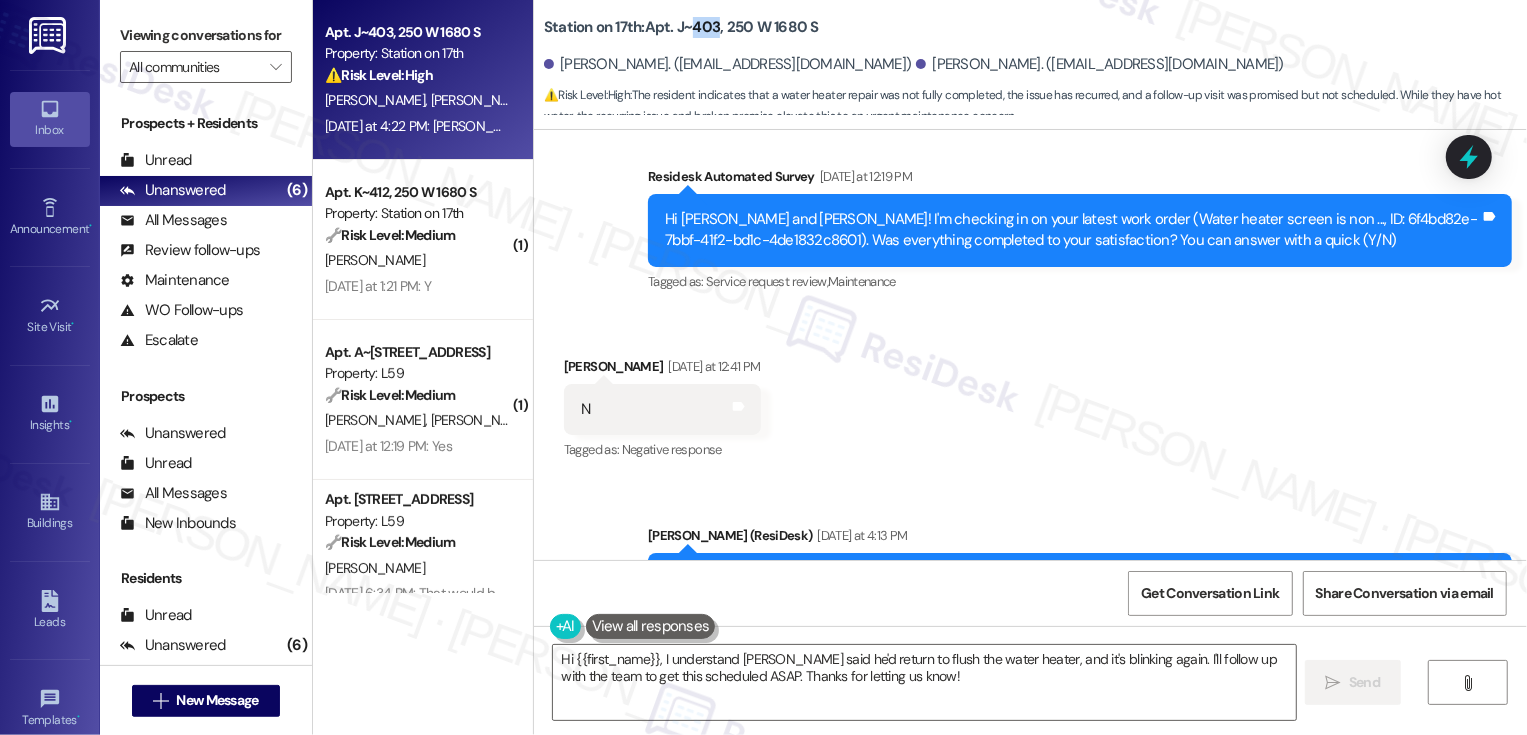 copy on "403" 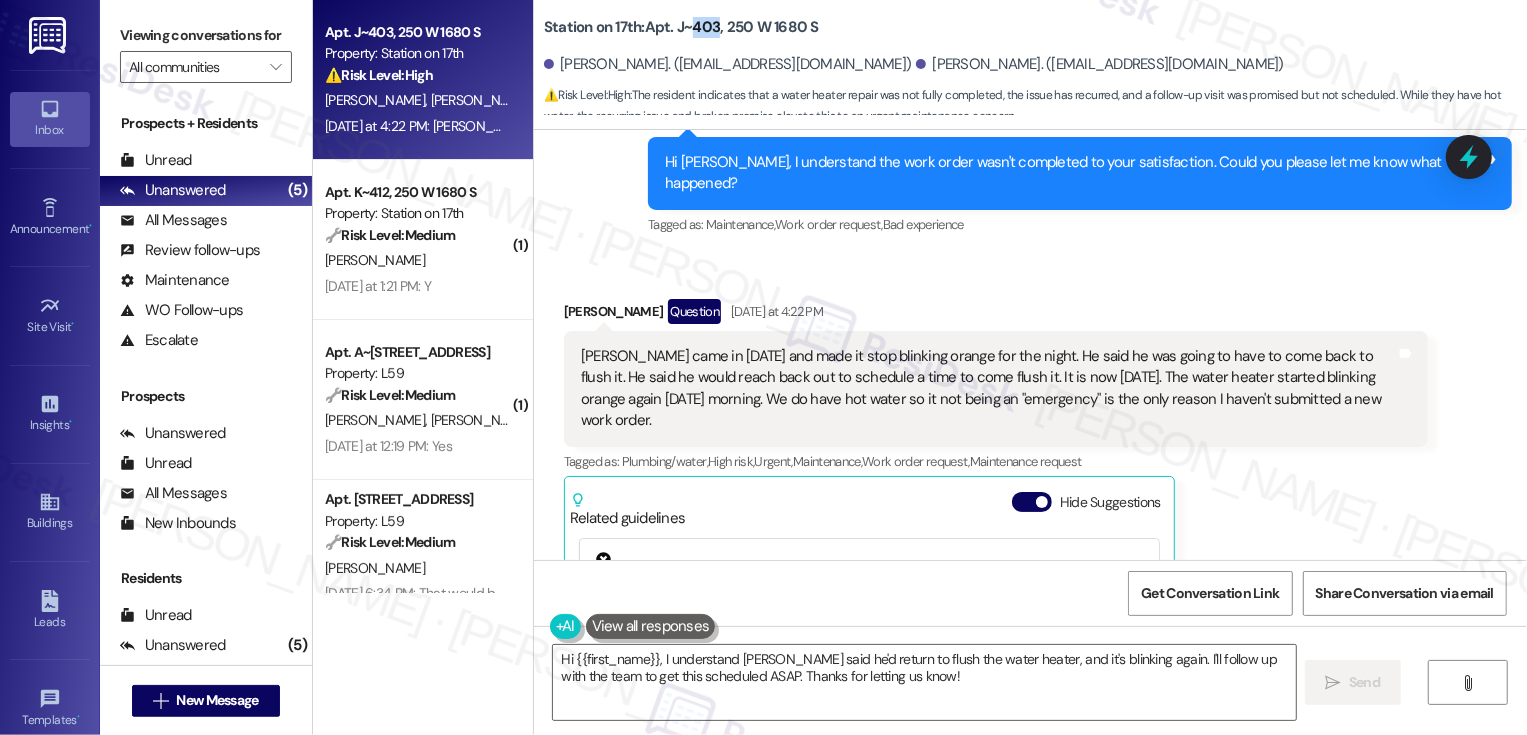 scroll, scrollTop: 5701, scrollLeft: 0, axis: vertical 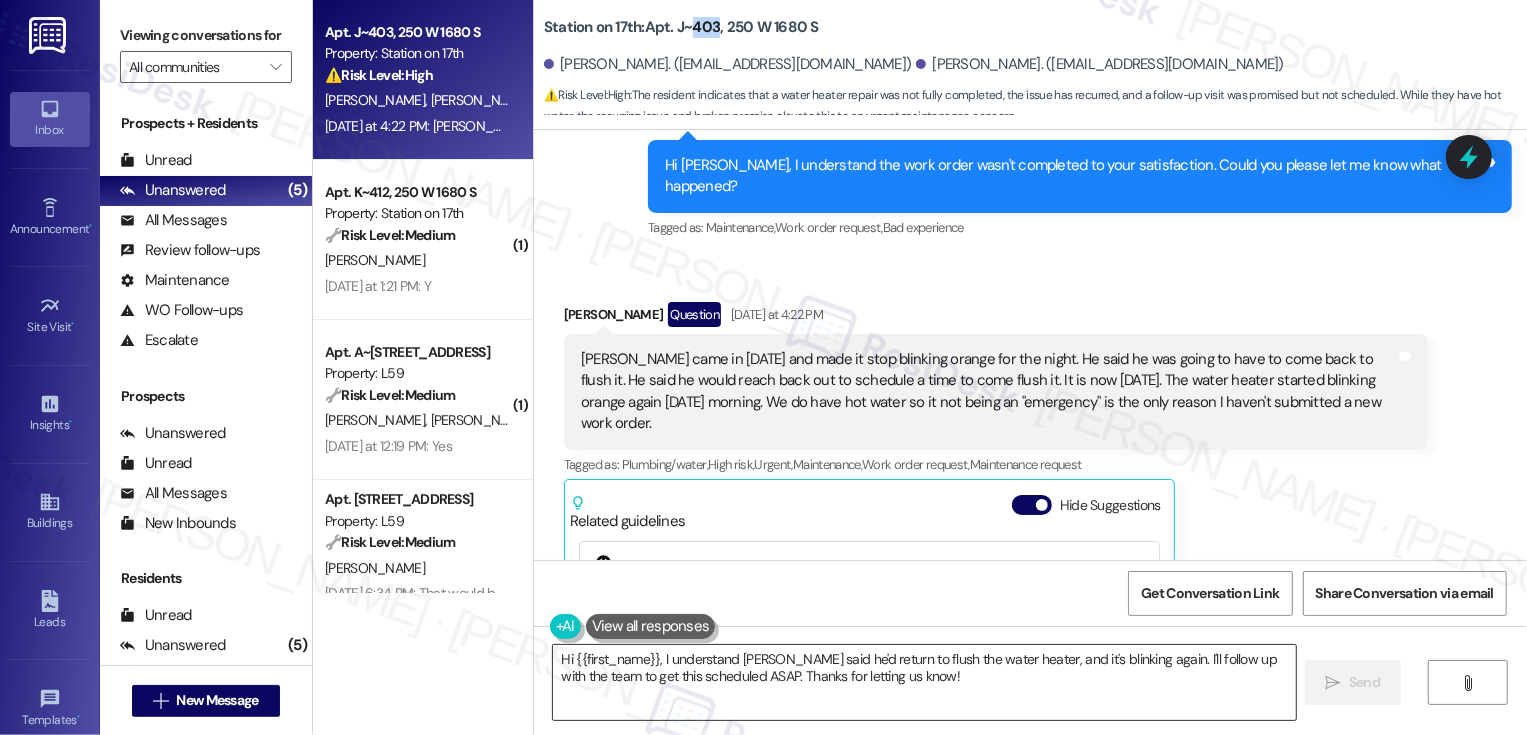 click on "Hi {{first_name}}, I understand [PERSON_NAME] said he'd return to flush the water heater, and it's blinking again. I'll follow up with the team to get this scheduled ASAP. Thanks for letting us know!" at bounding box center (924, 682) 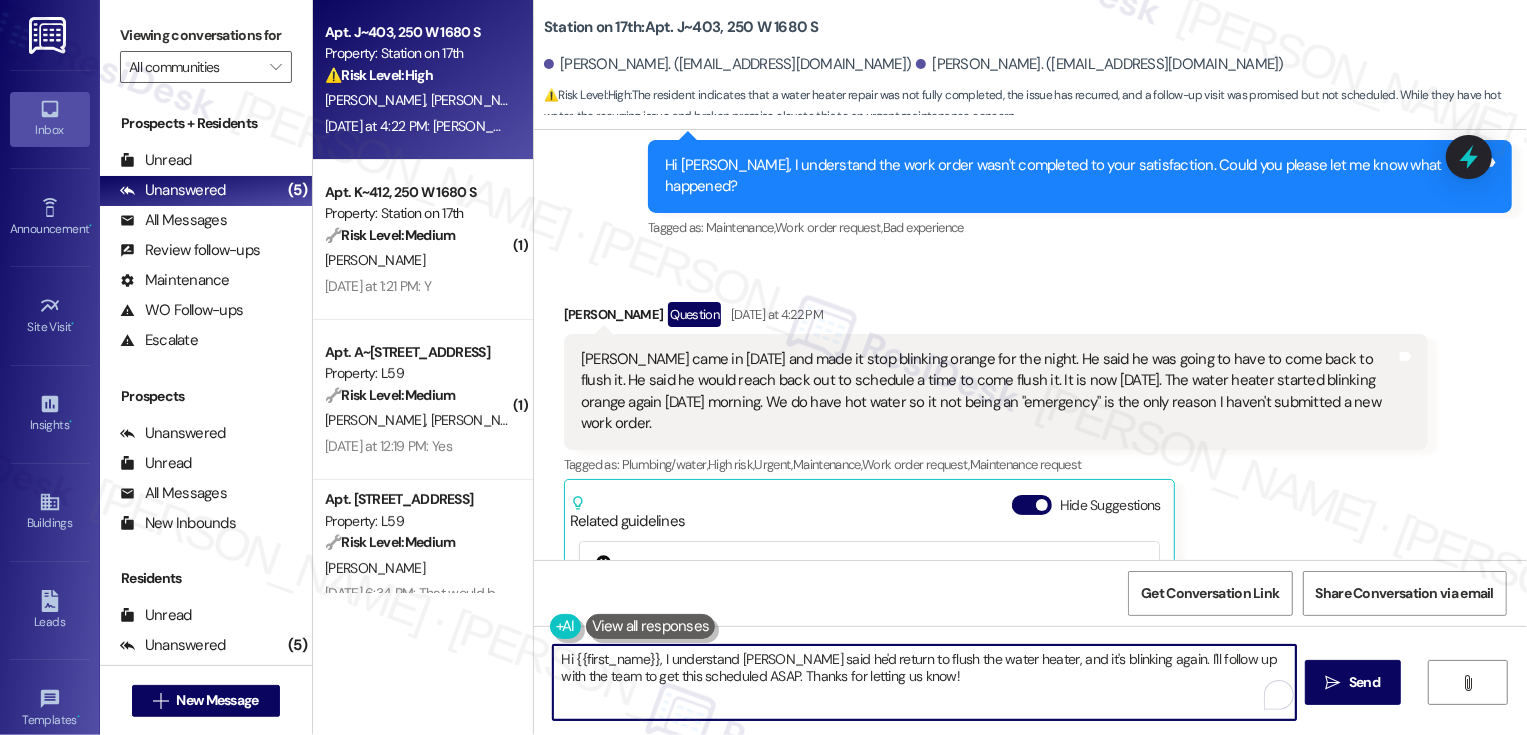 click on "Hi {{first_name}}, I understand [PERSON_NAME] said he'd return to flush the water heater, and it's blinking again. I'll follow up with the team to get this scheduled ASAP. Thanks for letting us know!" at bounding box center (924, 682) 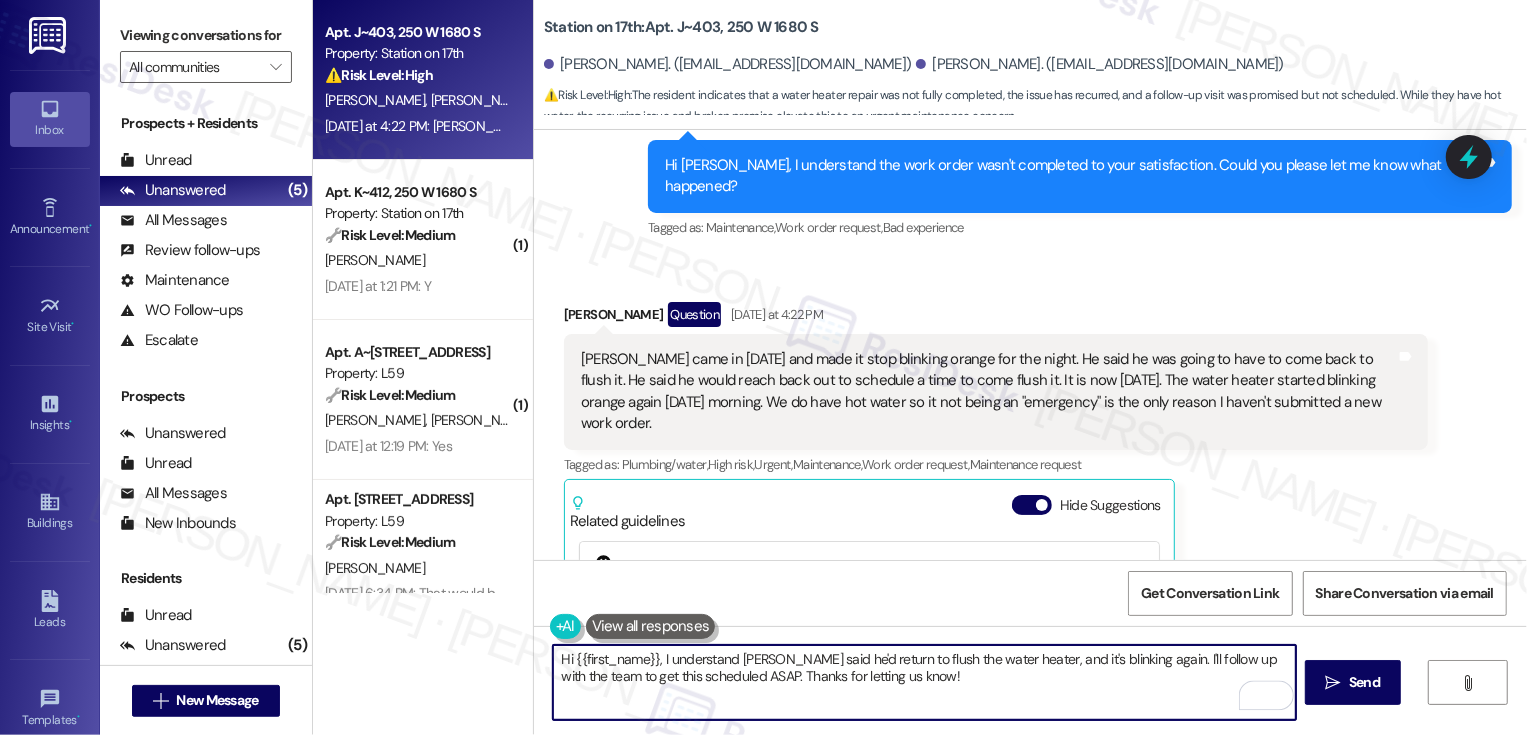 drag, startPoint x: 651, startPoint y: 658, endPoint x: 504, endPoint y: 657, distance: 147.0034 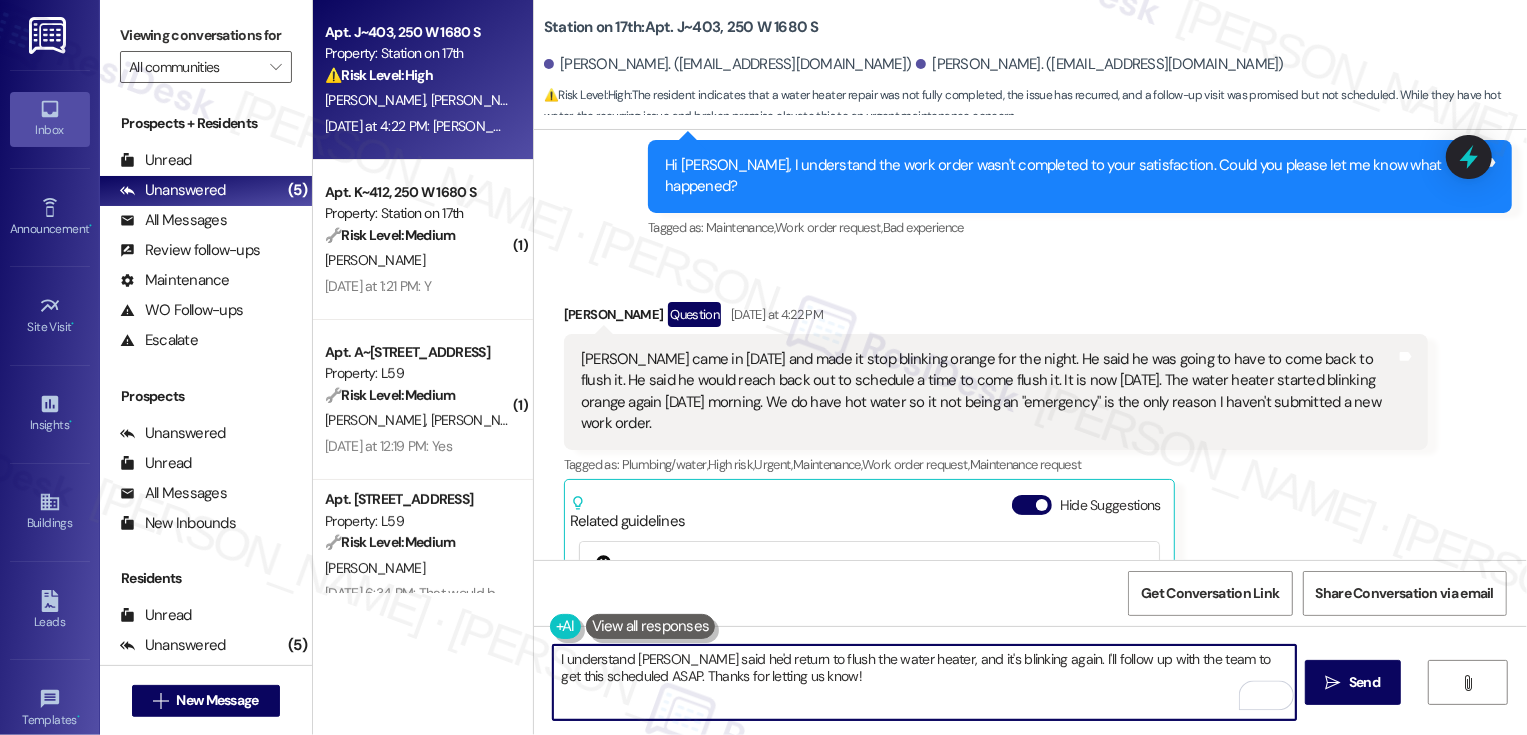 click on "I understand [PERSON_NAME] said he'd return to flush the water heater, and it's blinking again. I'll follow up with the team to get this scheduled ASAP. Thanks for letting us know!" at bounding box center (924, 682) 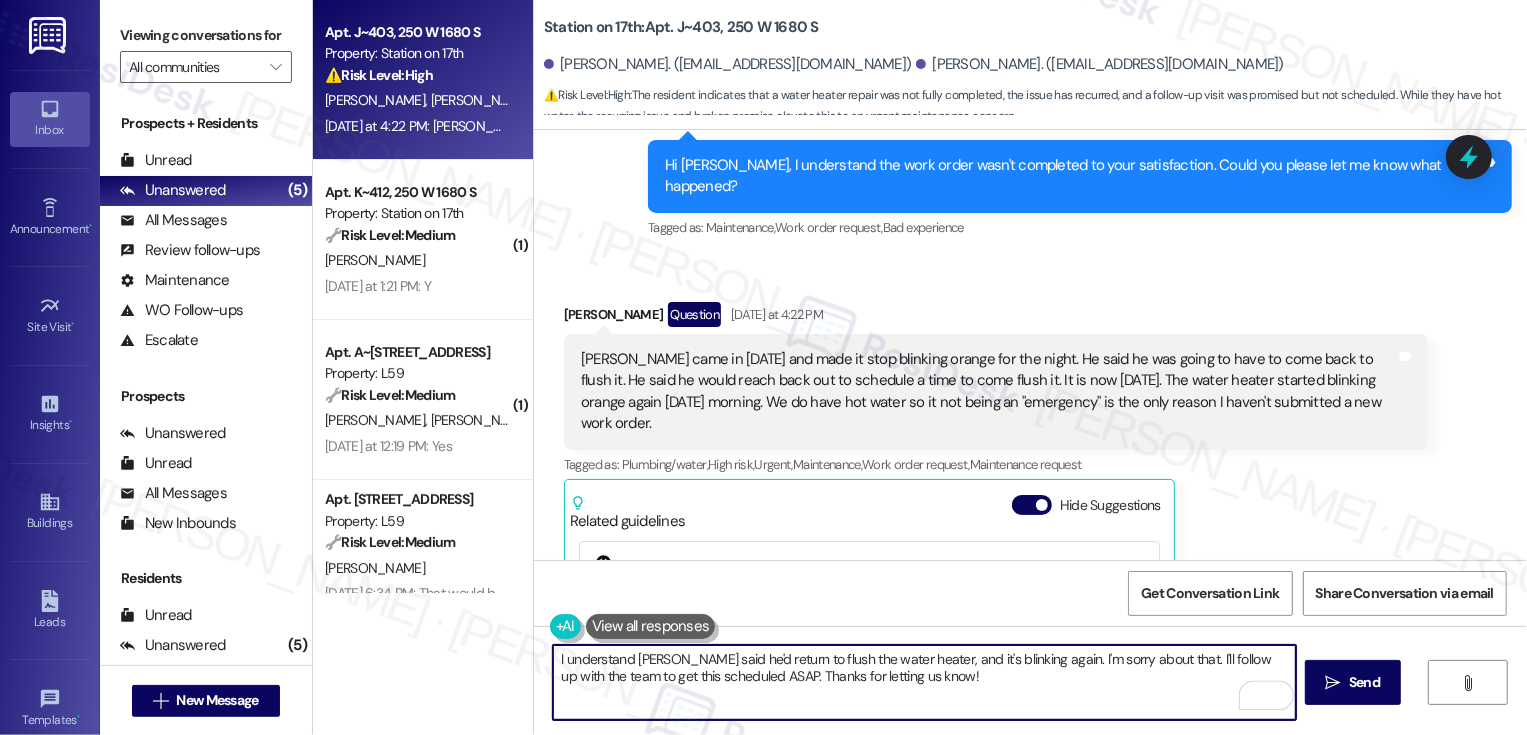 drag, startPoint x: 1146, startPoint y: 657, endPoint x: 1166, endPoint y: 729, distance: 74.726166 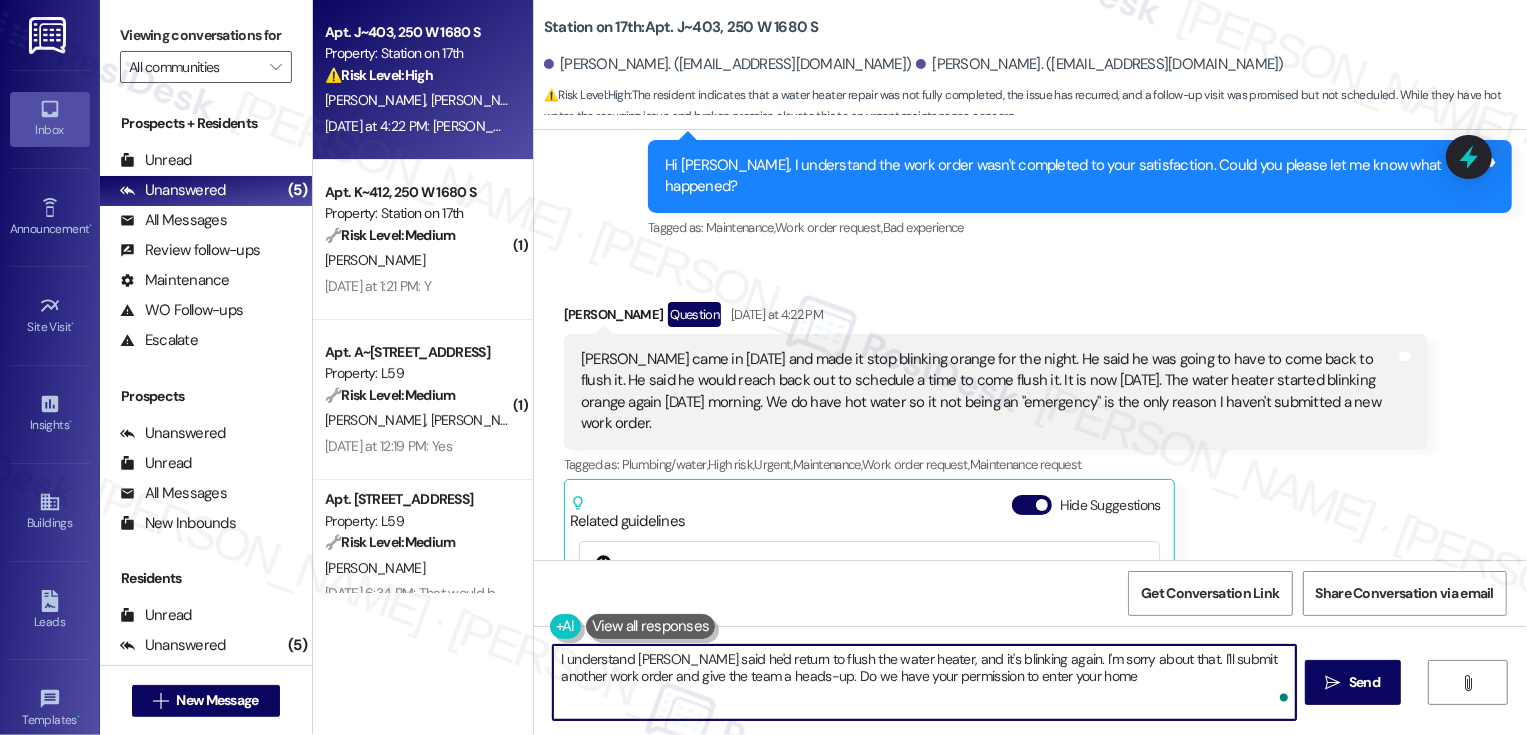 type on "I understand [PERSON_NAME] said he'd return to flush the water heater, and it's blinking again. I'm sorry about that. I'll submit another work order and give the team a heads-up. Do we have your permission to enter your home?" 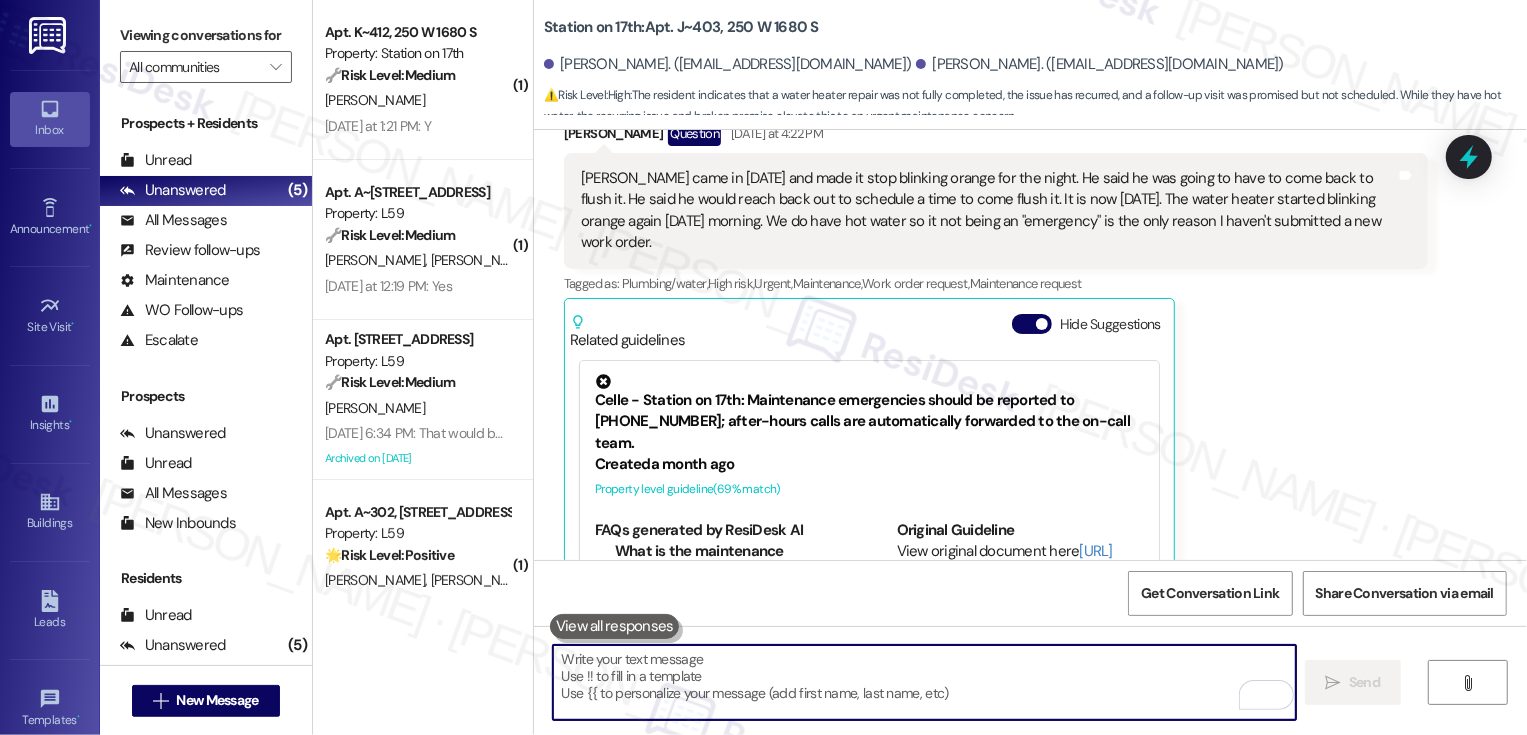 scroll, scrollTop: 5945, scrollLeft: 0, axis: vertical 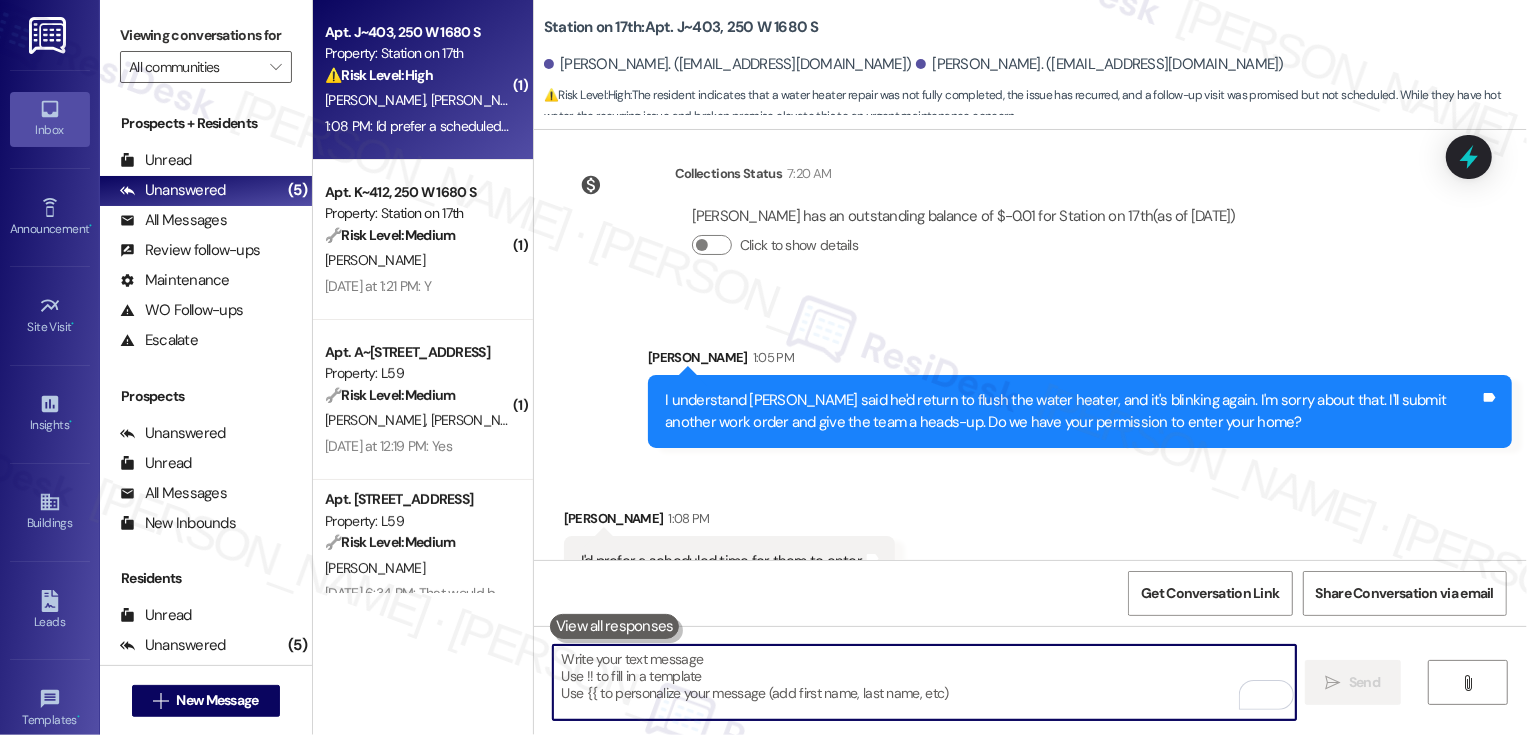 click at bounding box center (924, 682) 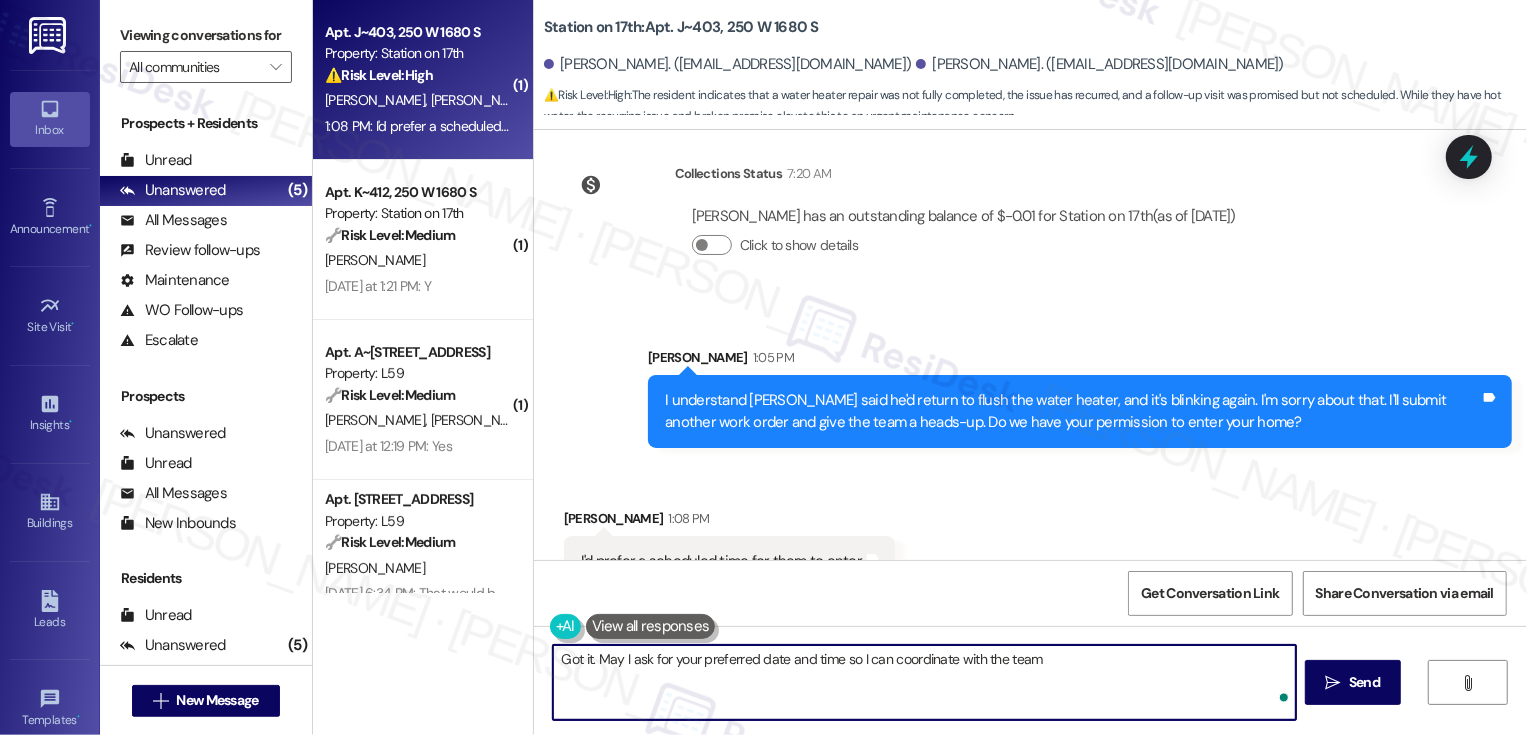 type on "Got it. May I ask for your preferred date and time so I can coordinate with the team?" 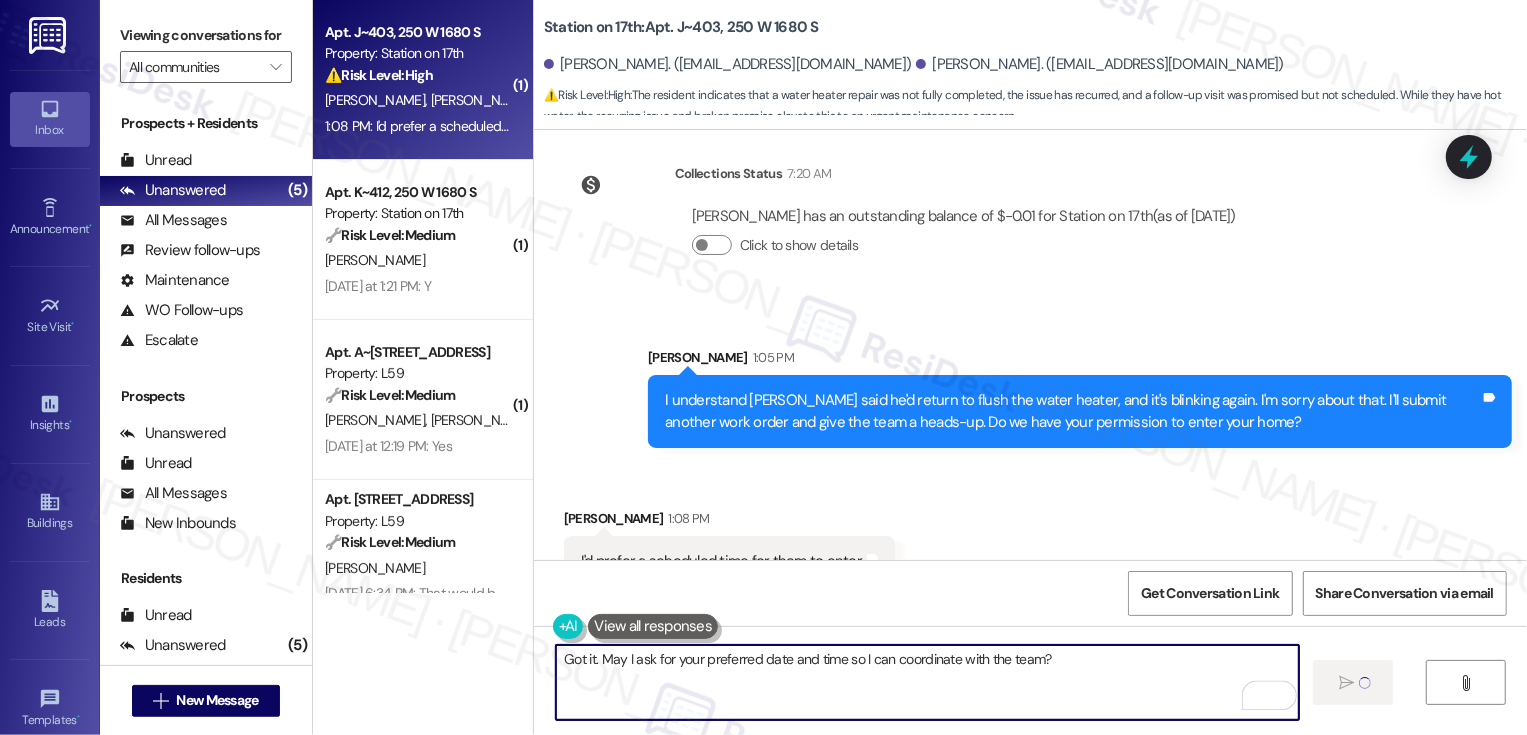 type 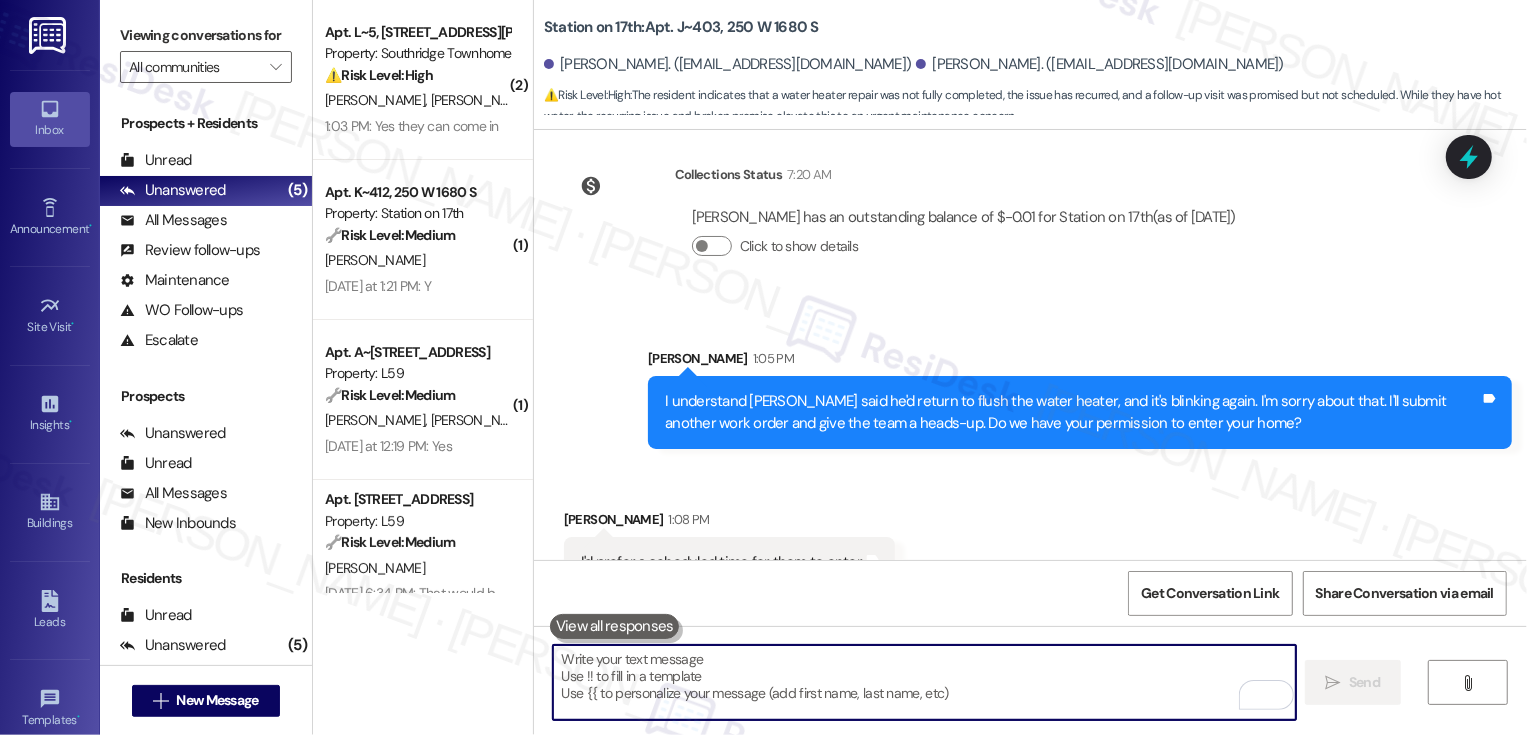 scroll, scrollTop: 6569, scrollLeft: 0, axis: vertical 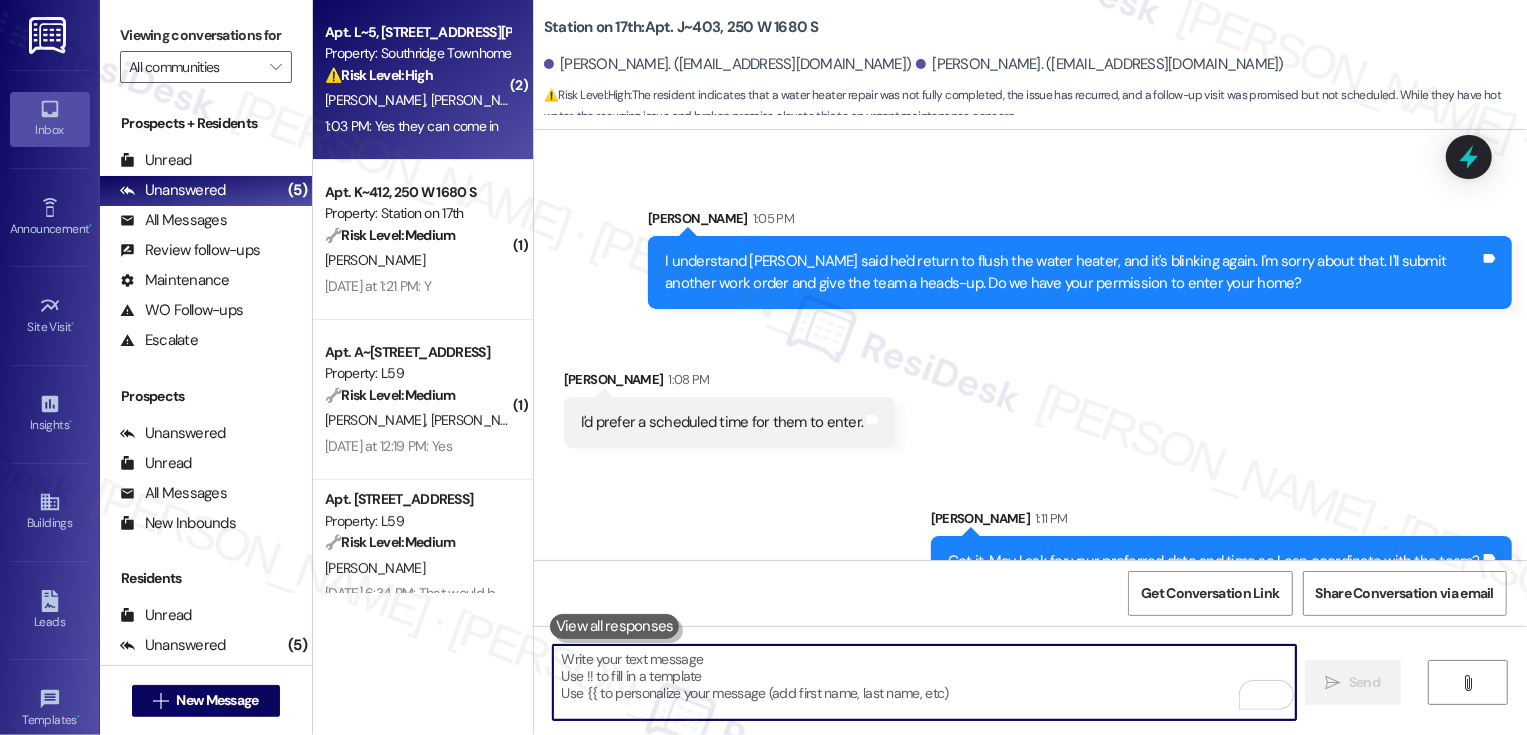 click on "1:03 PM: Yes they can come in 1:03 PM: Yes they can come in" at bounding box center (412, 126) 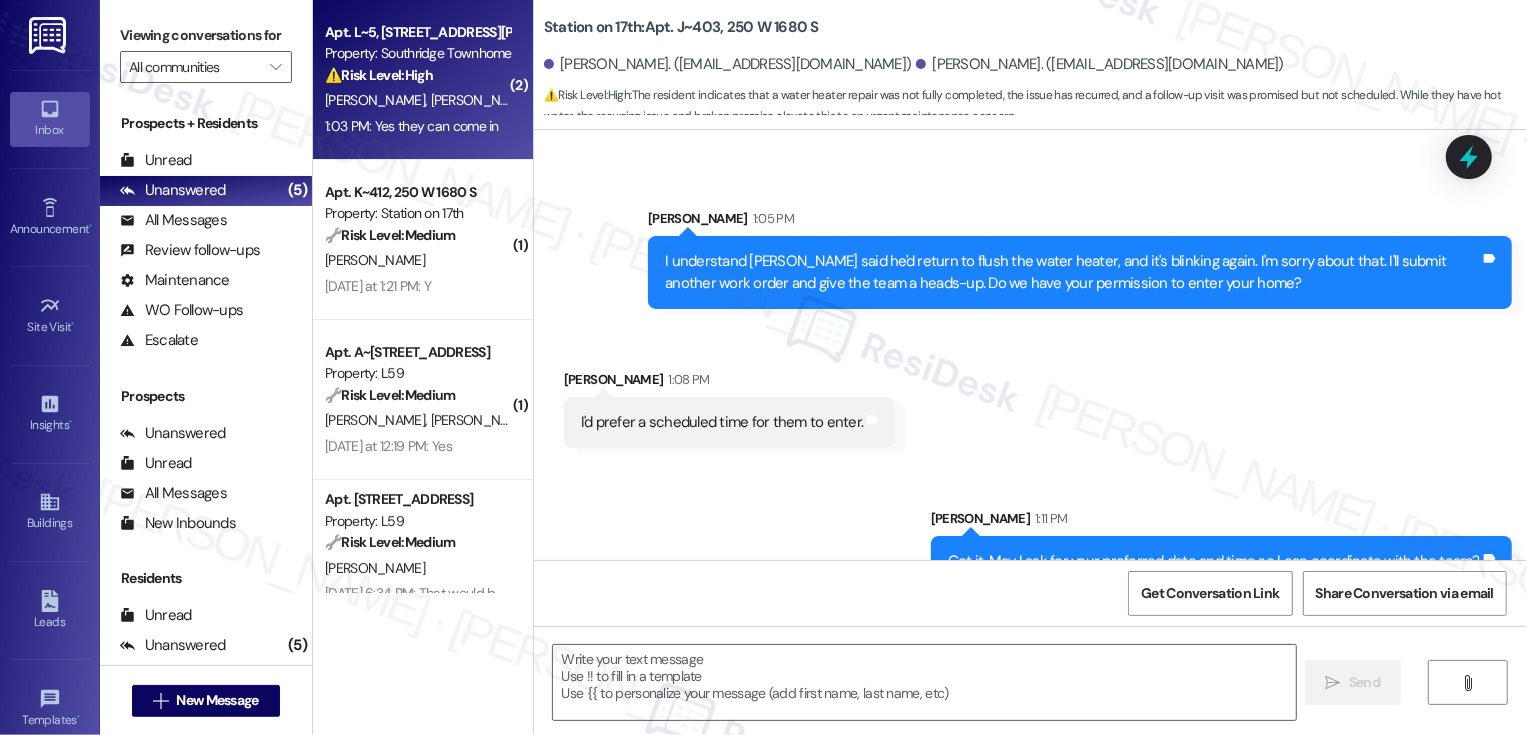 click on "1:03 PM: Yes they can come in 1:03 PM: Yes they can come in" at bounding box center [412, 126] 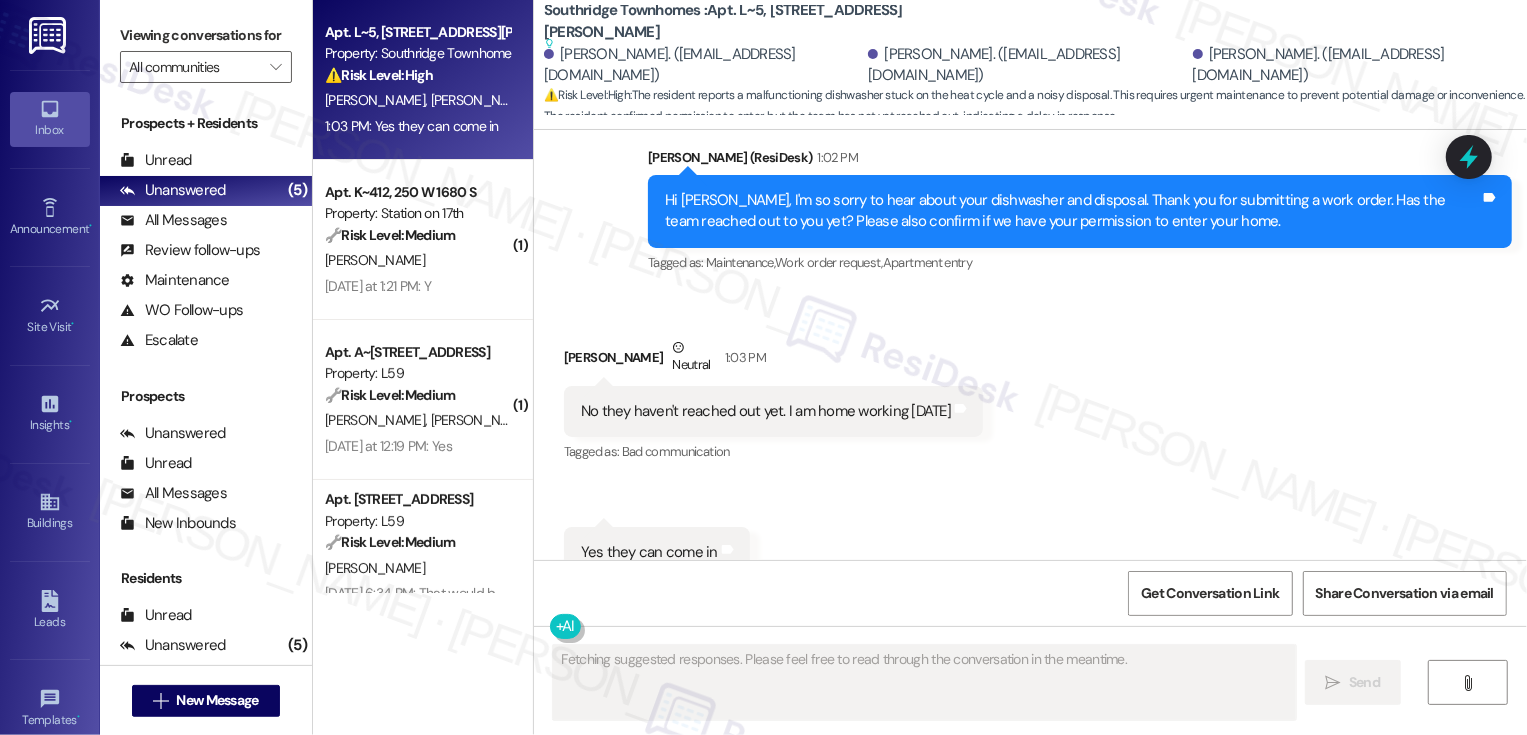 scroll, scrollTop: 3282, scrollLeft: 0, axis: vertical 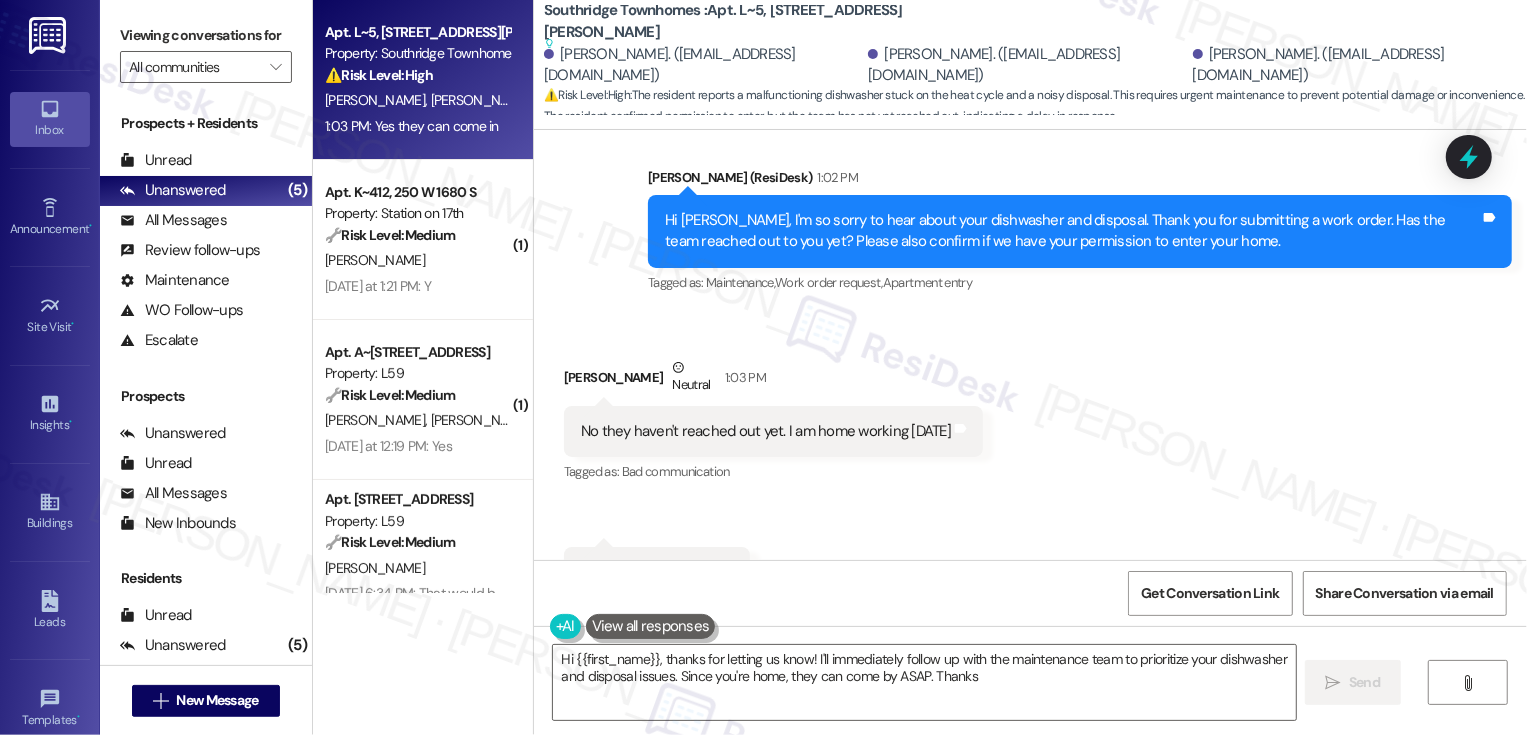 type on "Hi {{first_name}}, thanks for letting us know! I'll immediately follow up with the maintenance team to prioritize your dishwasher and disposal issues. Since you're home, they can come by ASAP. Thanks!" 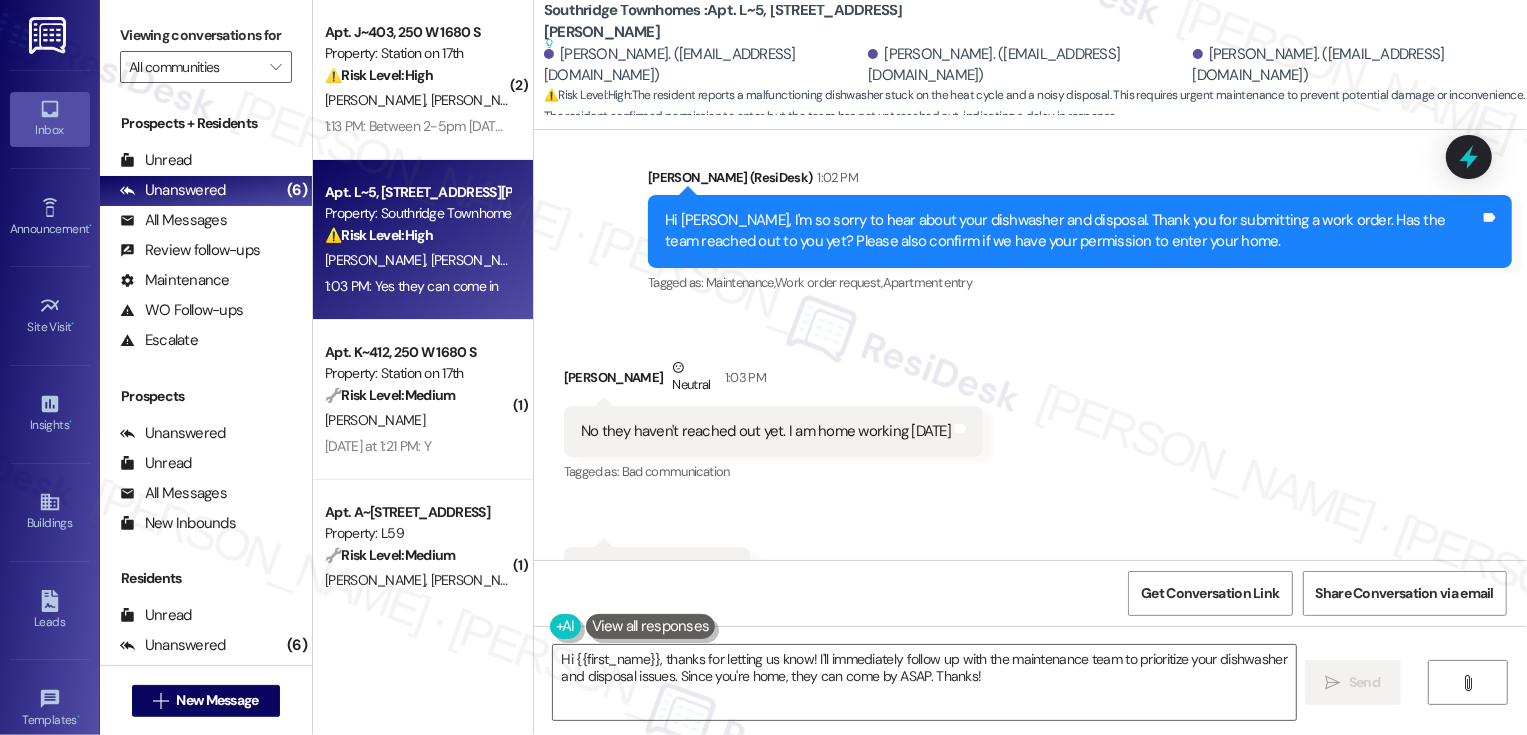 click on "Received via SMS [PERSON_NAME]   Neutral 1:03 PM No they haven't reached out yet. I am home working [DATE] Tags and notes Tagged as:   Bad communication Click to highlight conversations about Bad communication Received via SMS 1:03 PM [PERSON_NAME] 1:03 PM Yes they can come in Tags and notes Tagged as:   Positive response Click to highlight conversations about Positive response" at bounding box center [1030, 477] 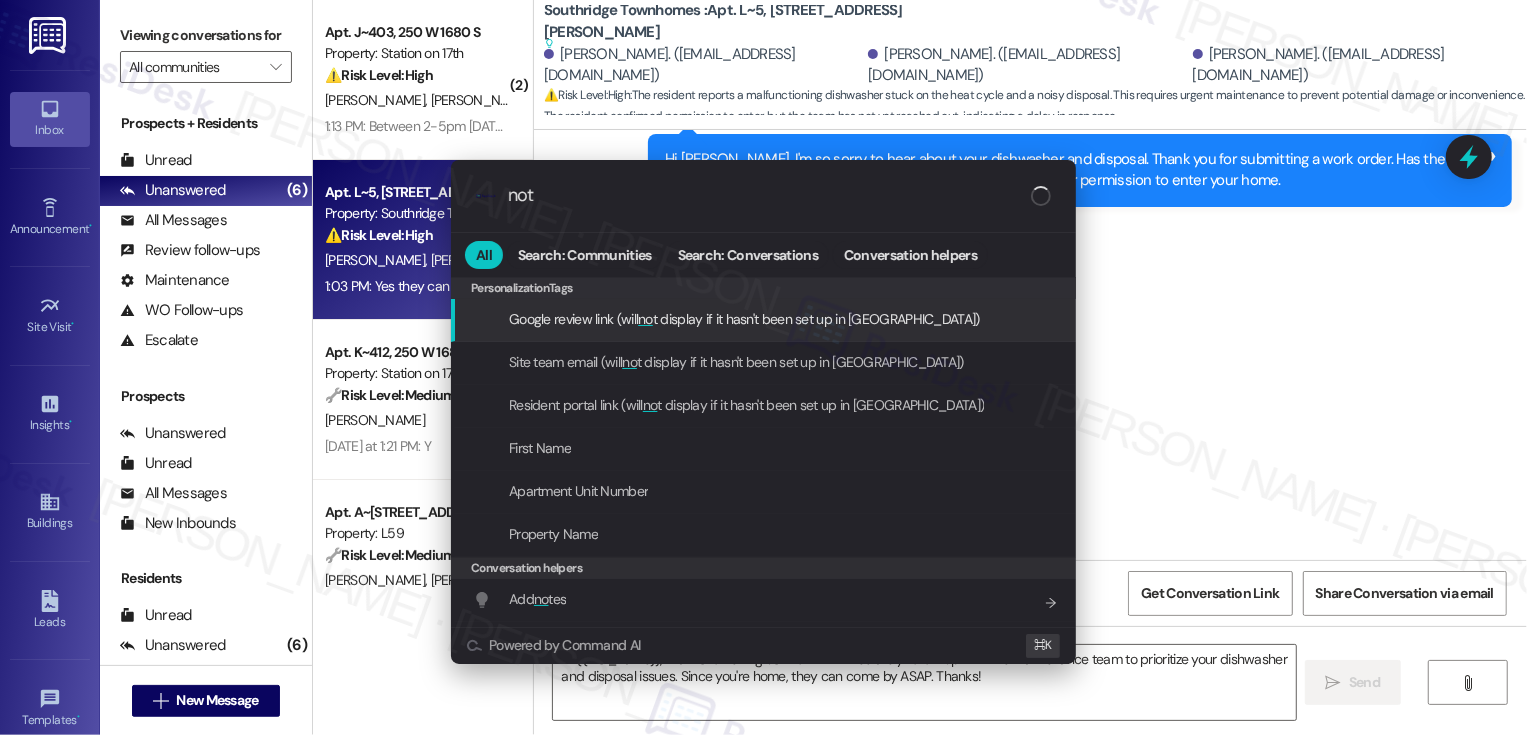 type on "note" 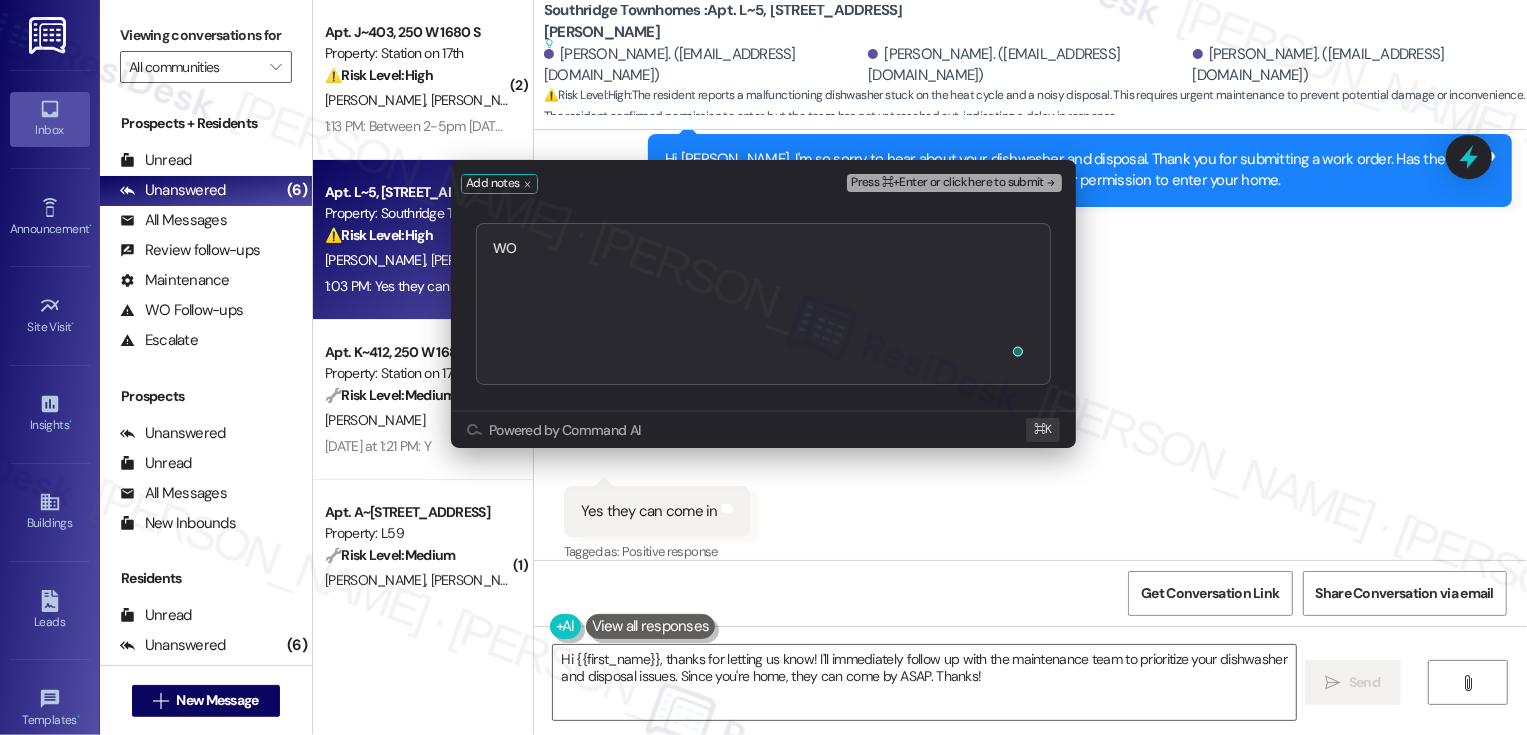 type on "WO 4003" 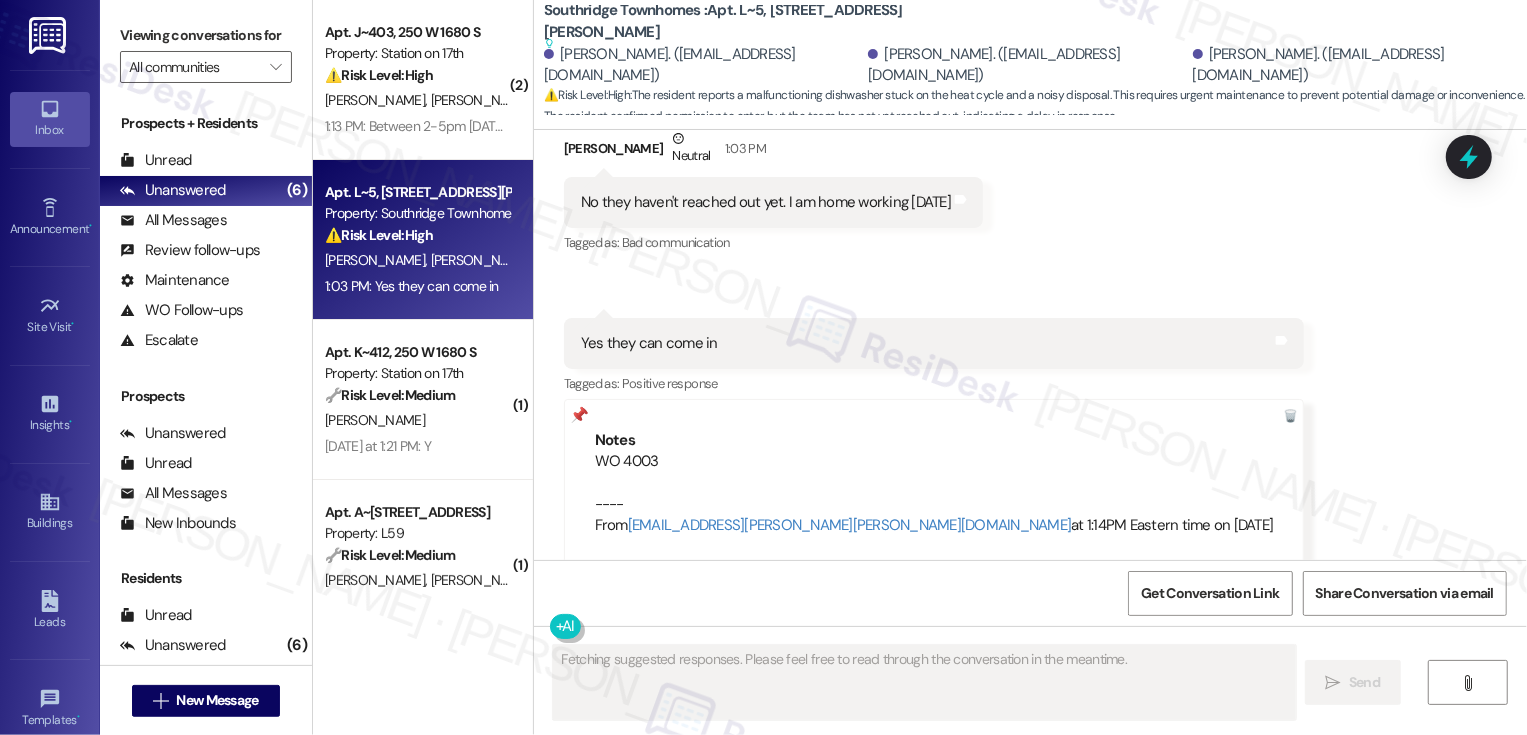 scroll, scrollTop: 3512, scrollLeft: 0, axis: vertical 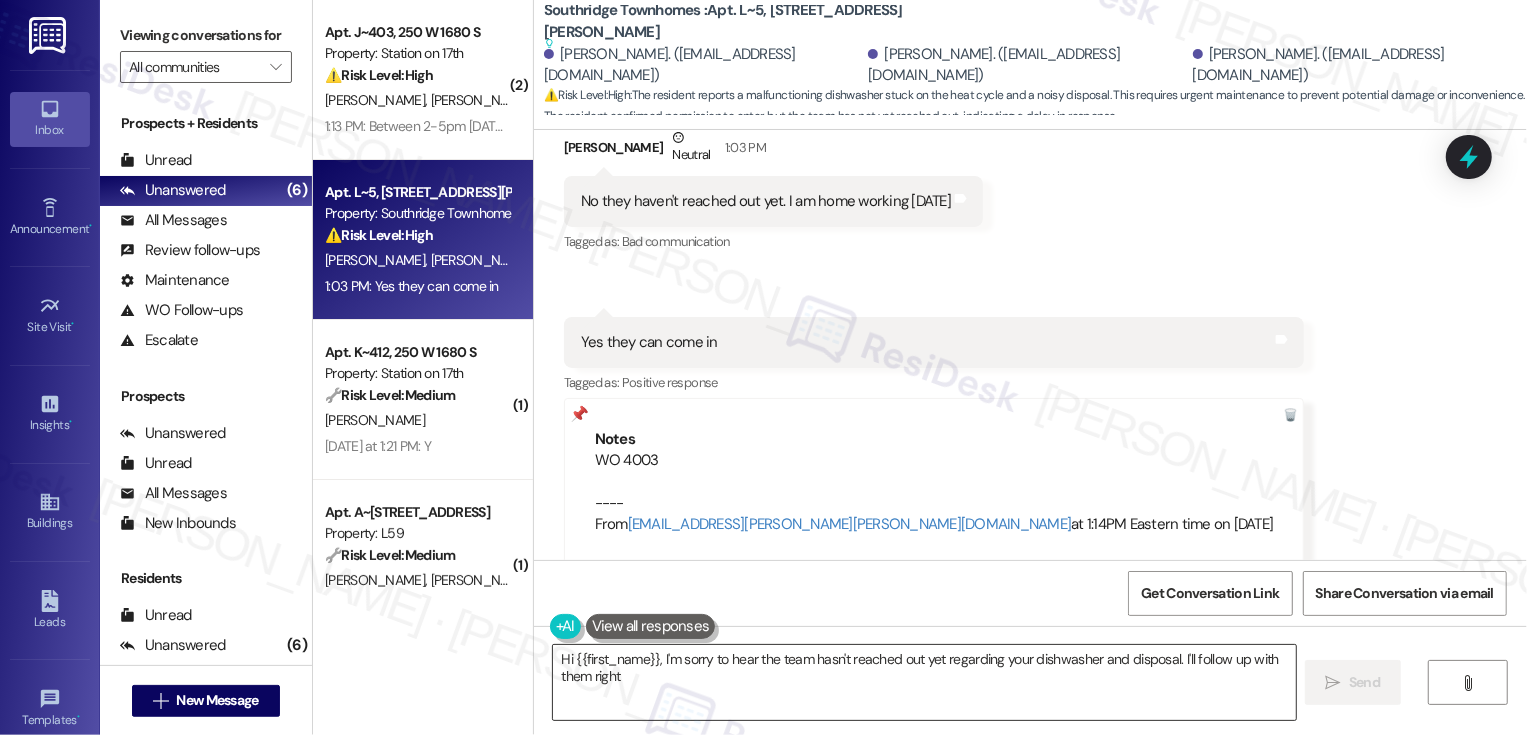 click on "Hi {{first_name}}, I'm sorry to hear the team hasn't reached out yet regarding" at bounding box center (924, 682) 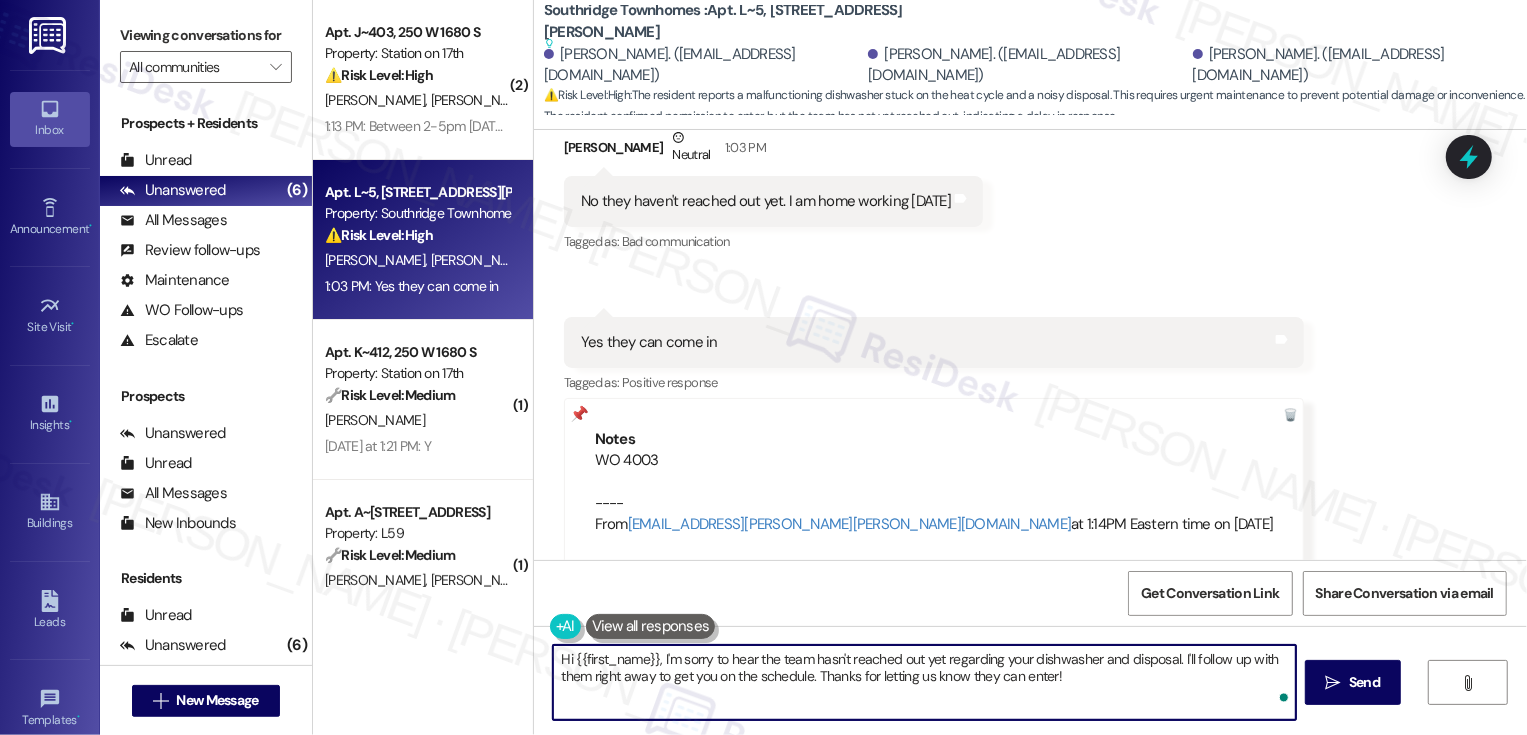 click on "Hi {{first_name}}, I'm sorry to hear the team hasn't reached out yet regarding your dishwasher and disposal. I'll follow up with them right away to get you on the schedule. Thanks for letting us know they can enter!" at bounding box center [924, 682] 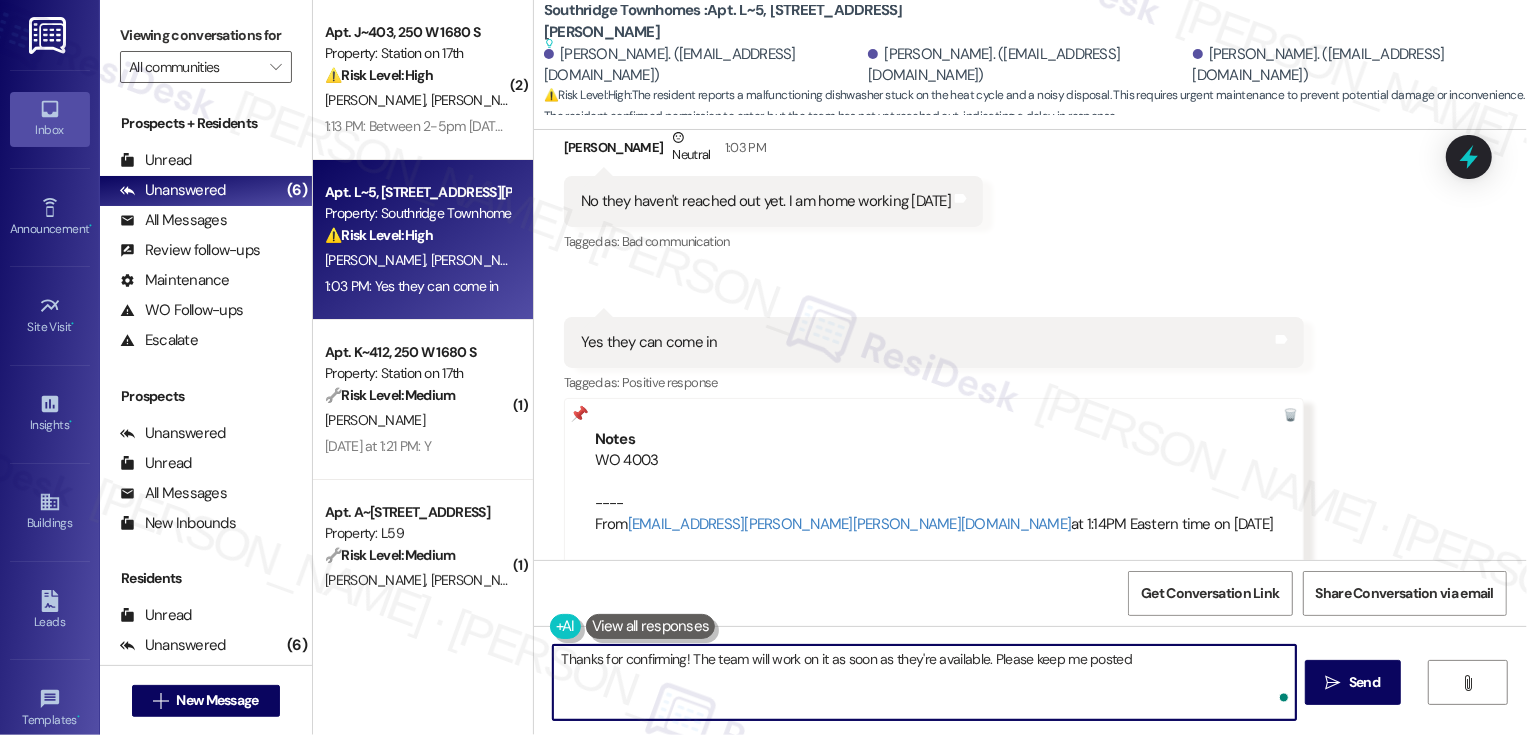 type on "Thanks for confirming! The team will work on it as soon as they're available. Please keep me posted!" 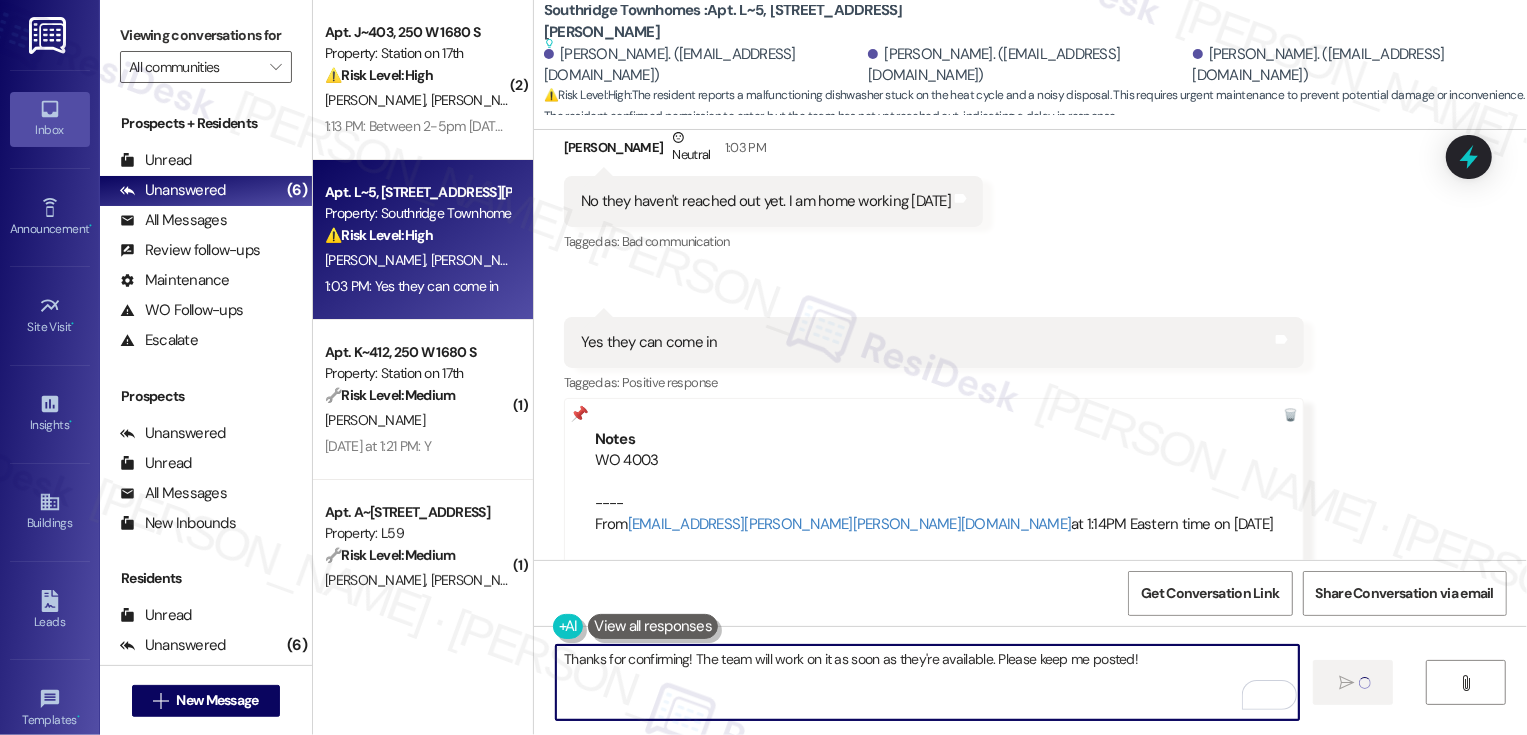 type 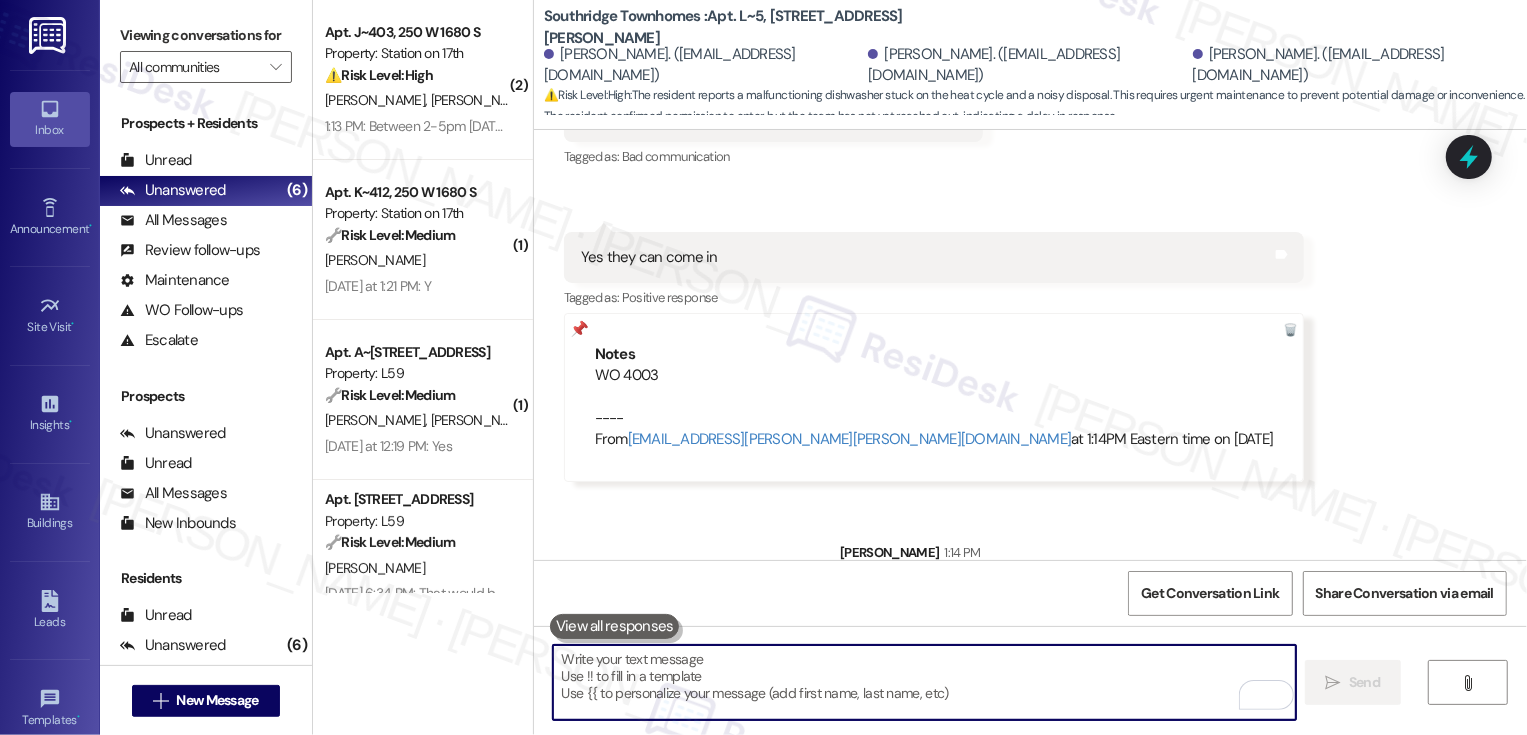 scroll, scrollTop: 3651, scrollLeft: 0, axis: vertical 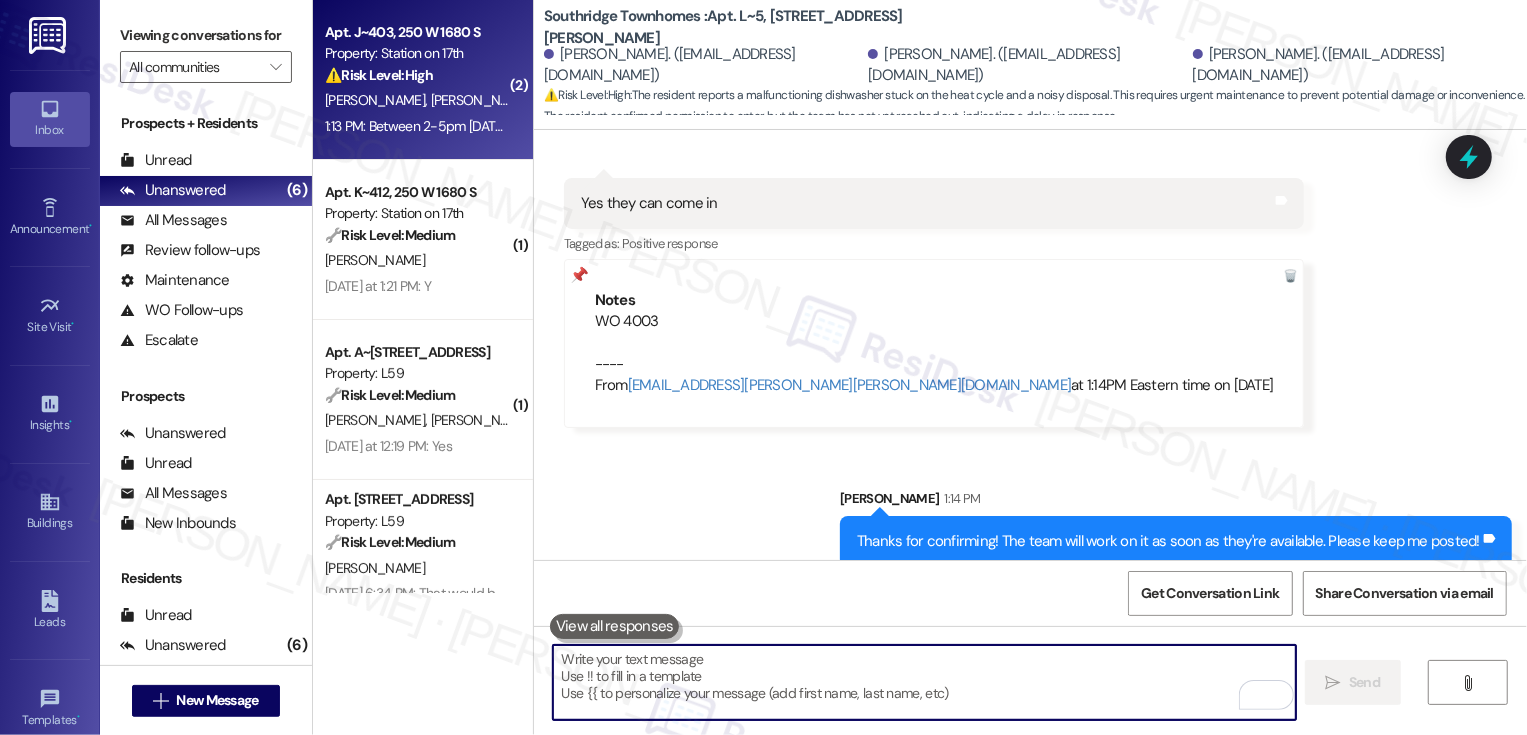 click on "1:13 PM: Between 2-5pm [DATE]. We could do [DATE] between 2-5 pm as well 1:13 PM: Between 2-5pm [DATE]. We could do [DATE] between 2-5 pm as well" at bounding box center (549, 126) 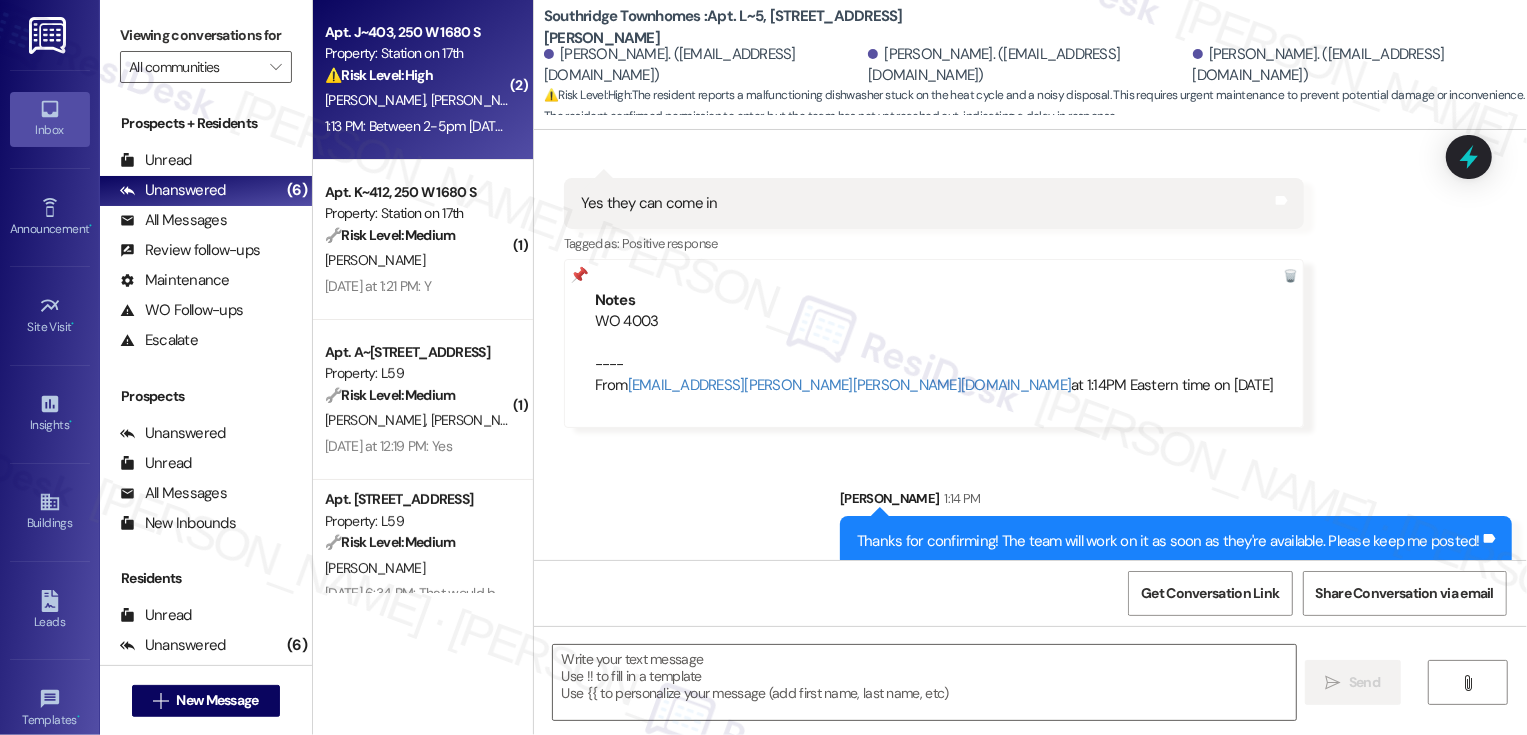 click on "1:13 PM: Between 2-5pm [DATE]. We could do [DATE] between 2-5 pm as well 1:13 PM: Between 2-5pm [DATE]. We could do [DATE] between 2-5 pm as well" at bounding box center (549, 126) 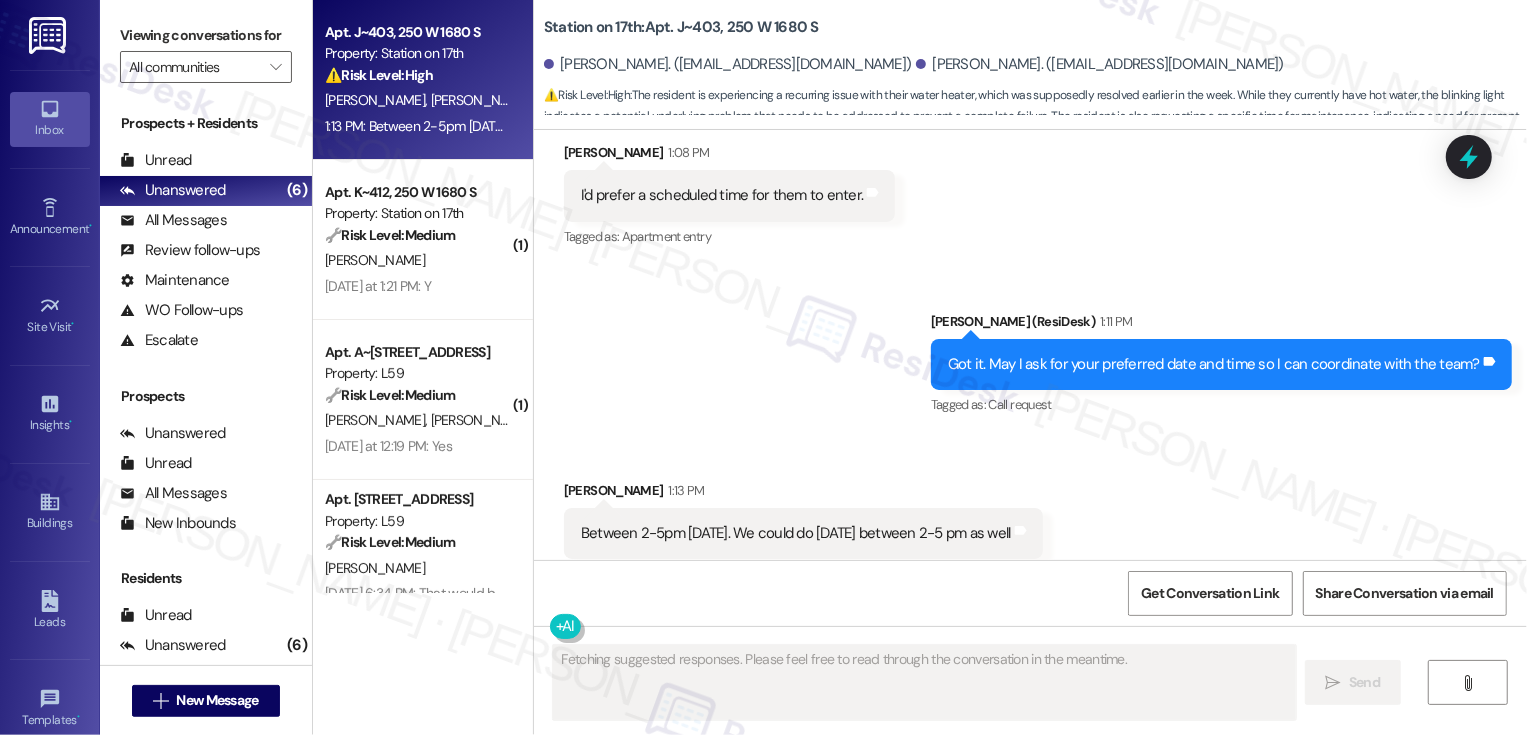 scroll, scrollTop: 6532, scrollLeft: 0, axis: vertical 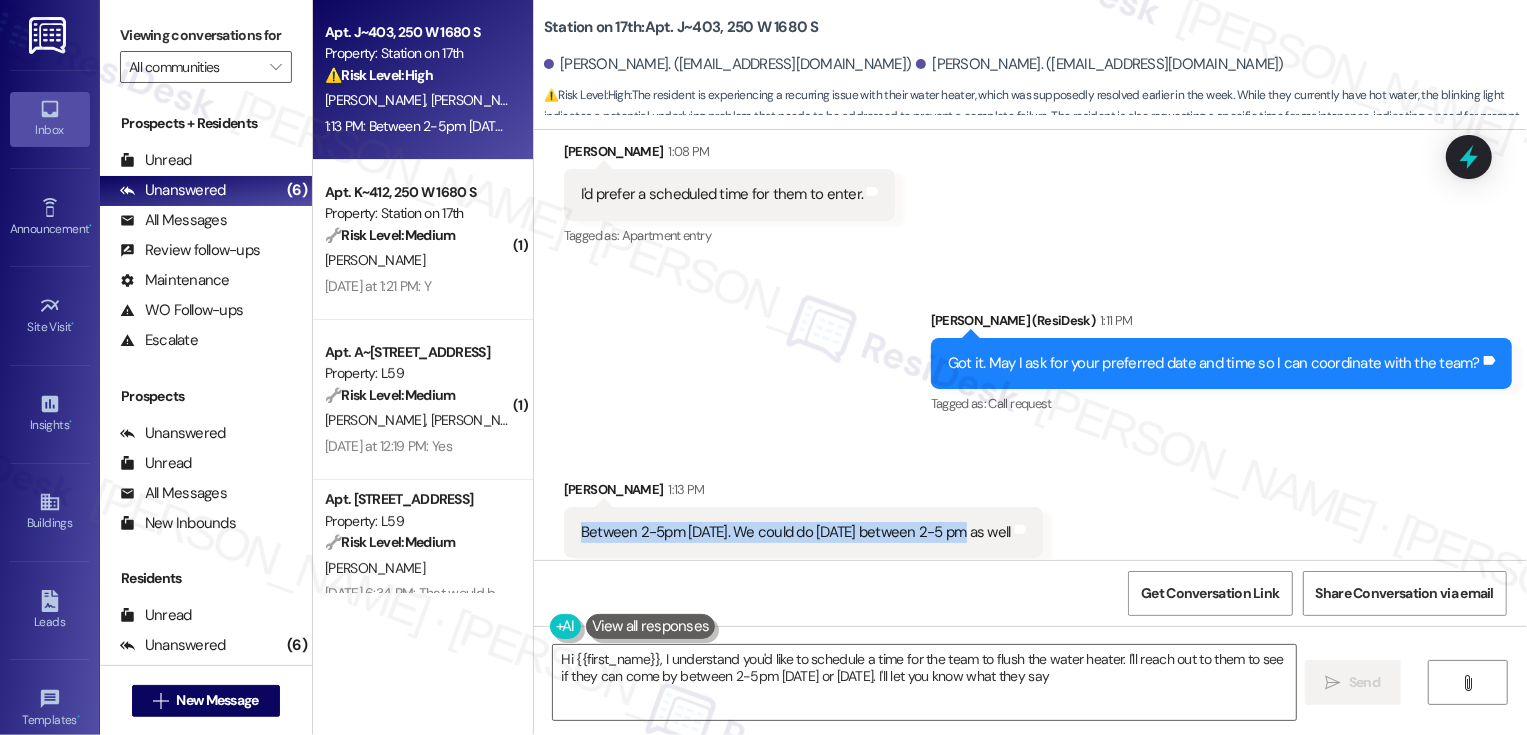 type on "Hi {{first_name}}, I understand you'd like to schedule a time for the team to flush the water heater. I'll reach out to them to see if they can come by between 2-5pm [DATE] or [DATE]. I'll let you know what they say!" 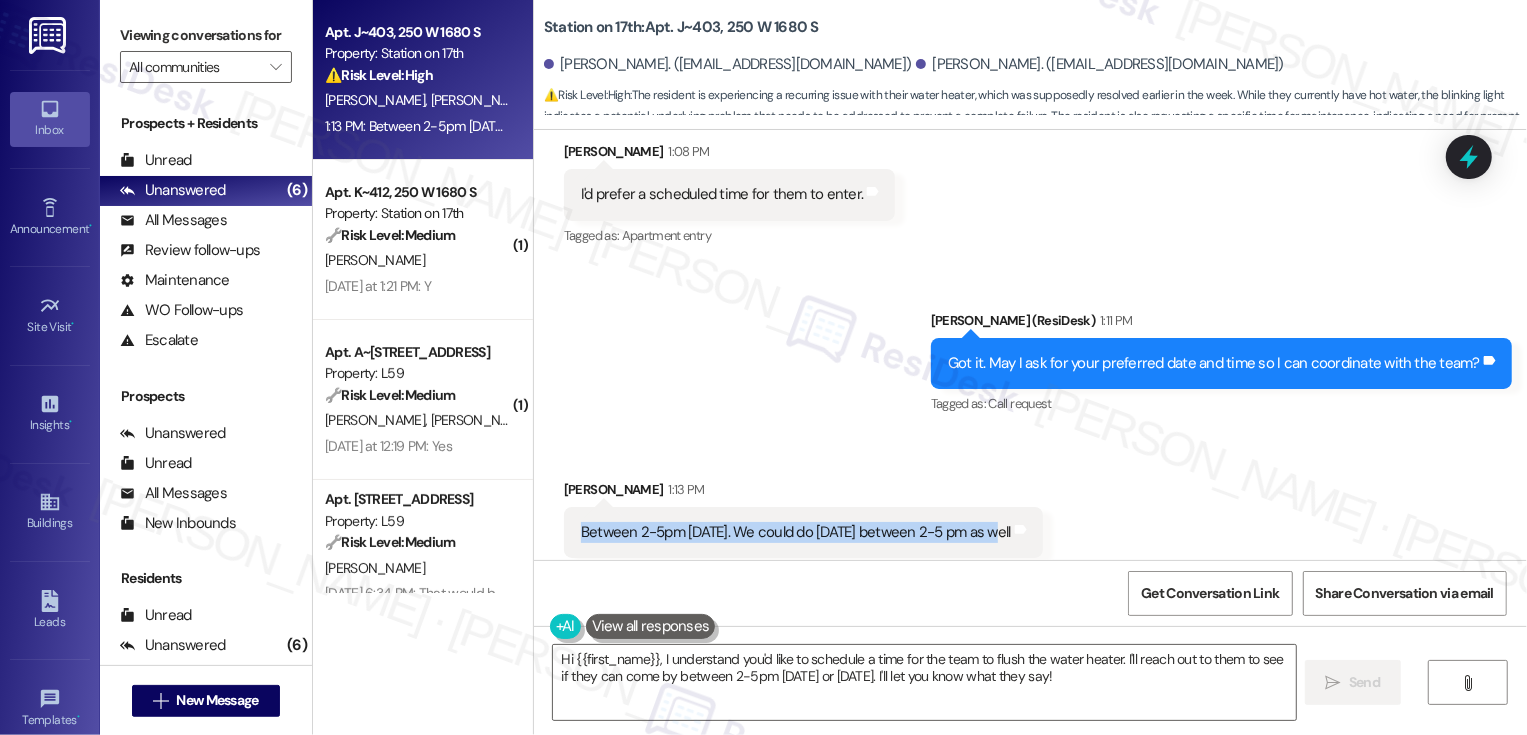 drag, startPoint x: 566, startPoint y: 487, endPoint x: 997, endPoint y: 488, distance: 431.00116 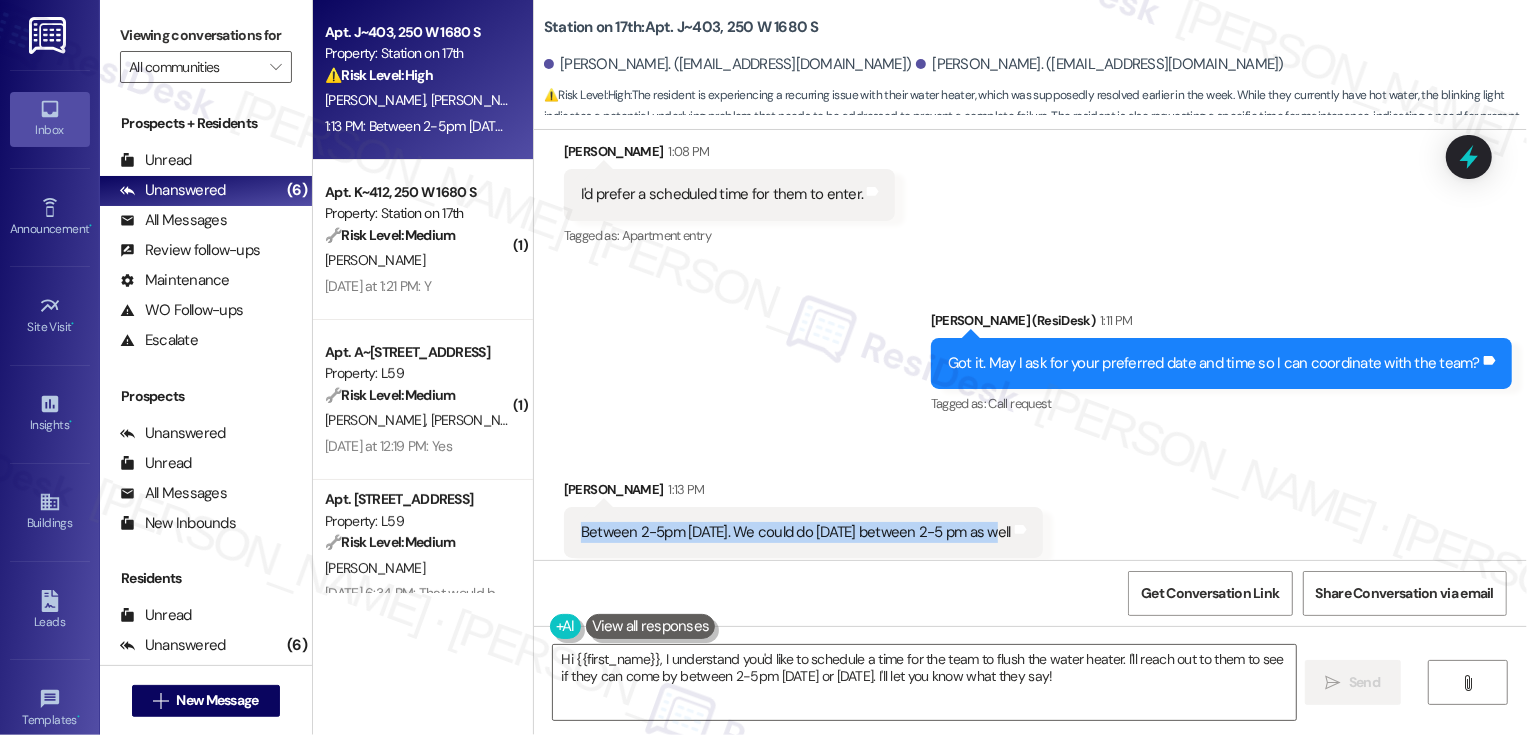 copy on "Between 2-5pm [DATE]. We could do [DATE] between 2-5 pm as we" 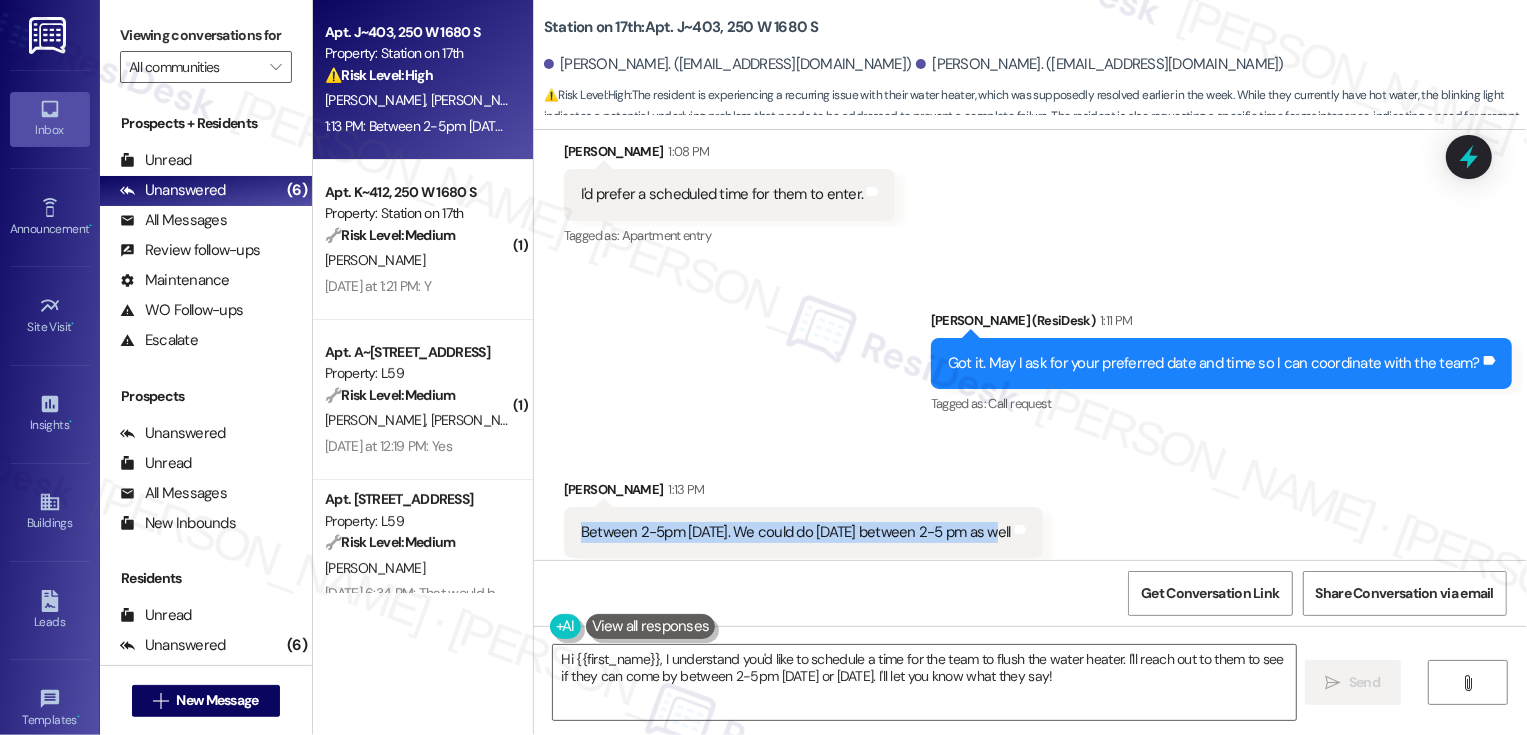 copy on "Between 2-5pm [DATE]. We could do [DATE] between 2-5 pm as we" 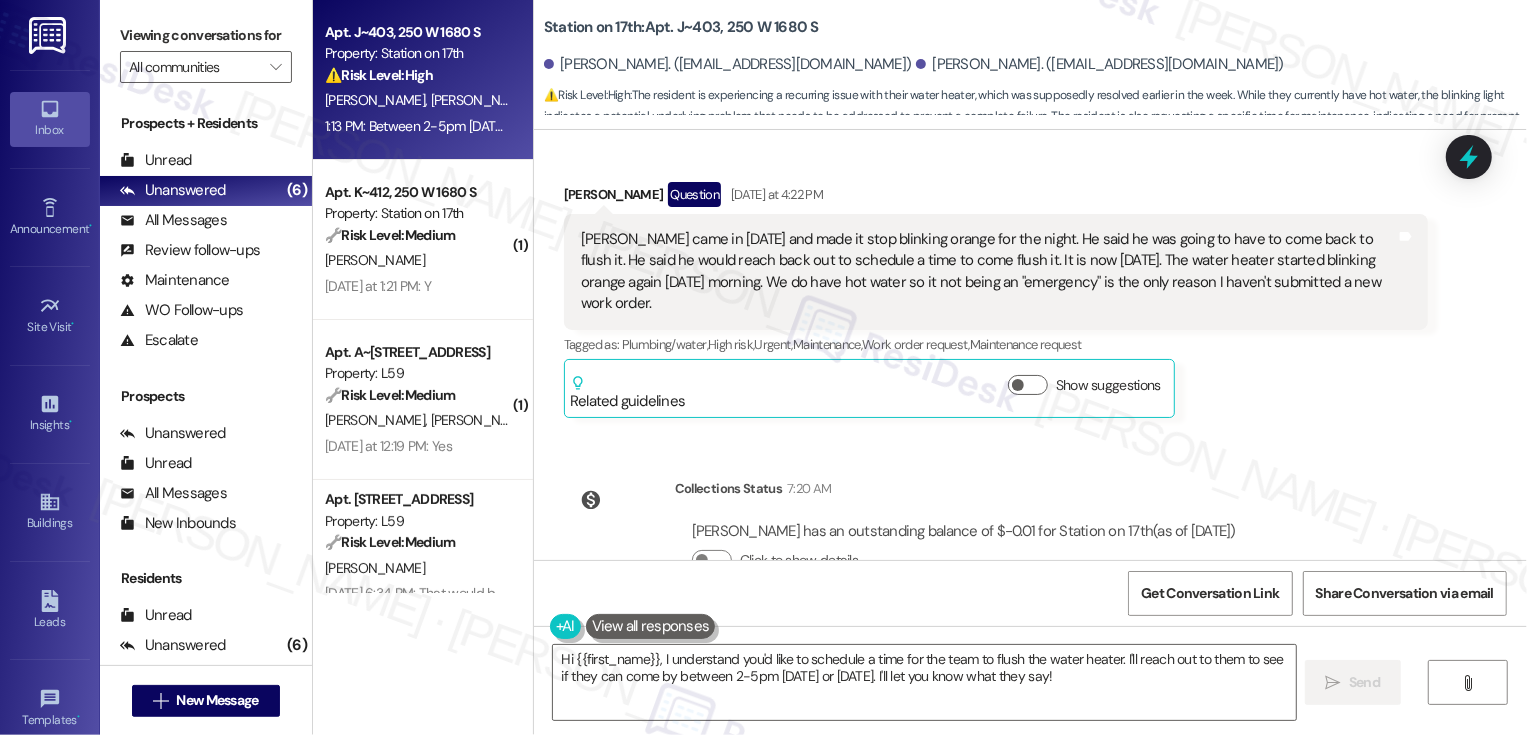 scroll, scrollTop: 5678, scrollLeft: 0, axis: vertical 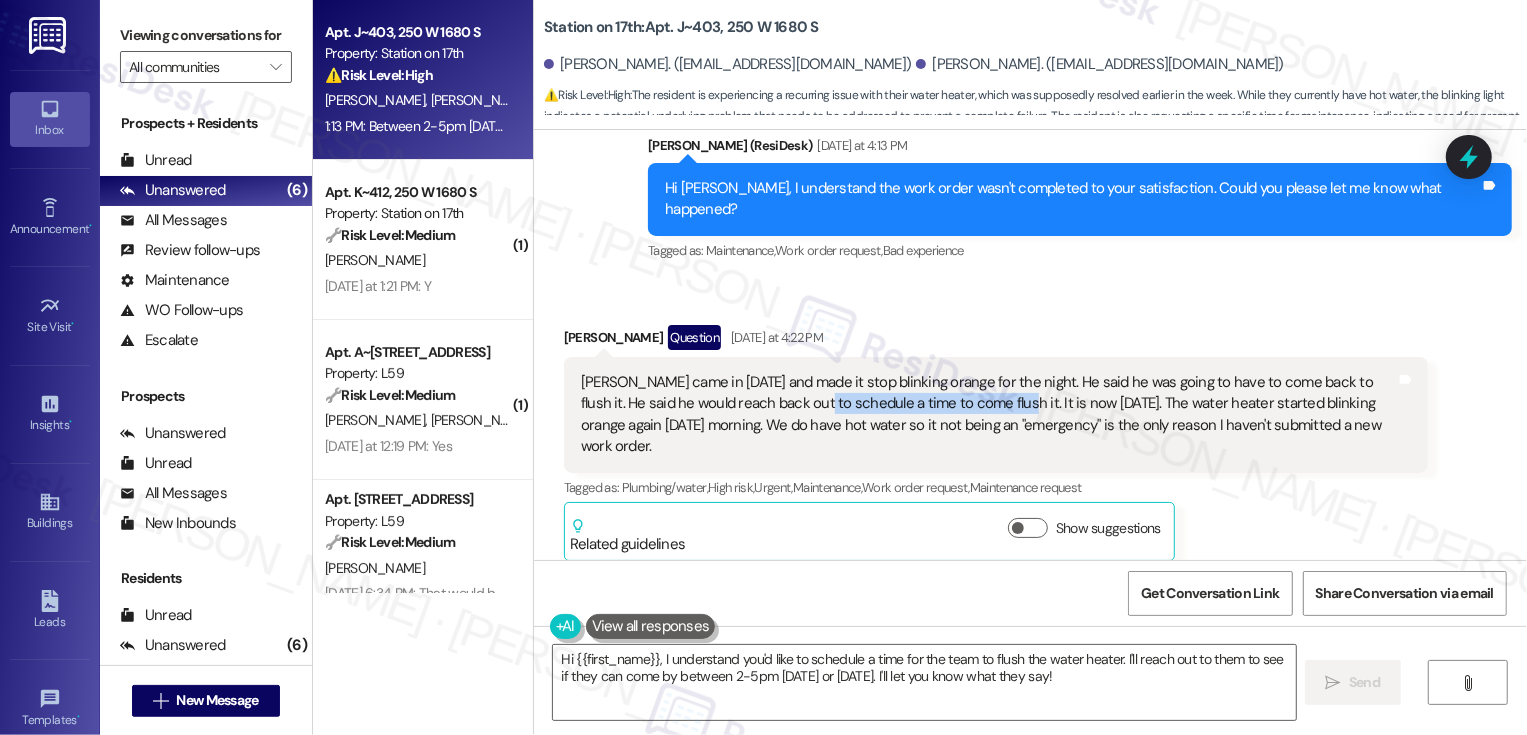 drag, startPoint x: 771, startPoint y: 383, endPoint x: 969, endPoint y: 391, distance: 198.16154 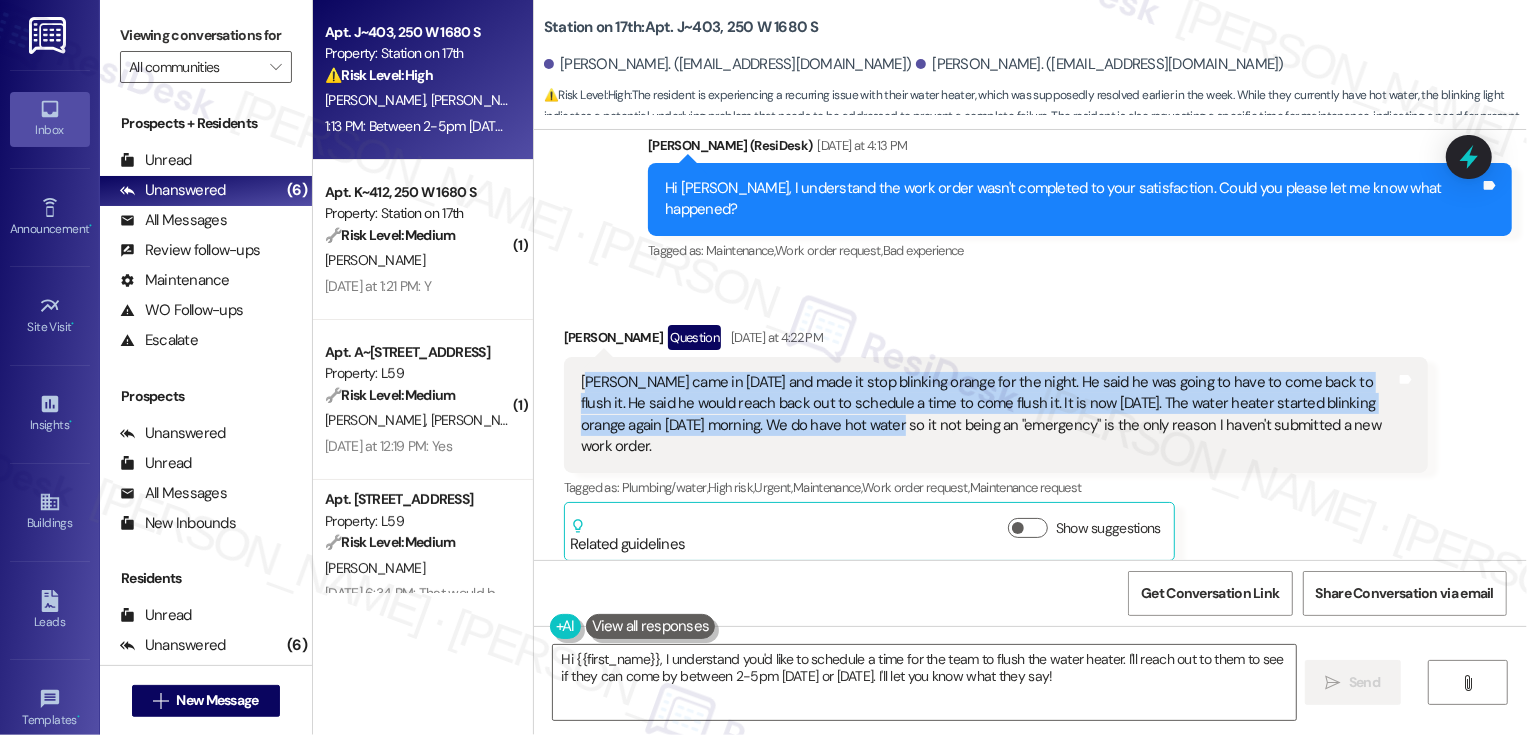 drag, startPoint x: 573, startPoint y: 355, endPoint x: 818, endPoint y: 401, distance: 249.28096 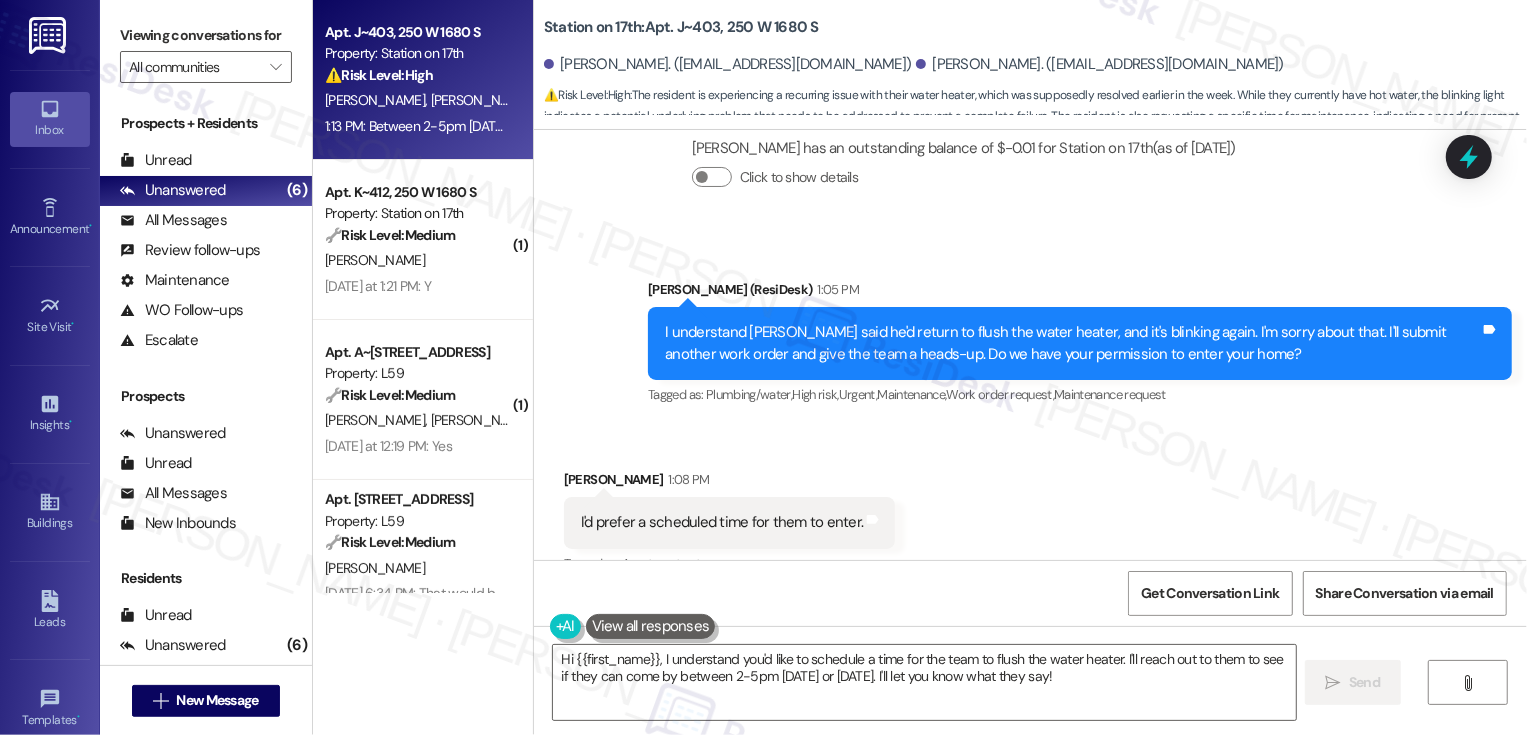 scroll, scrollTop: 6403, scrollLeft: 0, axis: vertical 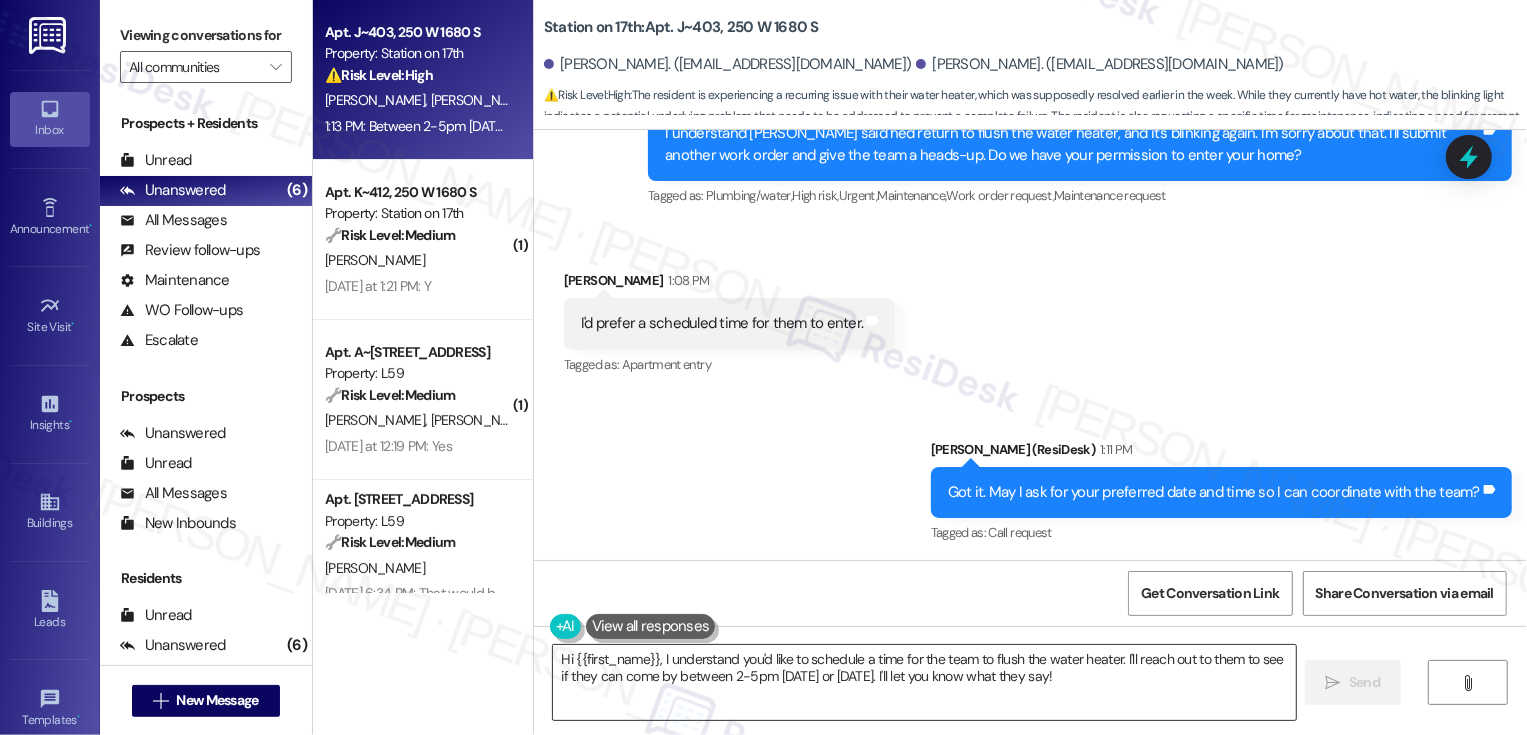 click on "Hi {{first_name}}, I understand you'd like to schedule a time for the team to flush the water heater. I'll reach out to them to see if they can come by between 2-5pm [DATE] or [DATE]. I'll let you know what they say!" at bounding box center (924, 682) 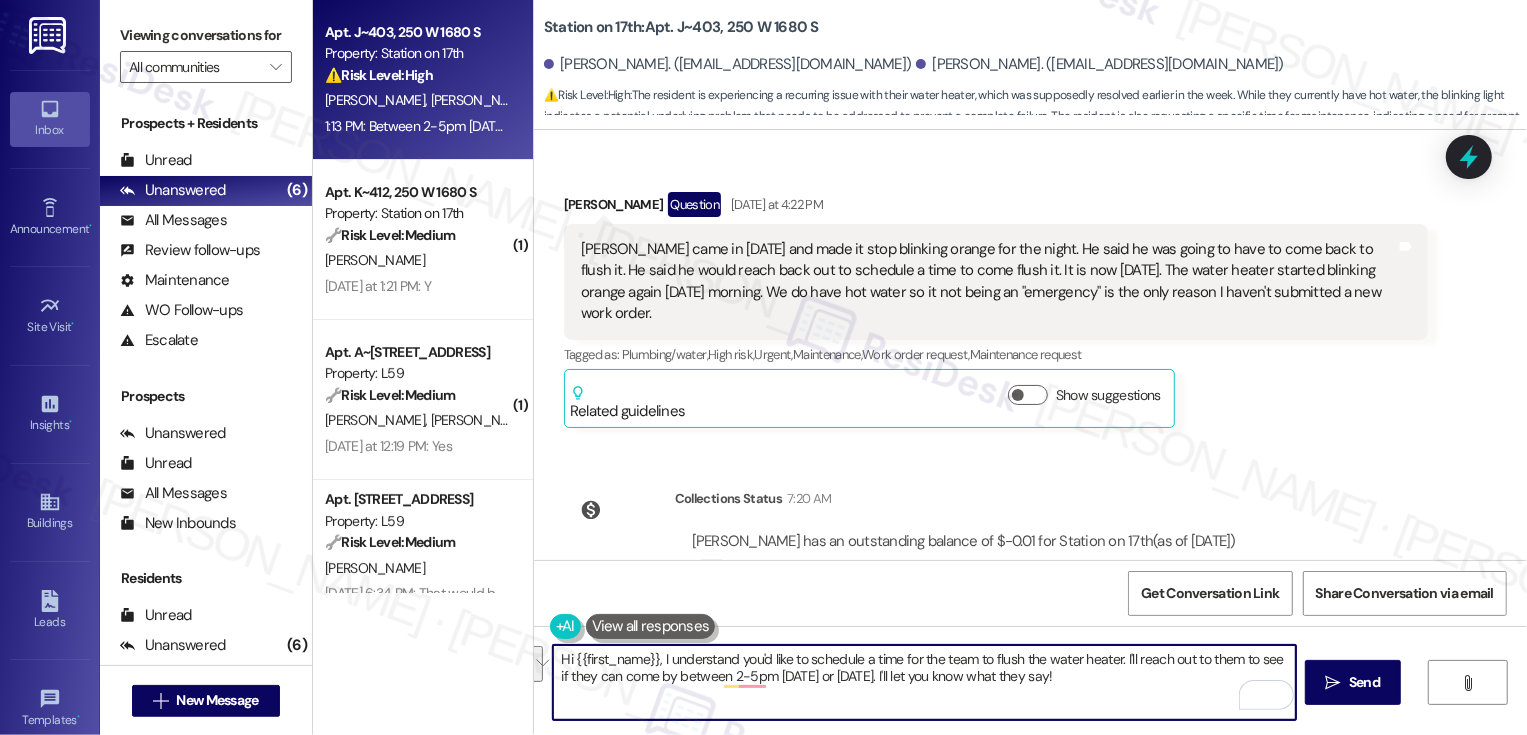 scroll, scrollTop: 6153, scrollLeft: 0, axis: vertical 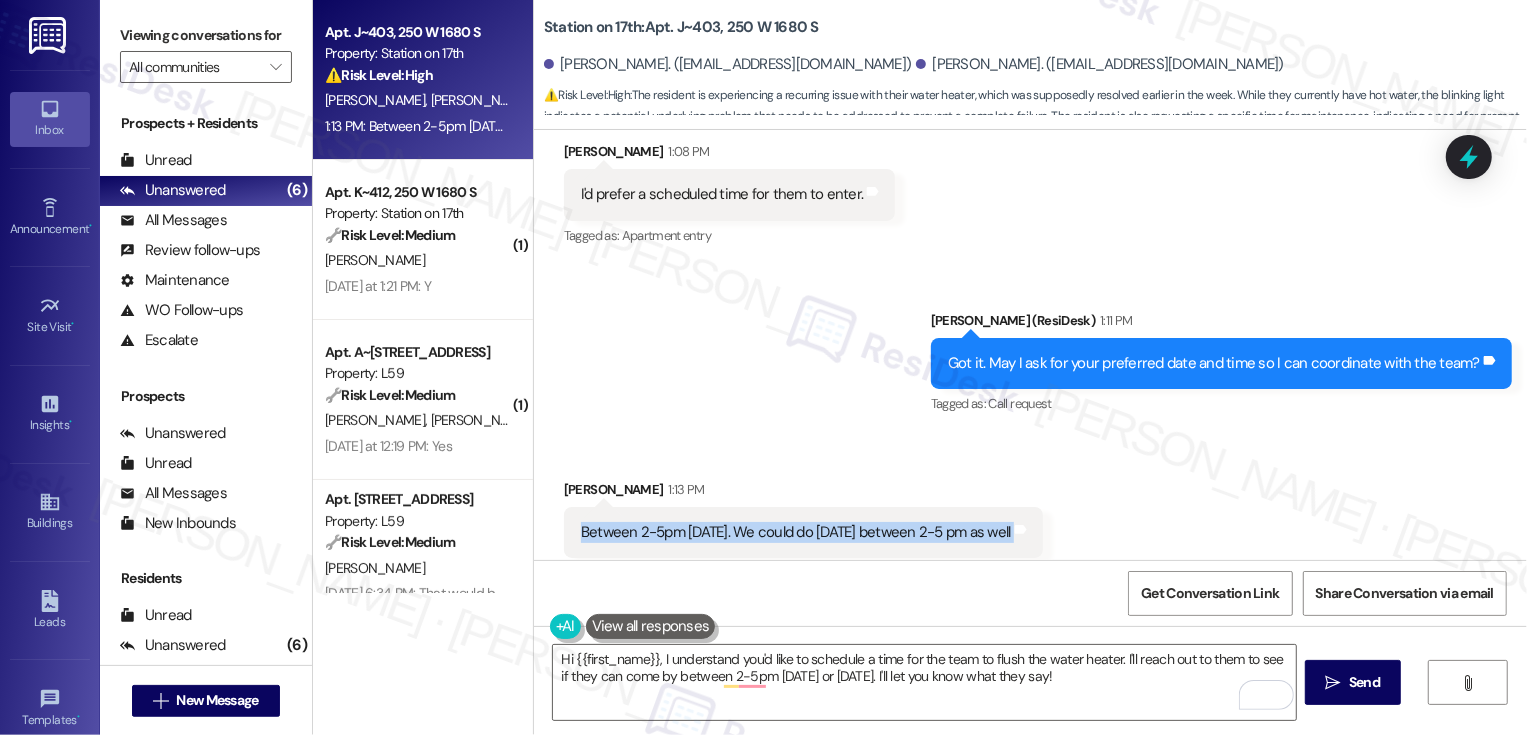 drag, startPoint x: 565, startPoint y: 489, endPoint x: 1021, endPoint y: 496, distance: 456.0537 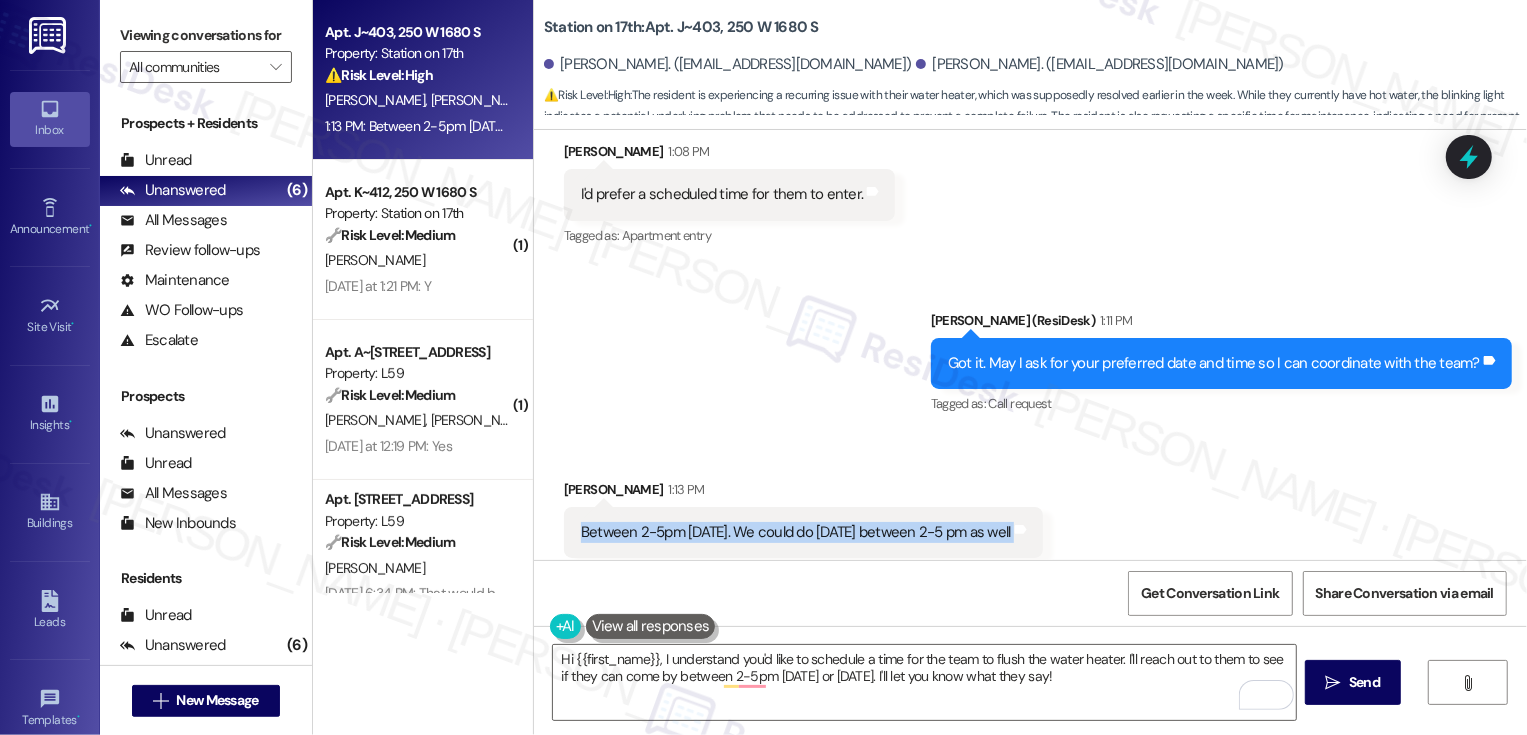 click on "Between 2-5pm [DATE]. We could do [DATE] between 2-5 pm as well Tags and notes" at bounding box center (803, 532) 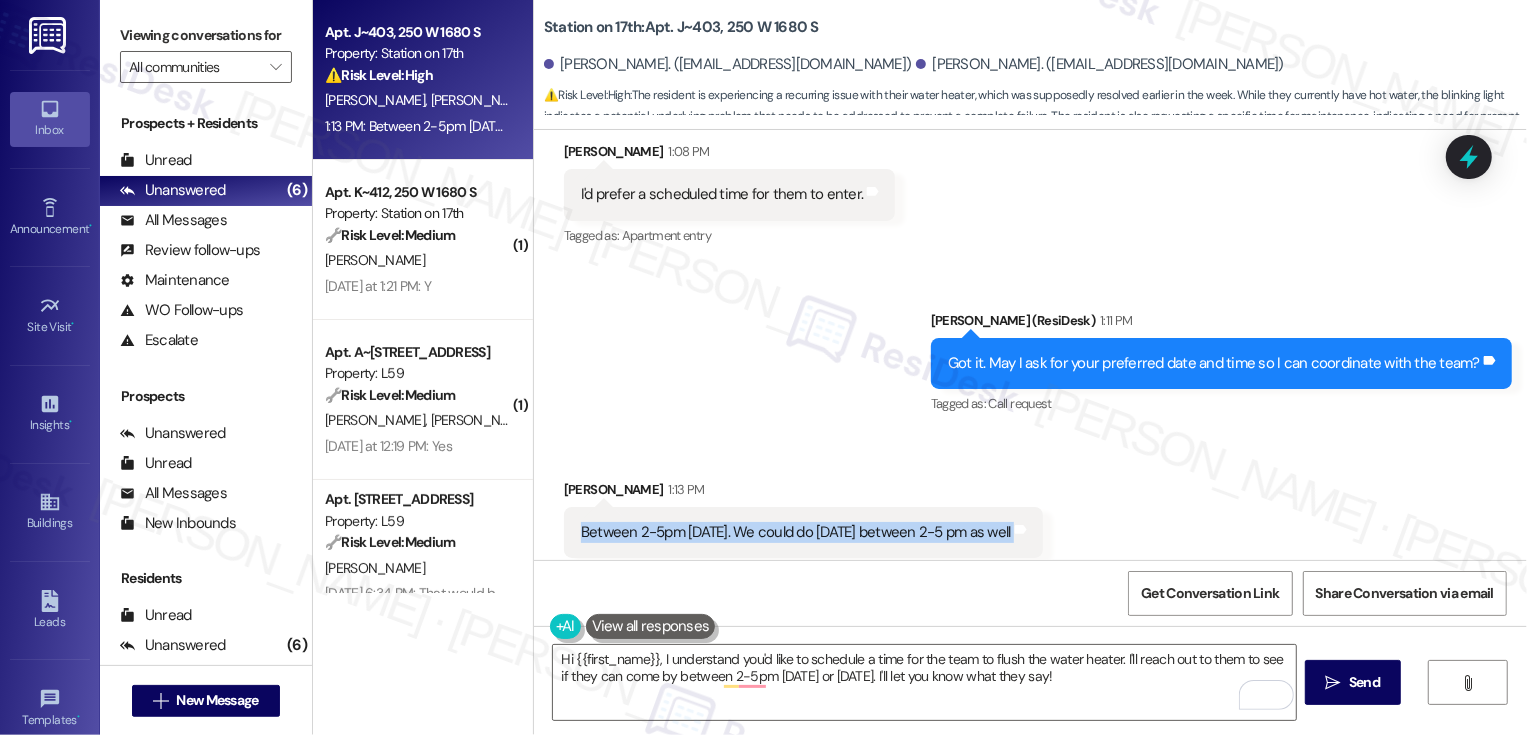 click on "Sent via SMS [PERSON_NAME]   (ResiDesk) 1:11 PM Got it. May I ask for your preferred date and time so I can coordinate with the team? Tags and notes Tagged as:   Call request Click to highlight conversations about Call request" at bounding box center [1030, 349] 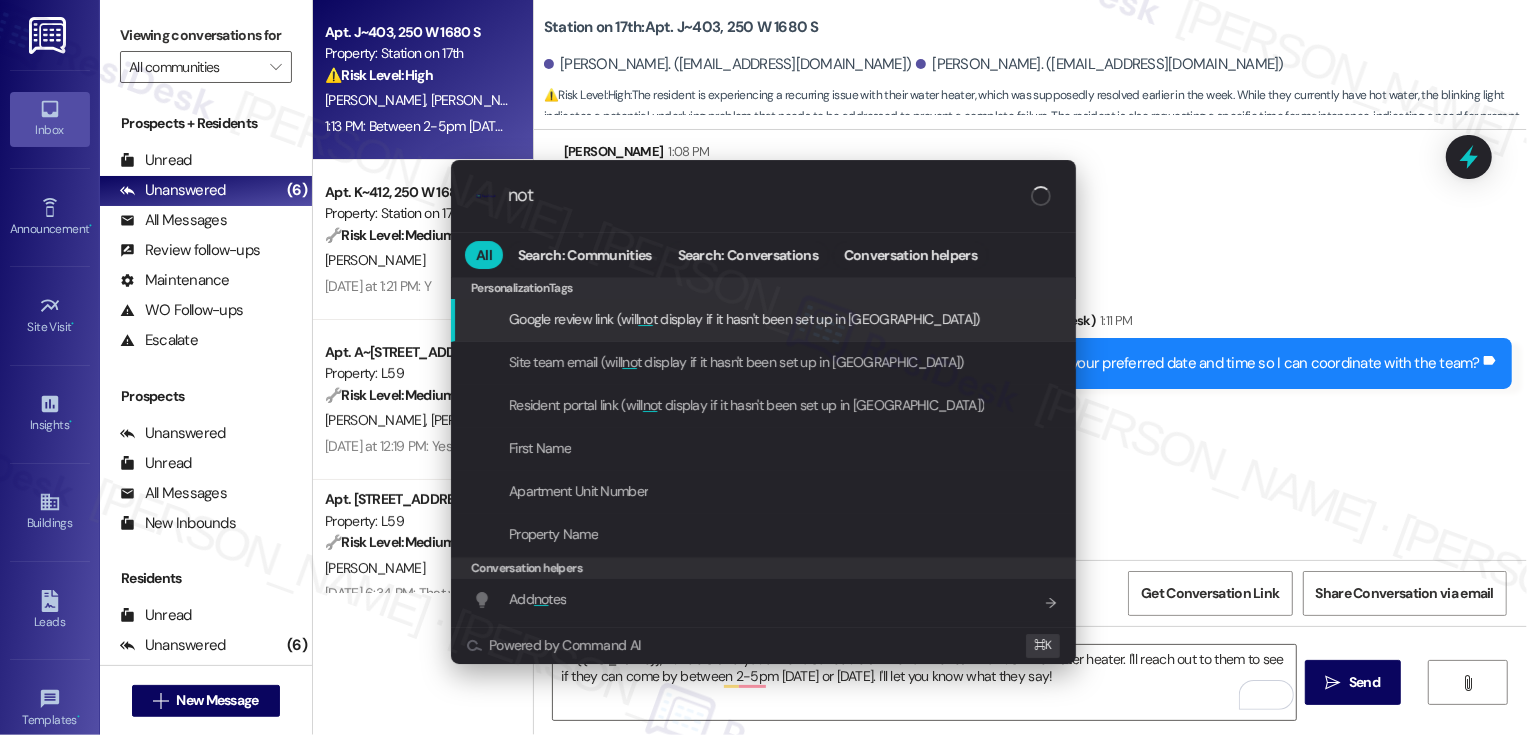 type on "note" 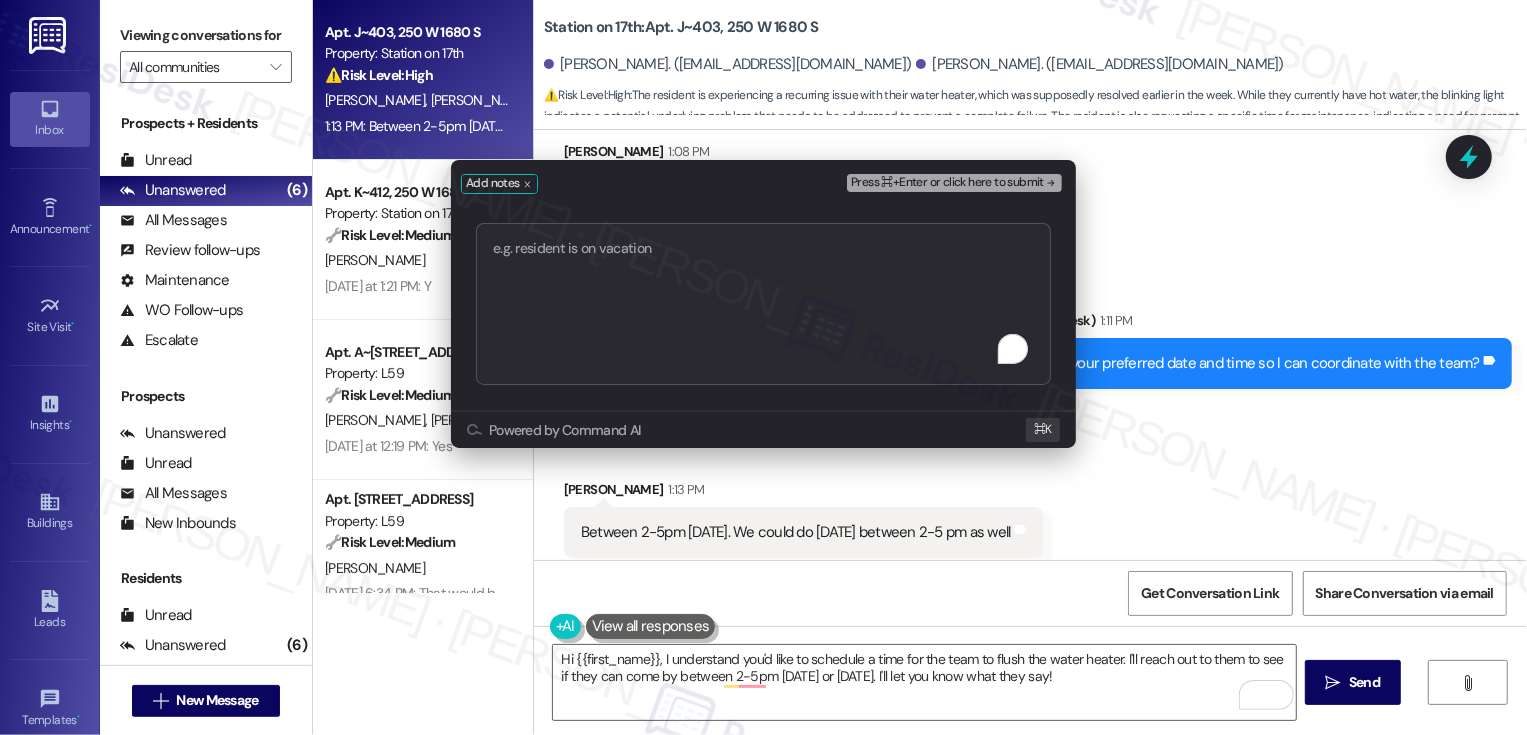 type on "Work order 2335 added successfully!" 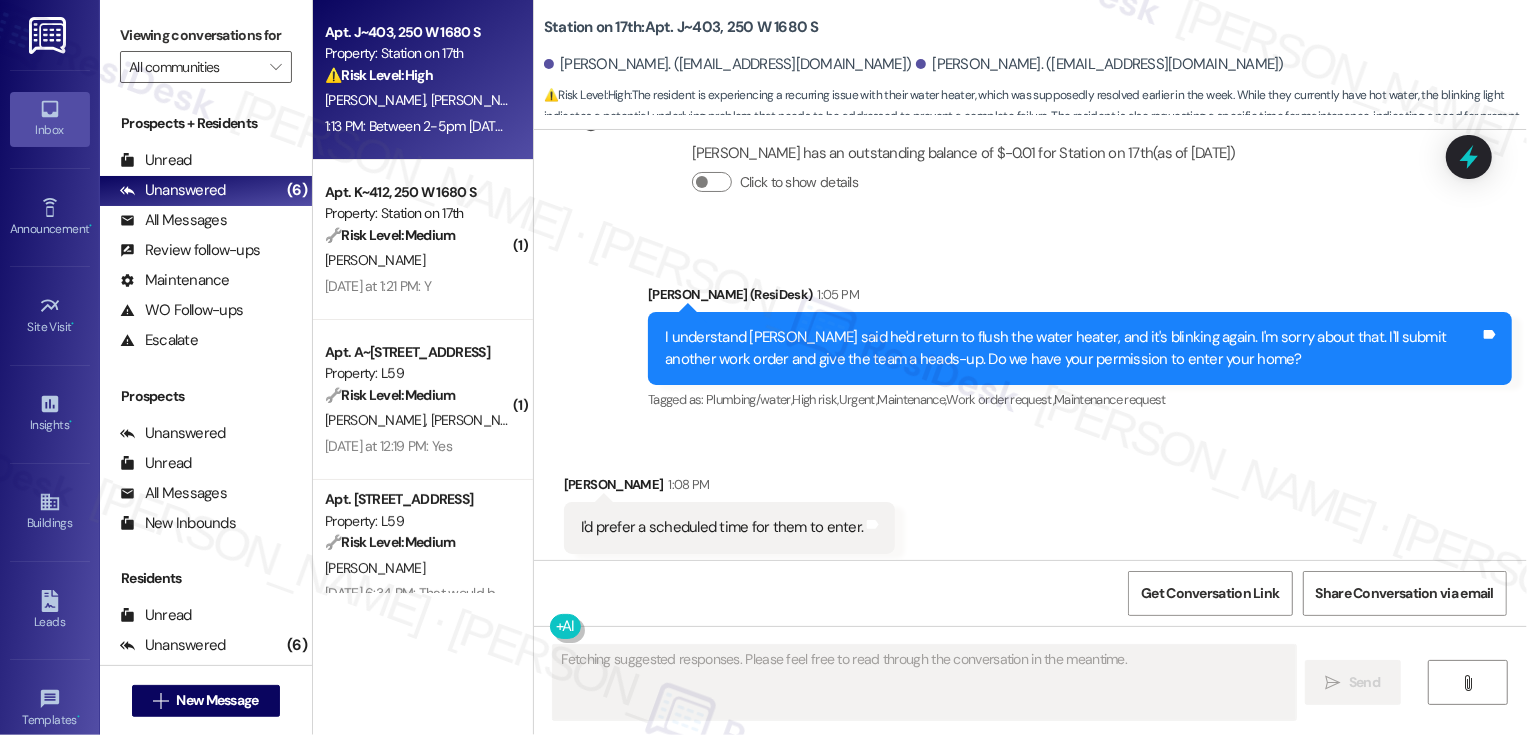 scroll, scrollTop: 6700, scrollLeft: 0, axis: vertical 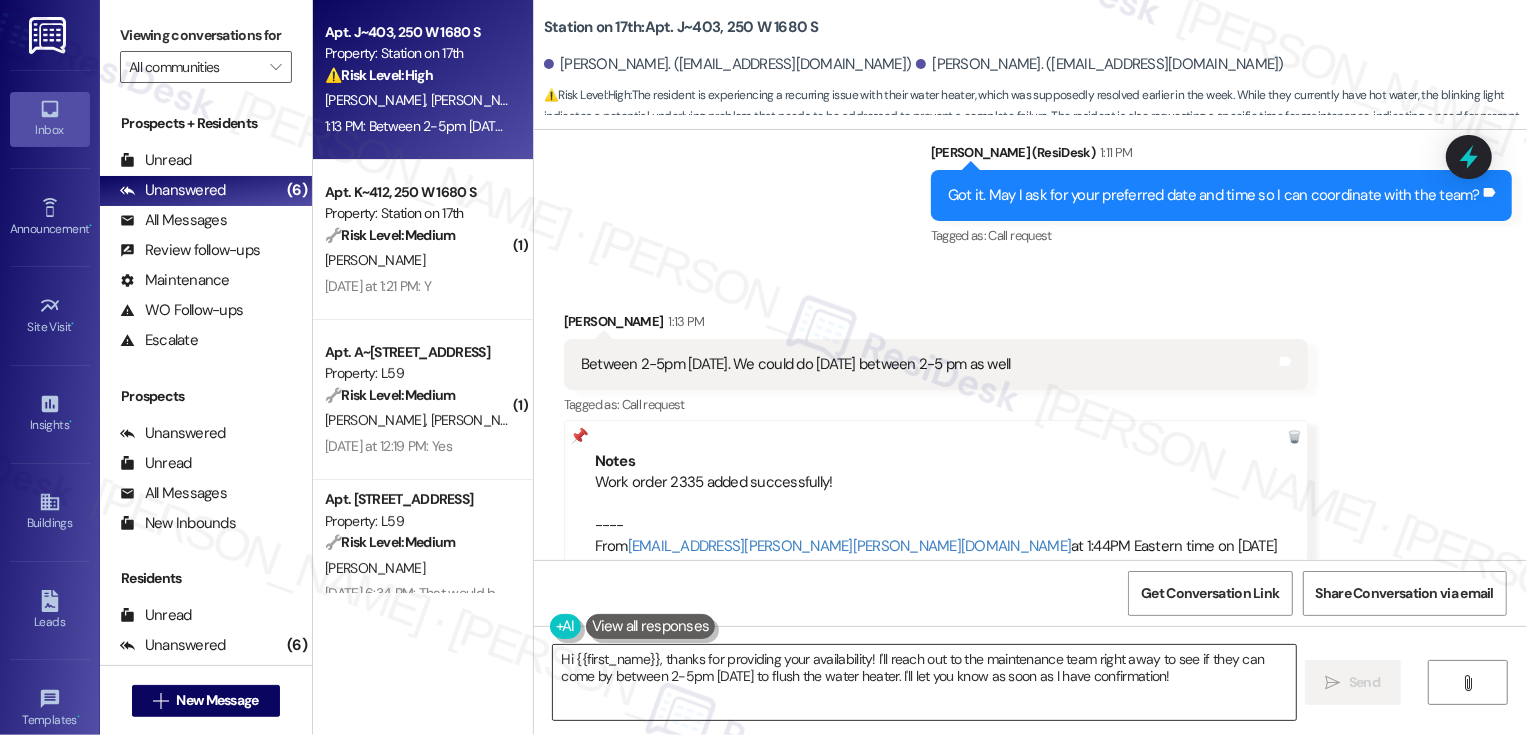 drag, startPoint x: 659, startPoint y: 659, endPoint x: 611, endPoint y: 659, distance: 48 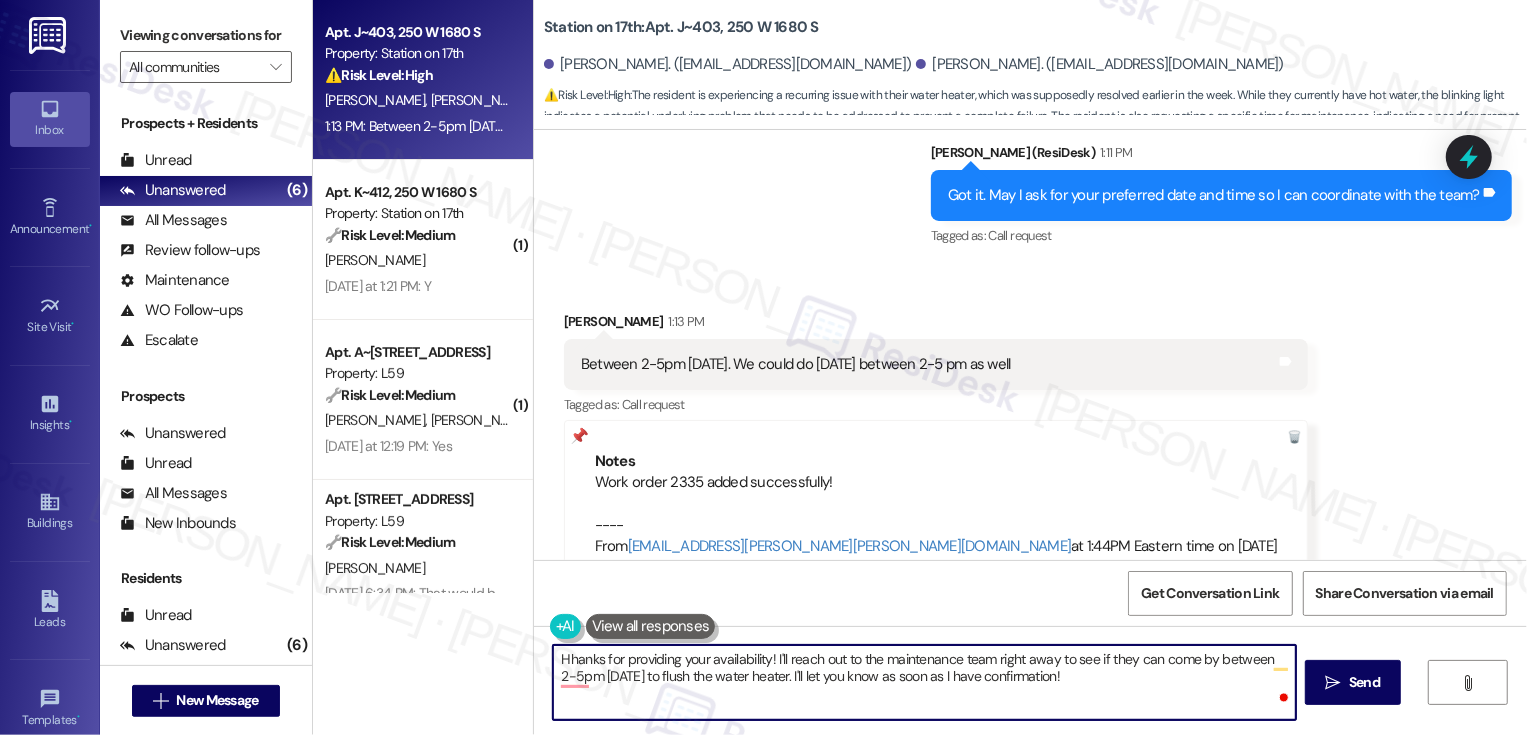 type on "[PERSON_NAME] for providing your availability! I'll reach out to the maintenance team right away to see if they can come by between 2-5pm [DATE] to flush the water heater. I'll let you know as soon as I have confirmation!" 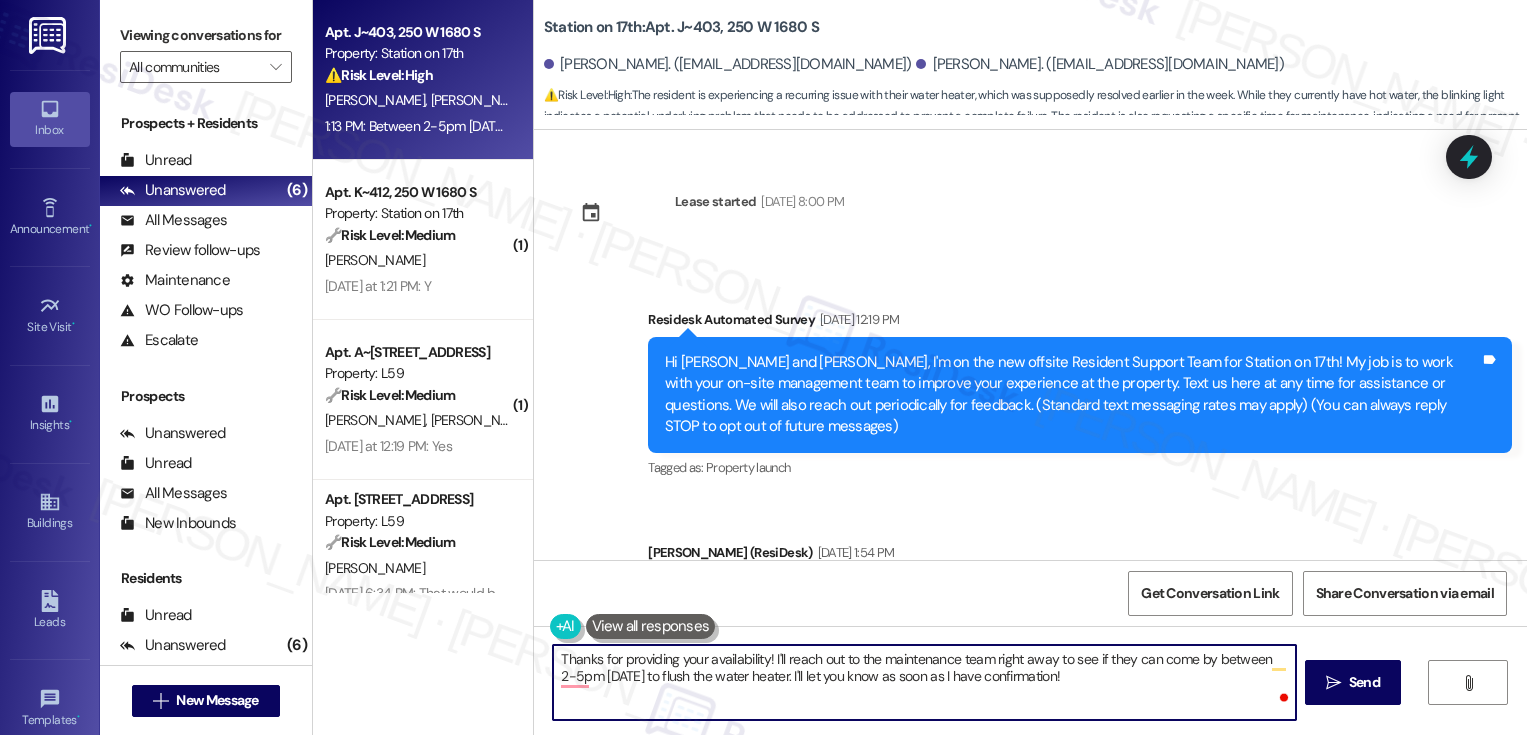 scroll, scrollTop: 0, scrollLeft: 0, axis: both 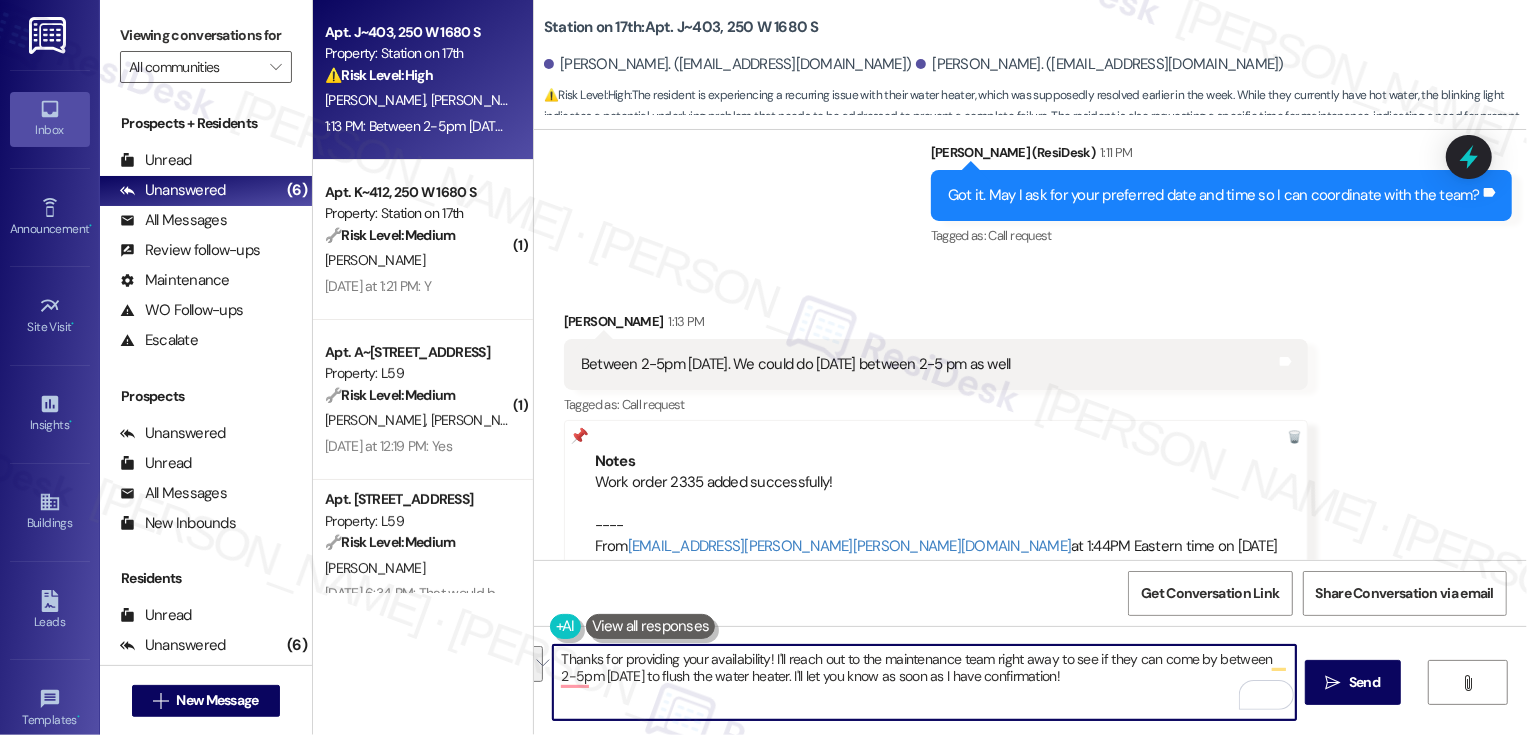 drag, startPoint x: 764, startPoint y: 656, endPoint x: 1000, endPoint y: 705, distance: 241.03319 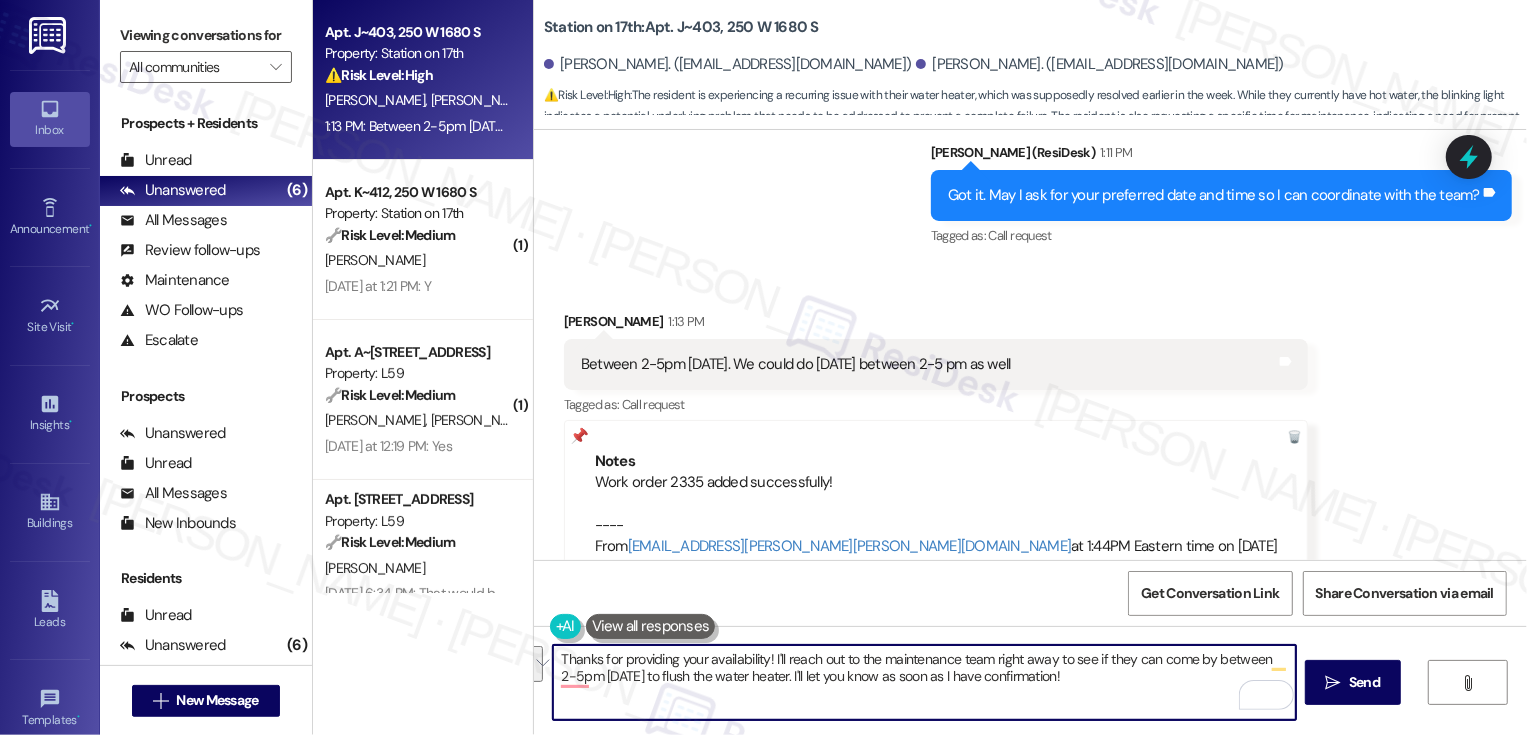 click on "Thanks for providing your availability! I'll reach out to the maintenance team right away to see if they can come by between 2-5pm today to flush the water heater. I'll let you know as soon as I have confirmation!" at bounding box center (924, 682) 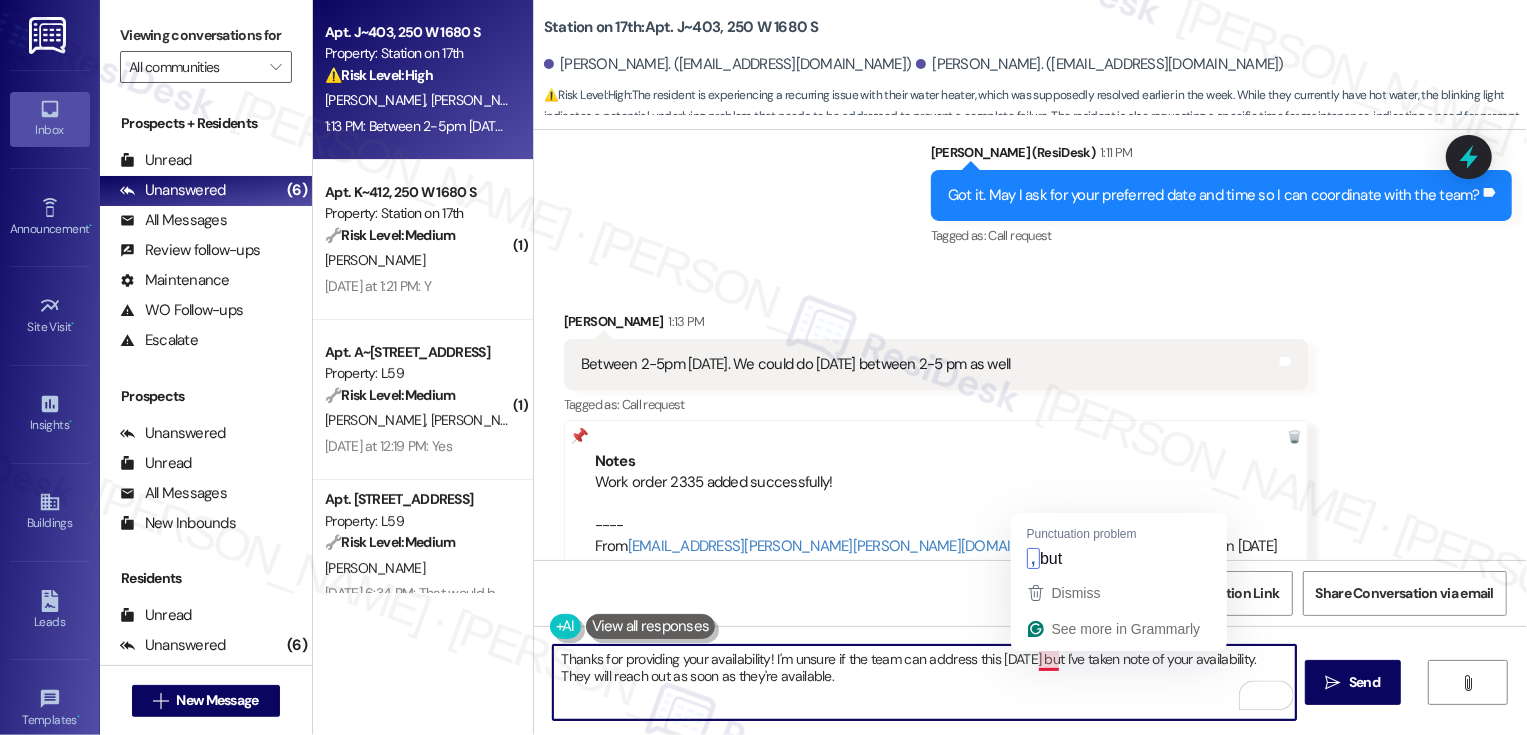 click on "Thanks for providing your availability! I'm unsure if the team can address this today but I've taken note of your availability. They will reach out as soon as they're available." at bounding box center [924, 682] 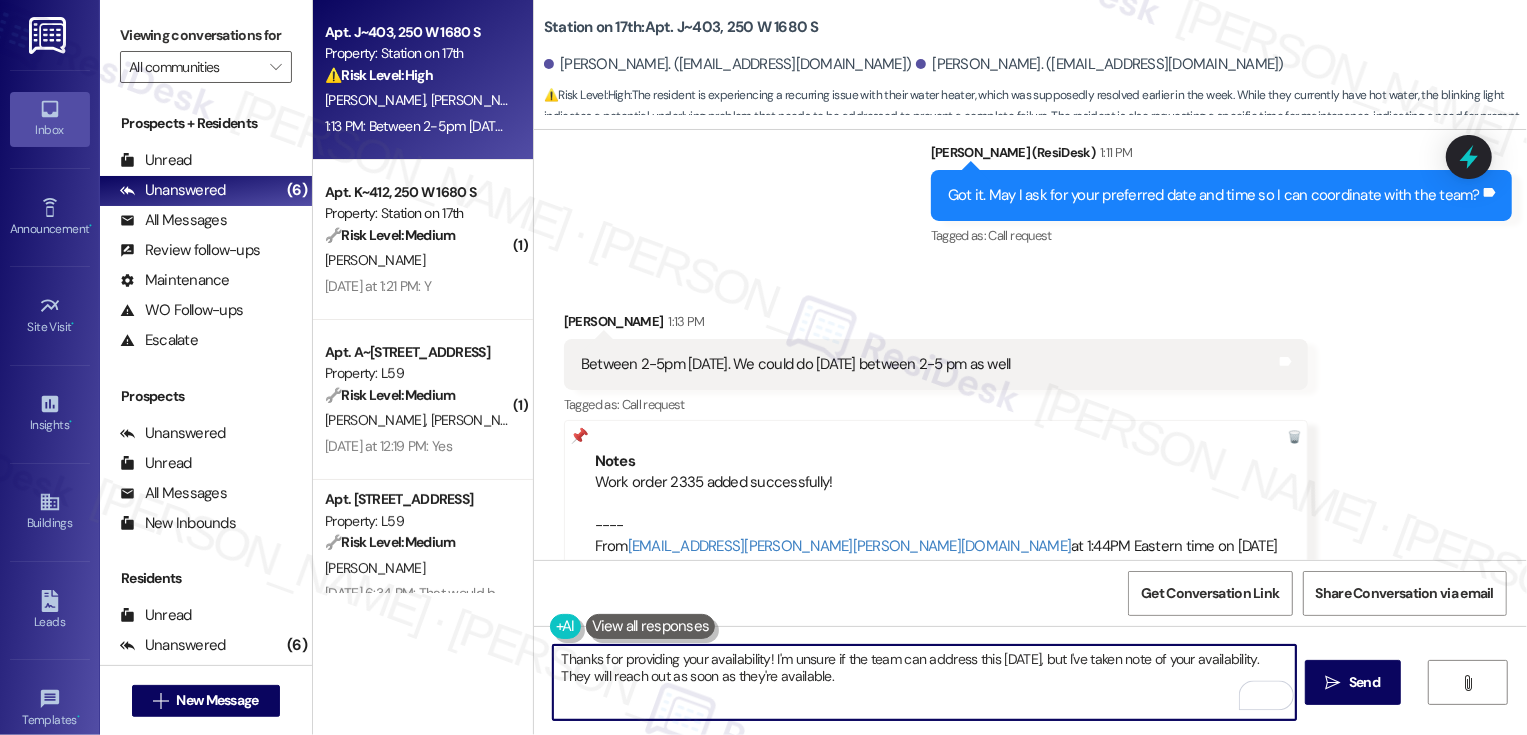click on "Thanks for providing your availability! I'm unsure if the team can address this today, but I've taken note of your availability. They will reach out as soon as they're available." at bounding box center (924, 682) 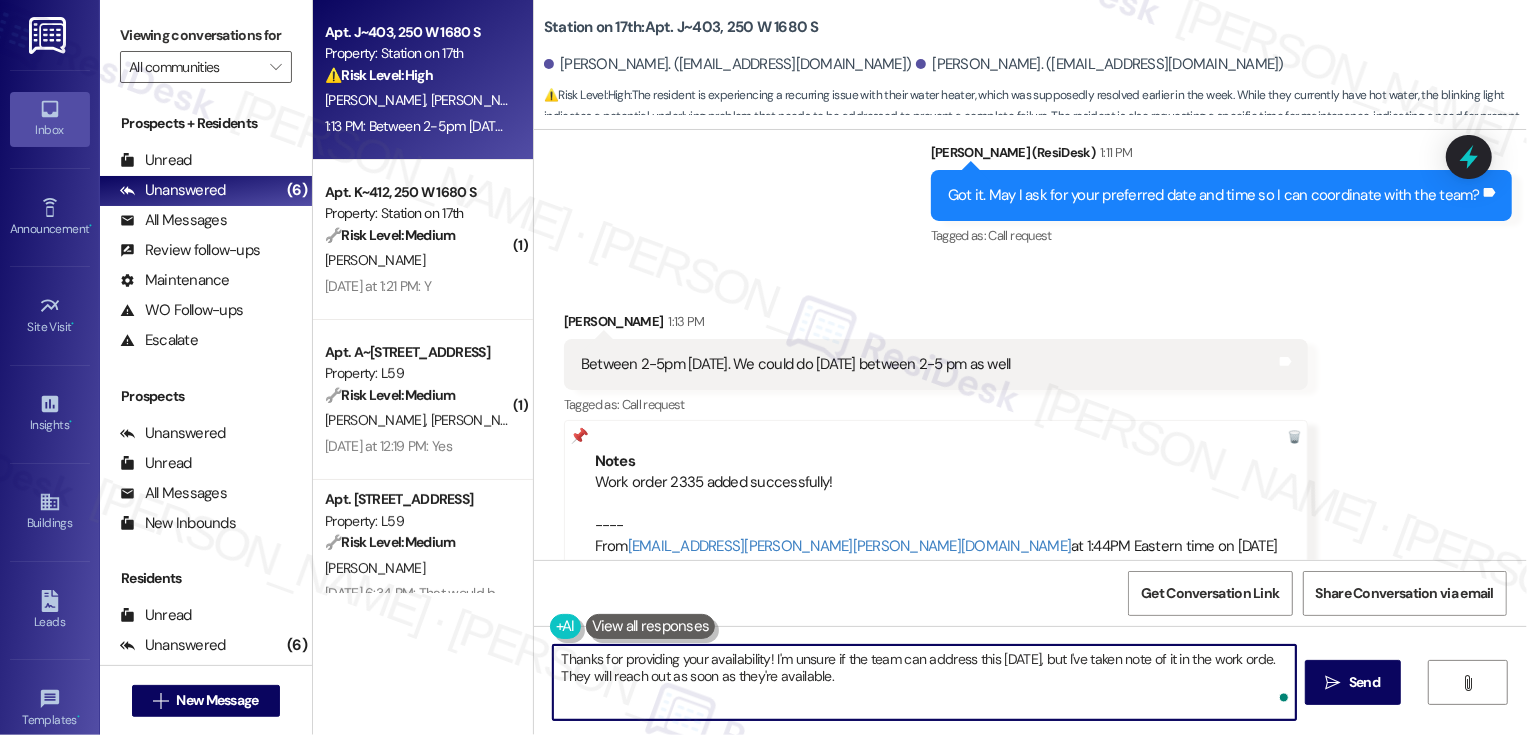 type on "Thanks for providing your availability! I'm unsure if the team can address this today, but I've taken note of it in the work order. They will reach out as soon as they're available." 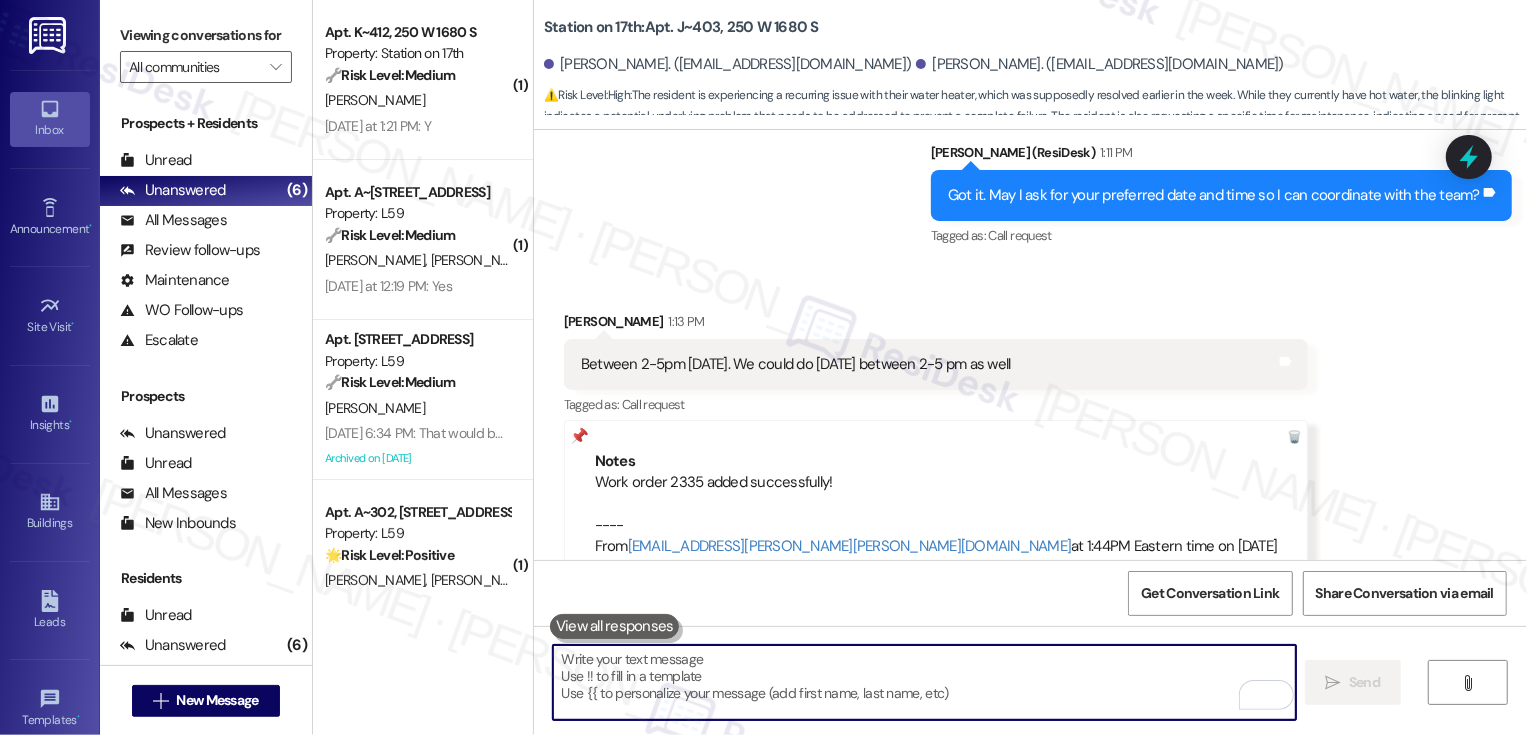 type 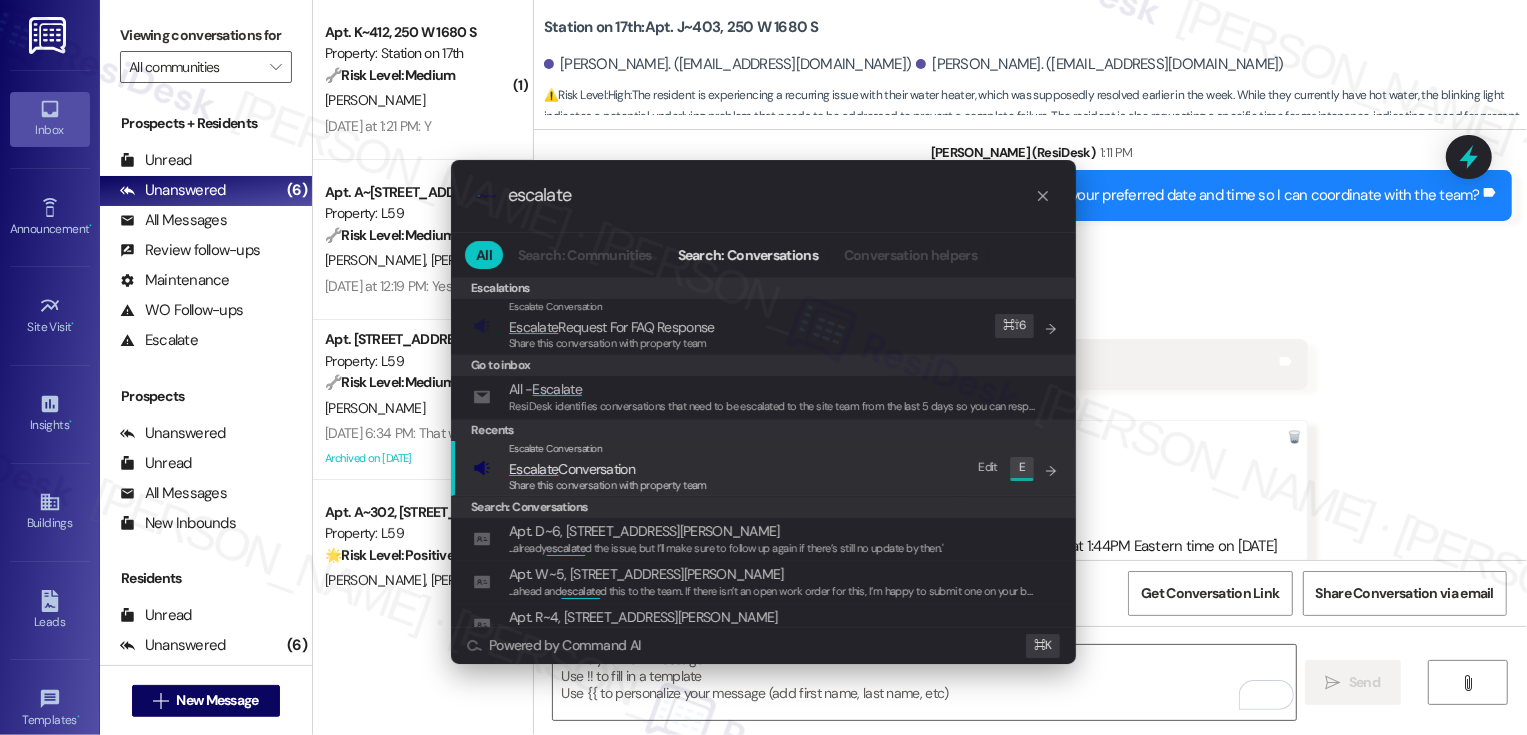 type on "escalate" 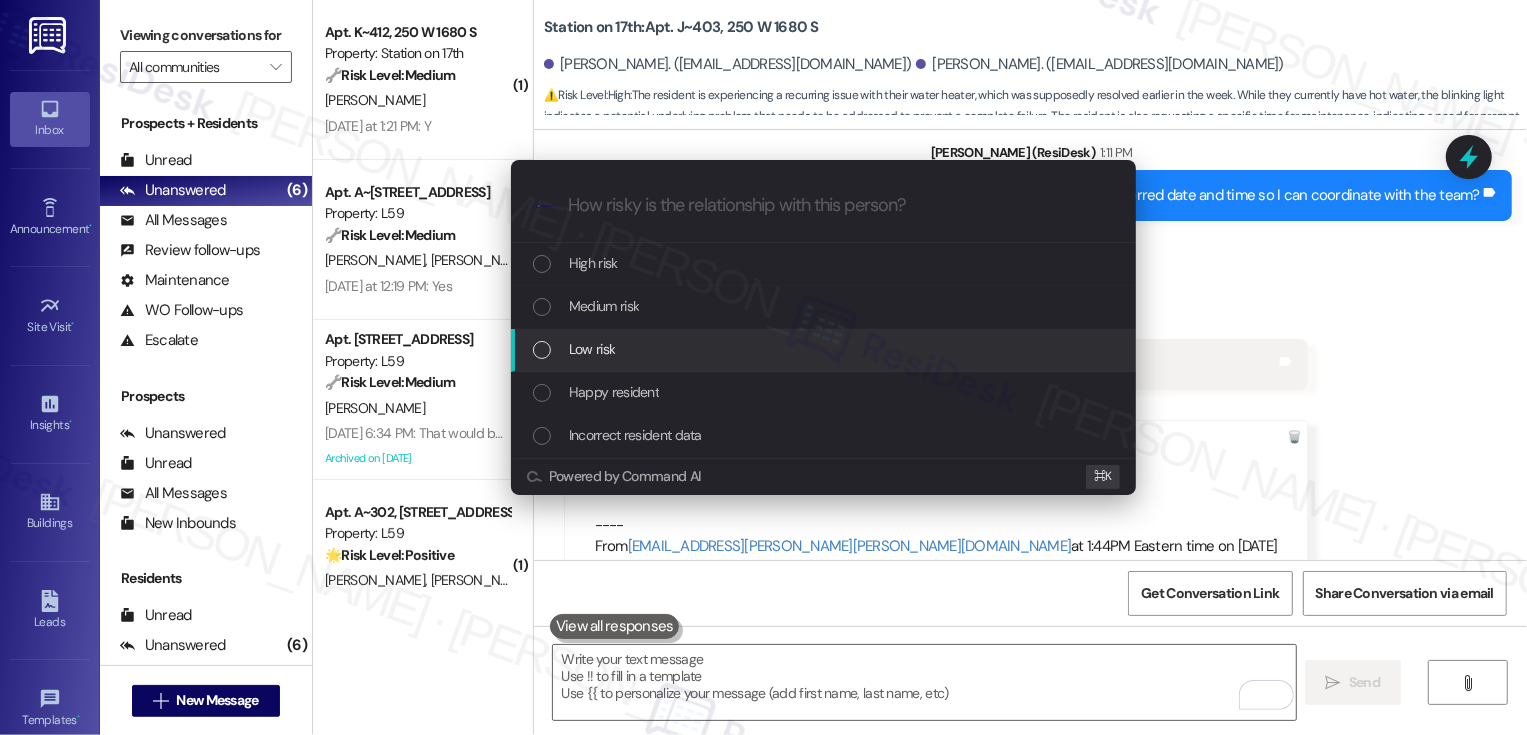 click on "Low risk" at bounding box center (825, 349) 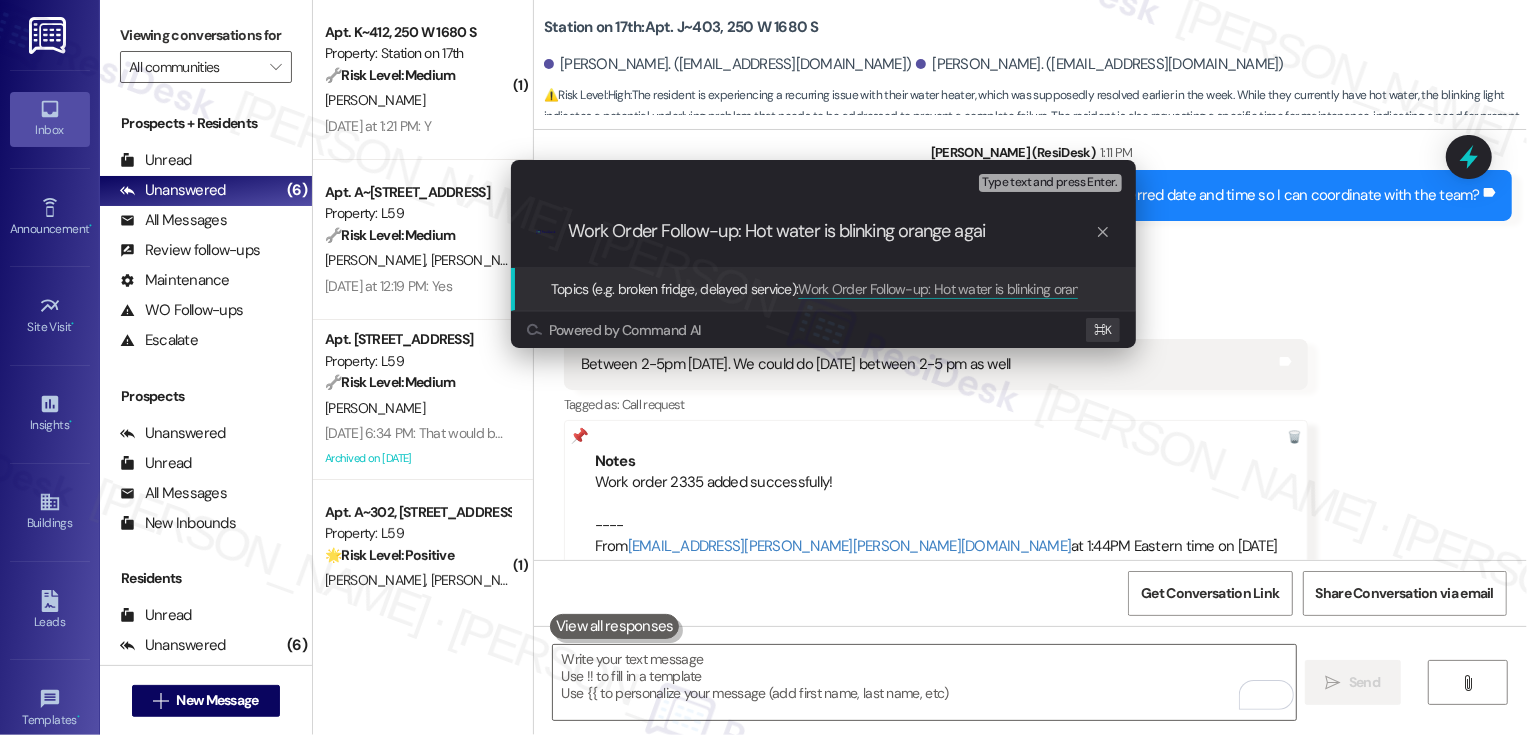 type on "Work Order Follow-up: Hot water is blinking orange again" 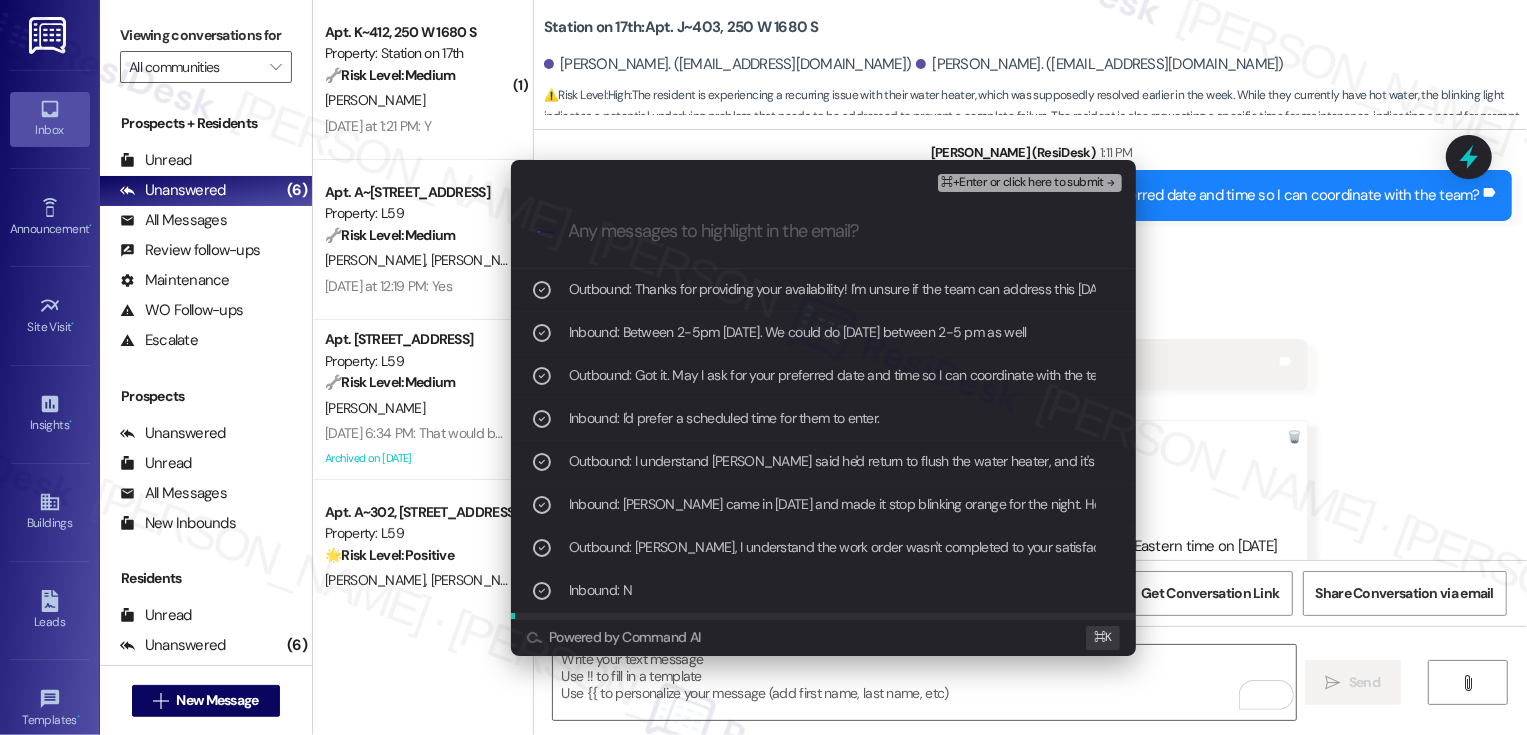 scroll, scrollTop: 36, scrollLeft: 0, axis: vertical 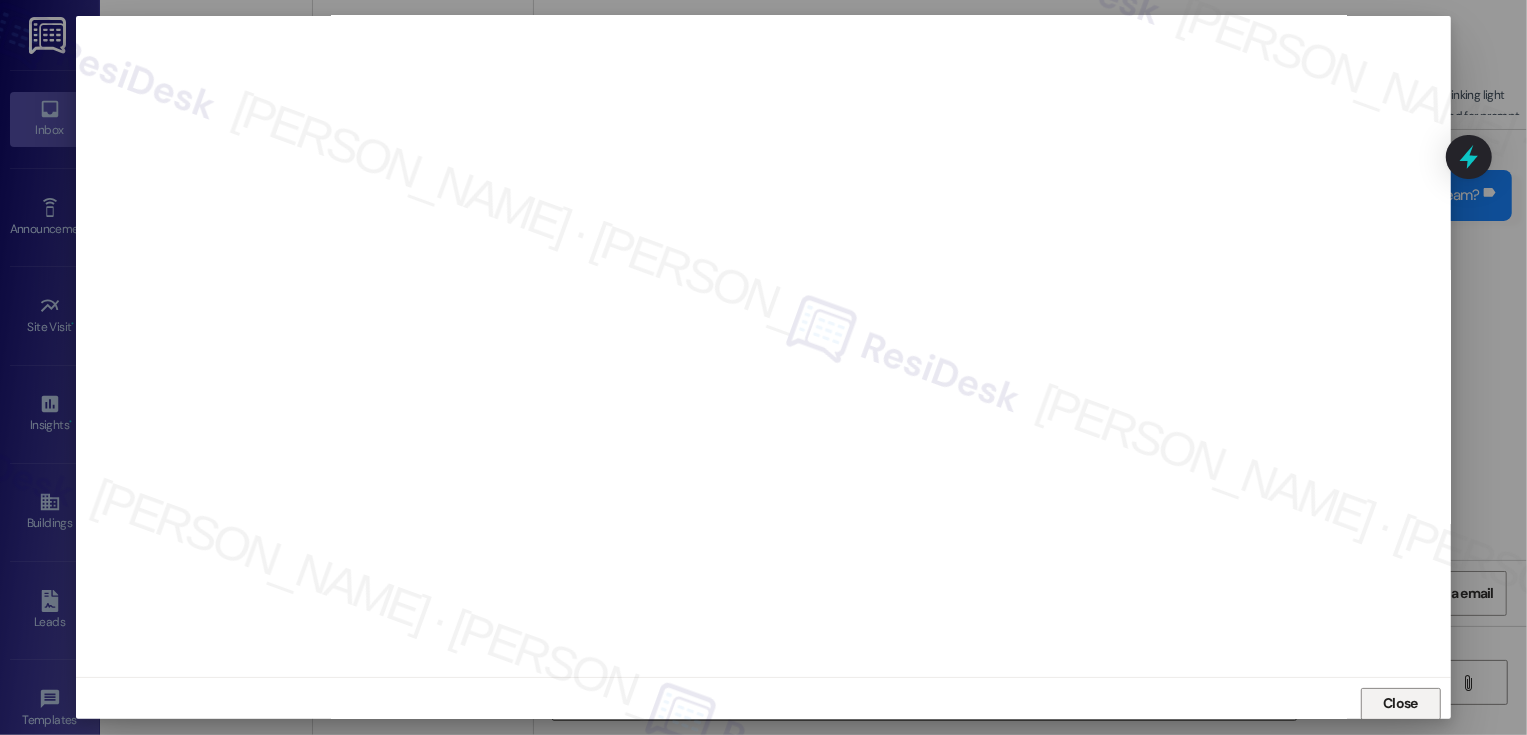 click on "Close" at bounding box center (1401, 704) 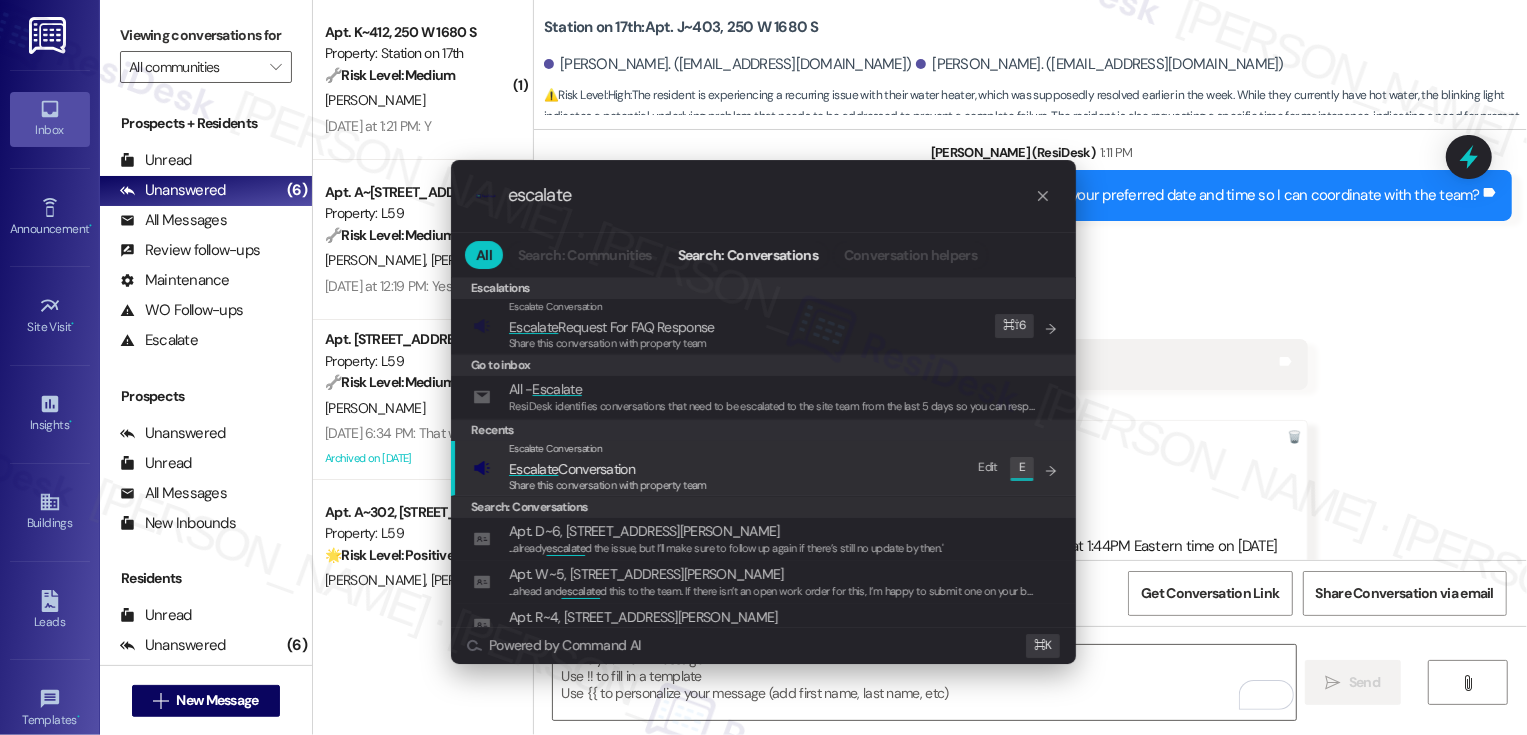 type on "escalate" 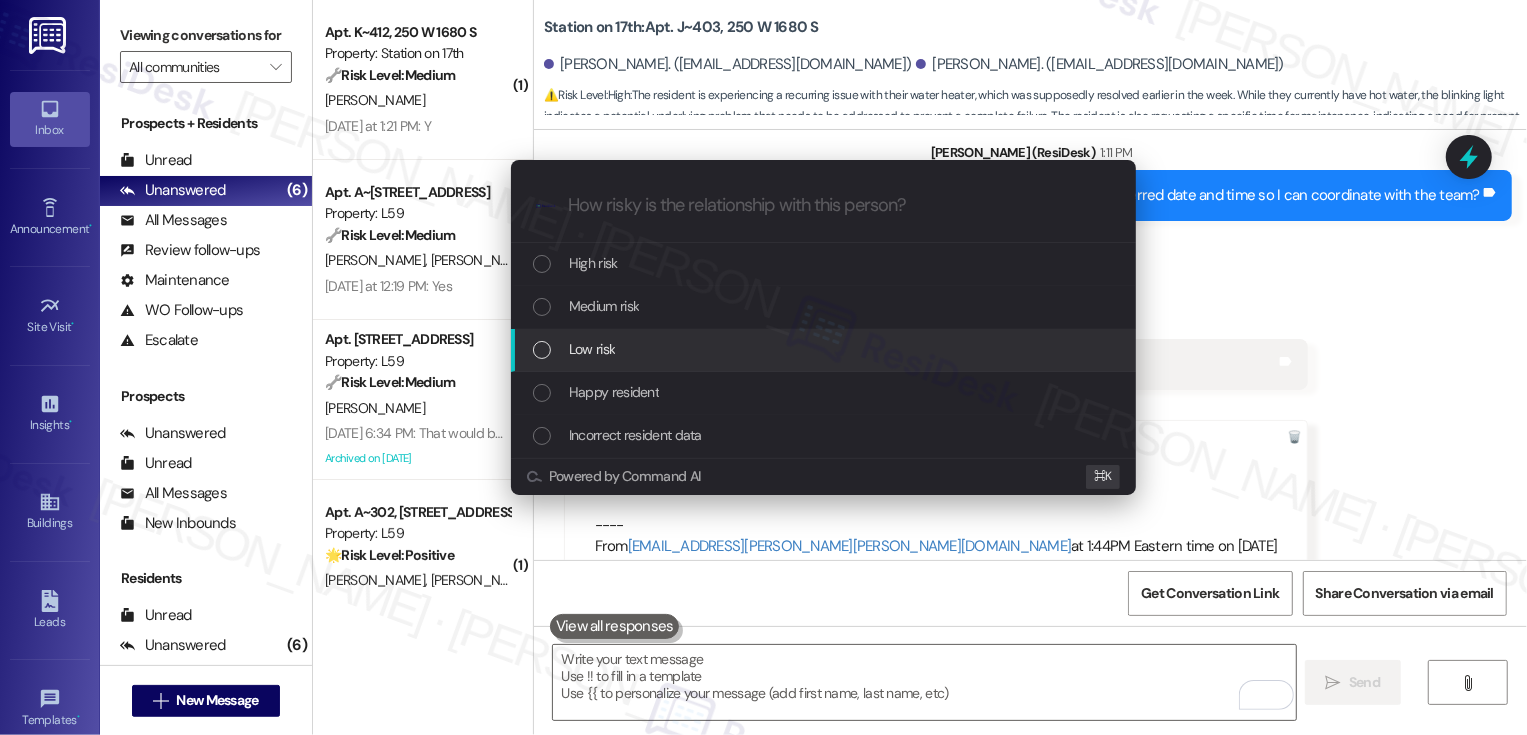 click on "Low risk" at bounding box center [592, 349] 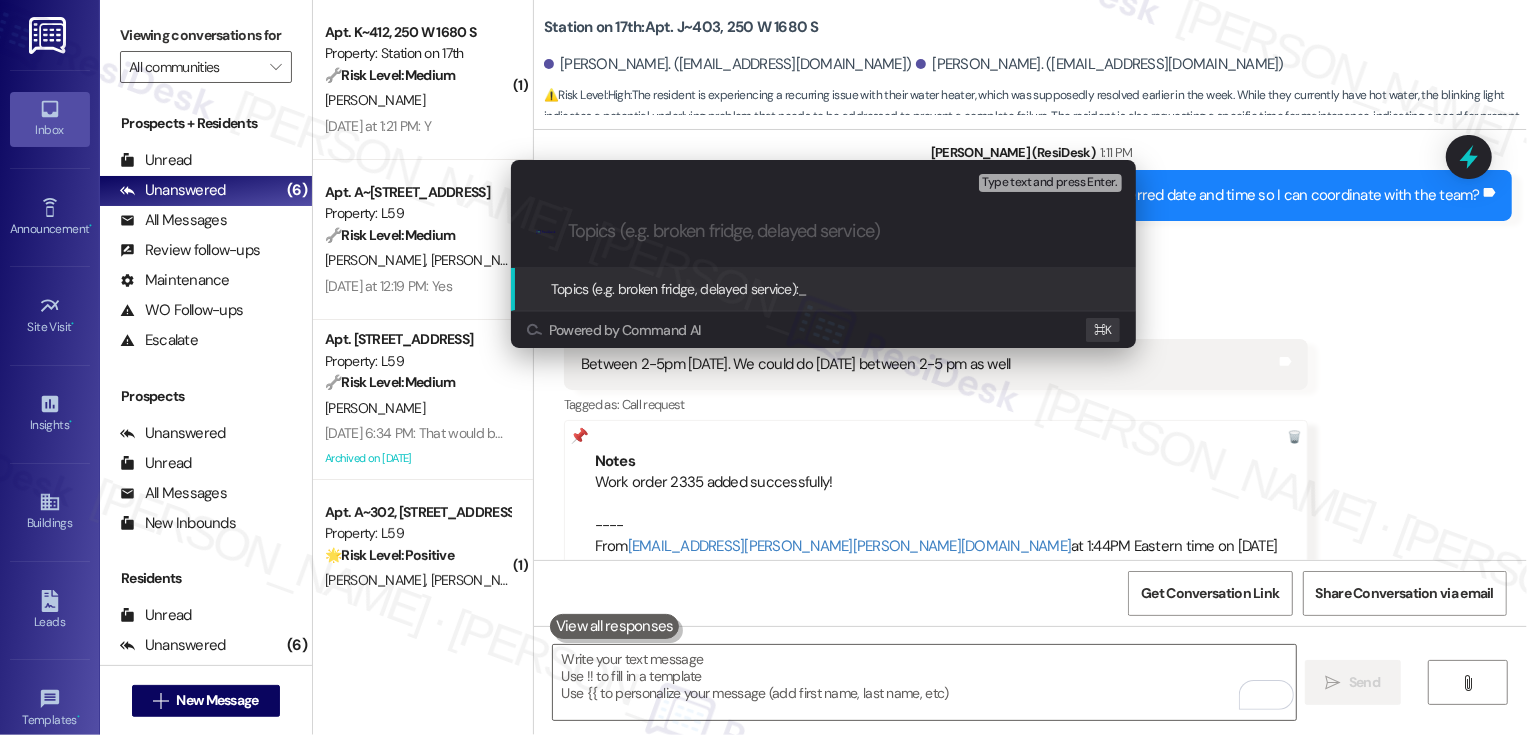 paste on "Work Order Follow-up: Hot water is blinking orange again" 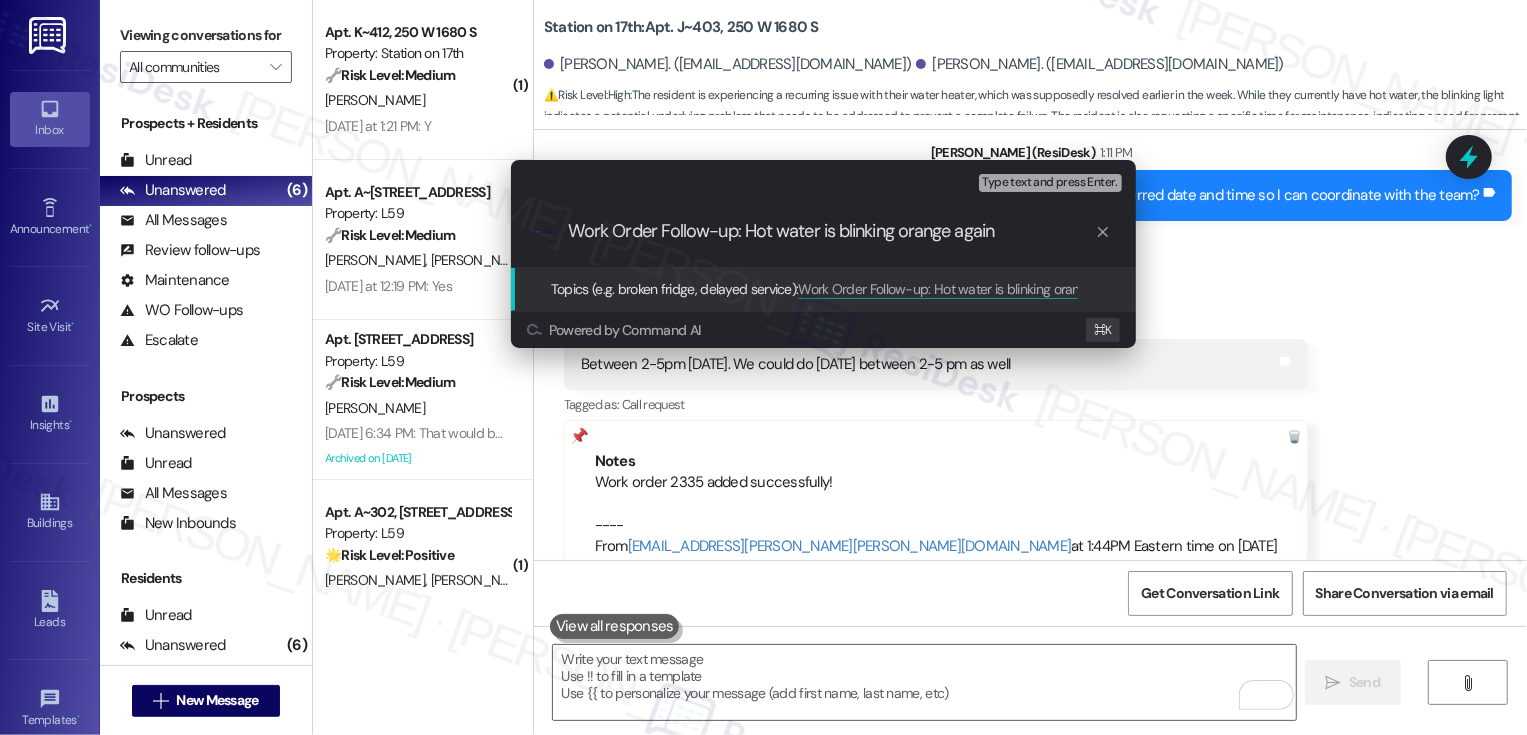 type 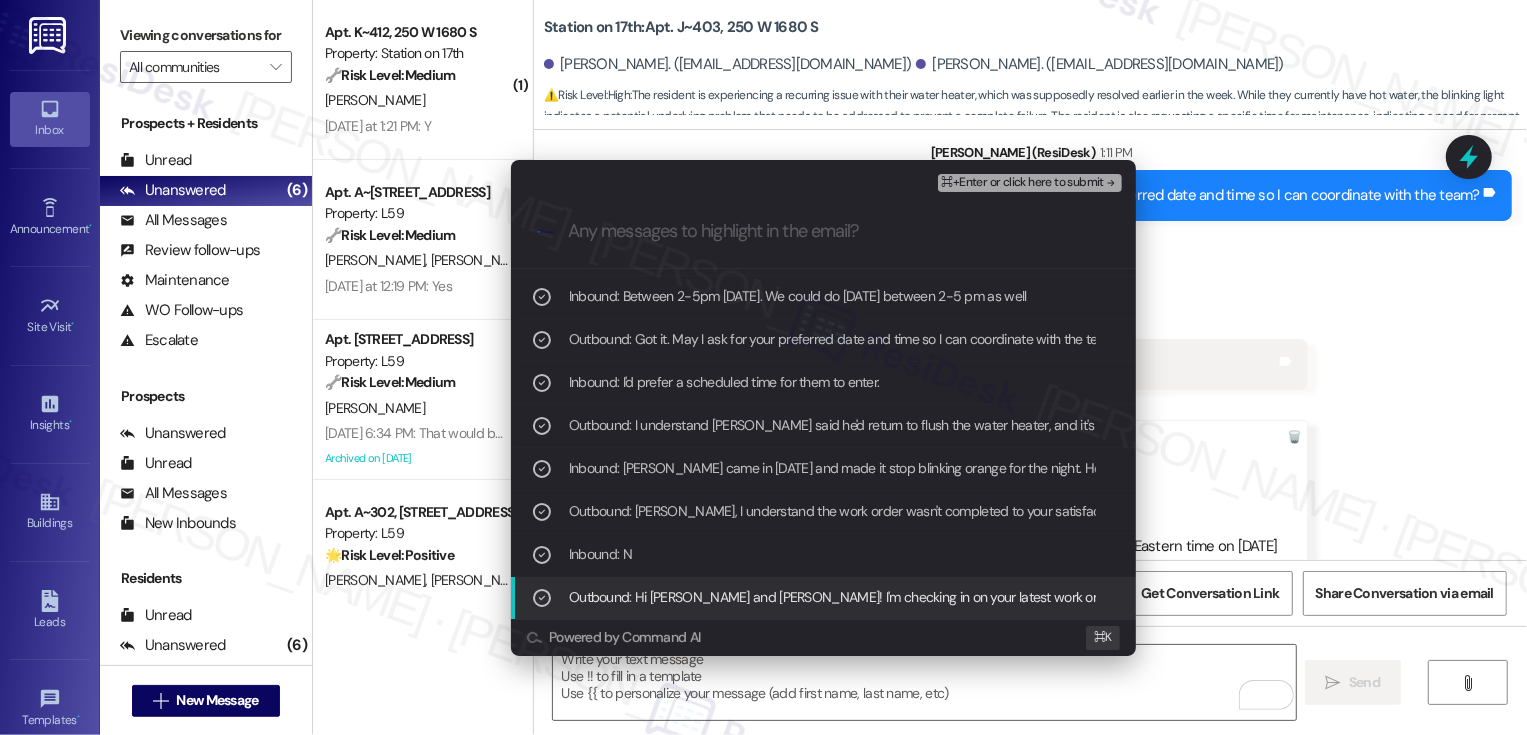 scroll, scrollTop: 80, scrollLeft: 0, axis: vertical 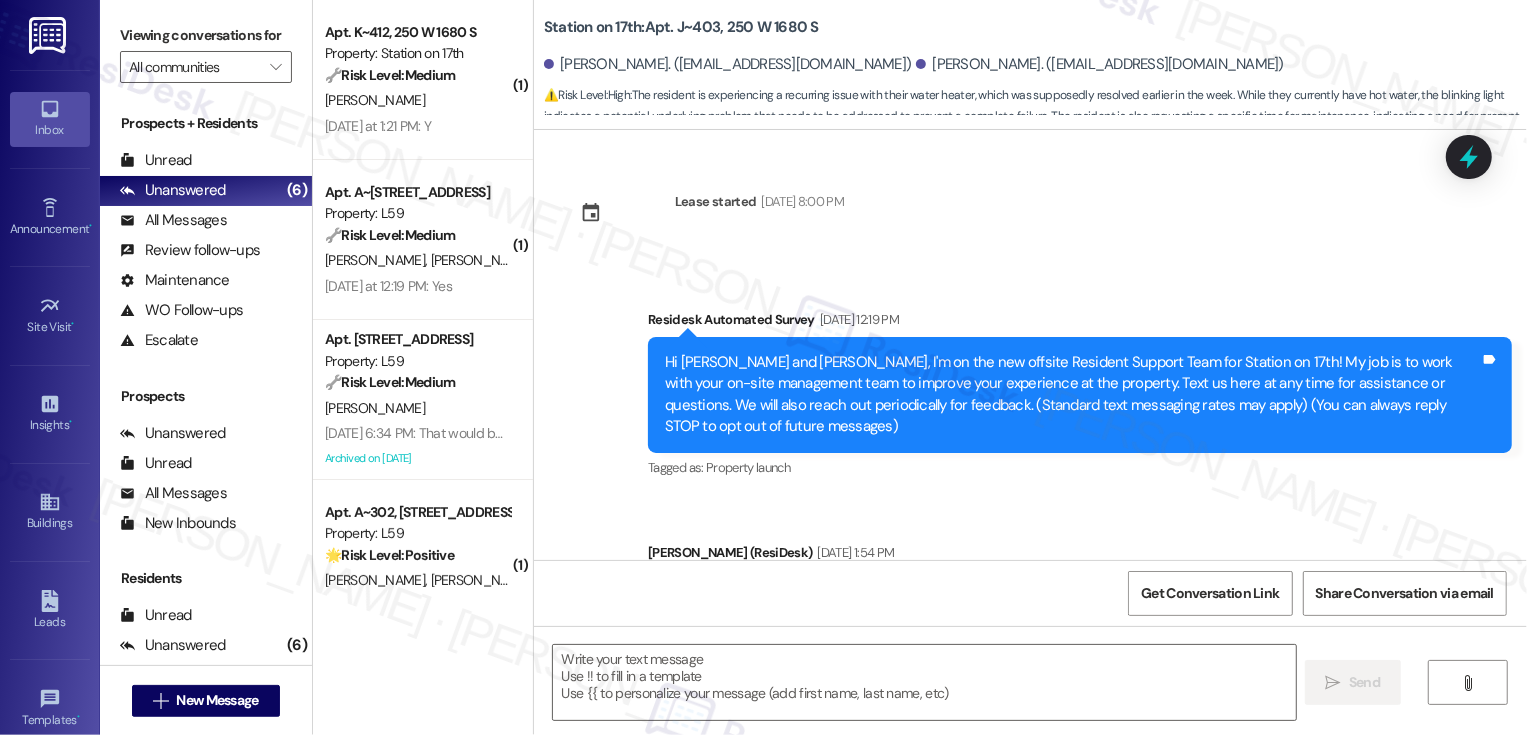 type on "Fetching suggested responses. Please feel free to read through the conversation in the meantime." 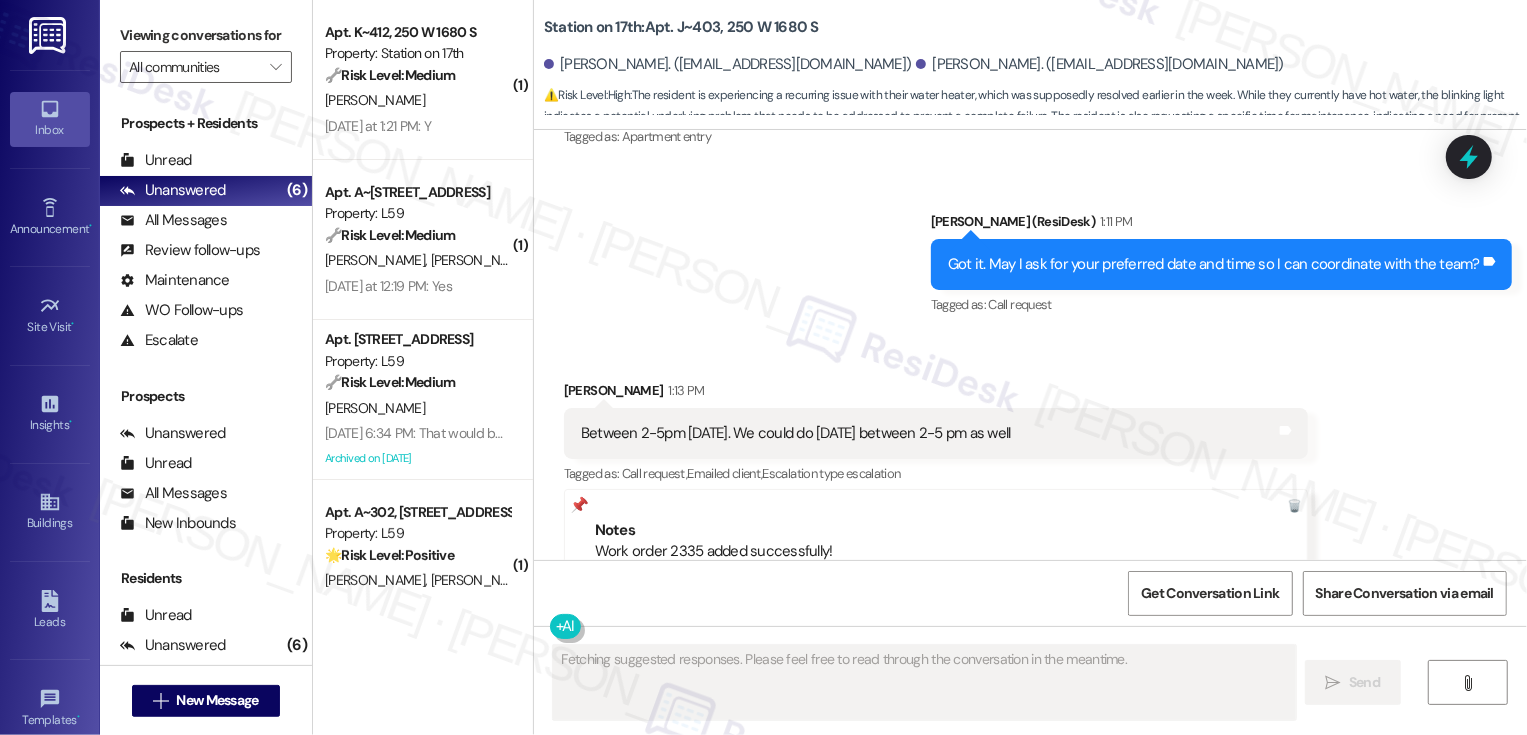 scroll, scrollTop: 6700, scrollLeft: 0, axis: vertical 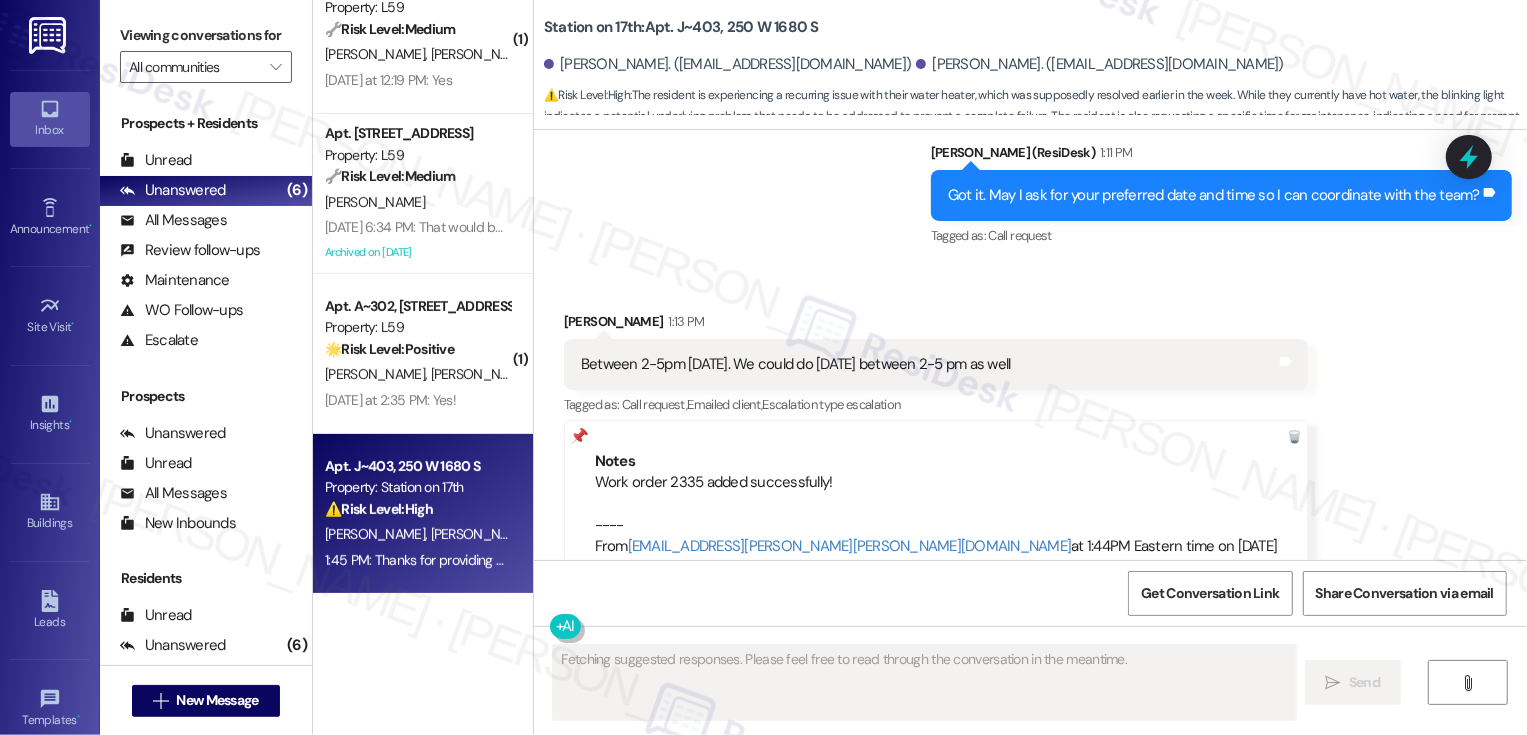 click on "Yesterday at 2:35 PM: Yes!  Yesterday at 2:35 PM: Yes!" at bounding box center [417, 400] 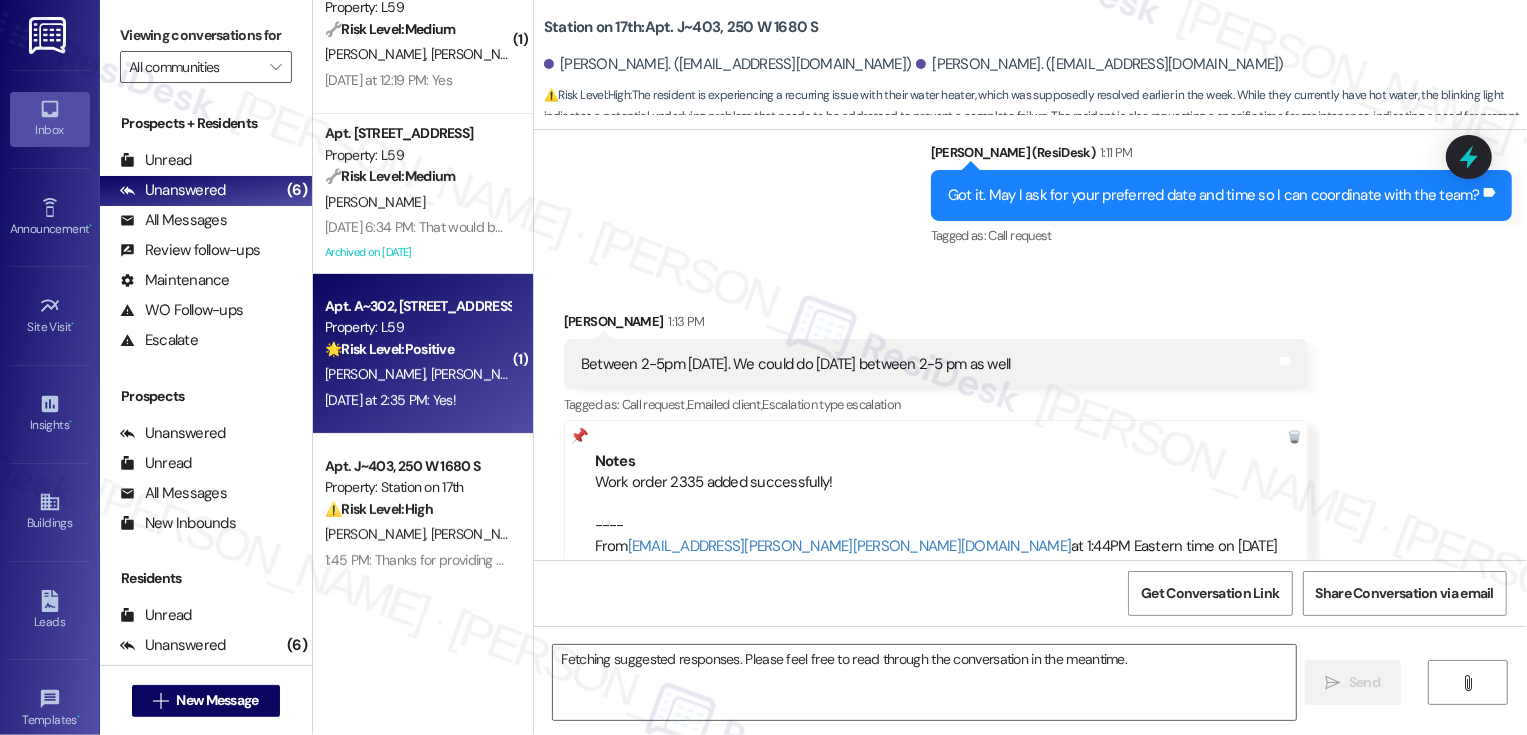 click on "Yesterday at 2:35 PM: Yes!  Yesterday at 2:35 PM: Yes!" at bounding box center [417, 400] 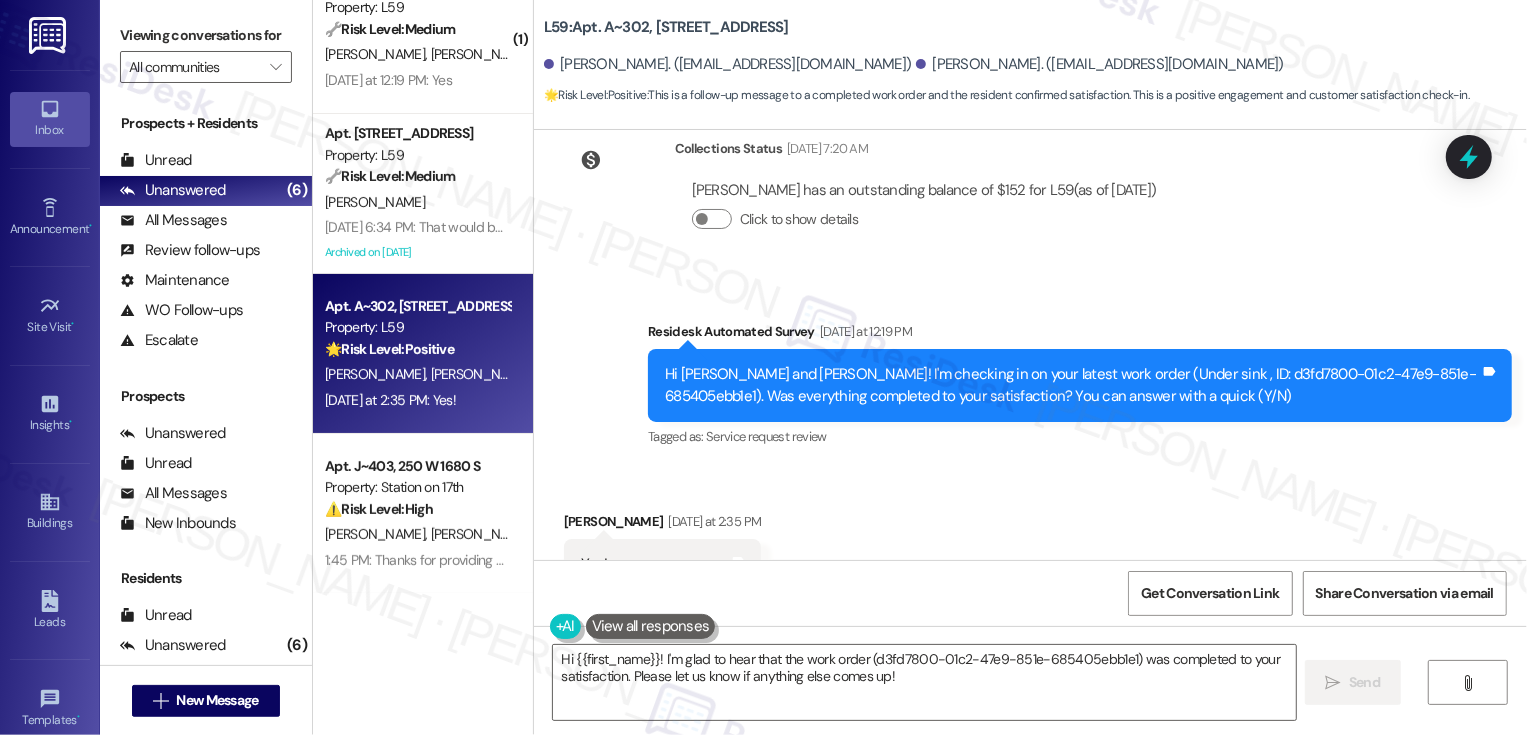 scroll, scrollTop: 437, scrollLeft: 0, axis: vertical 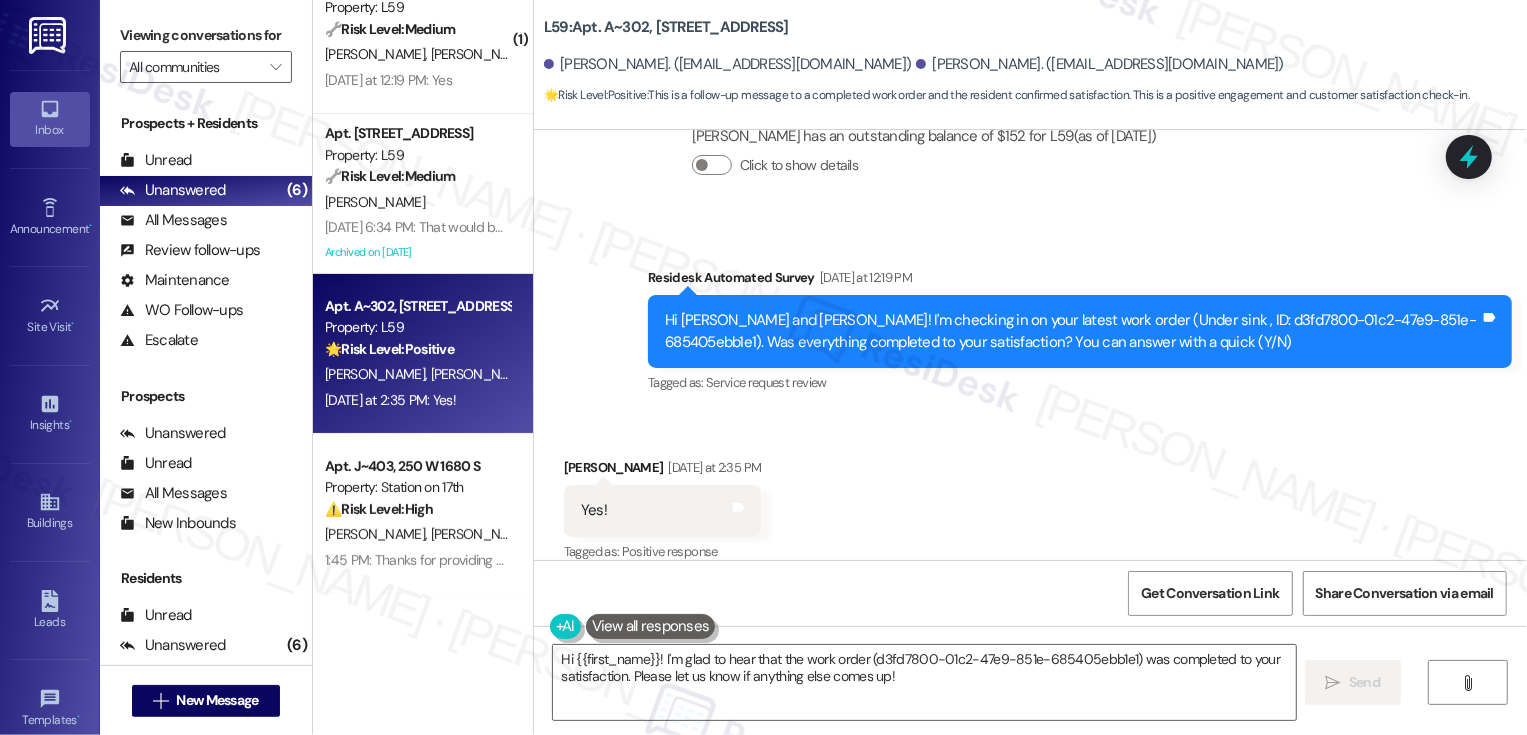 click on "Micah White Yesterday at 2:35 PM" at bounding box center (663, 471) 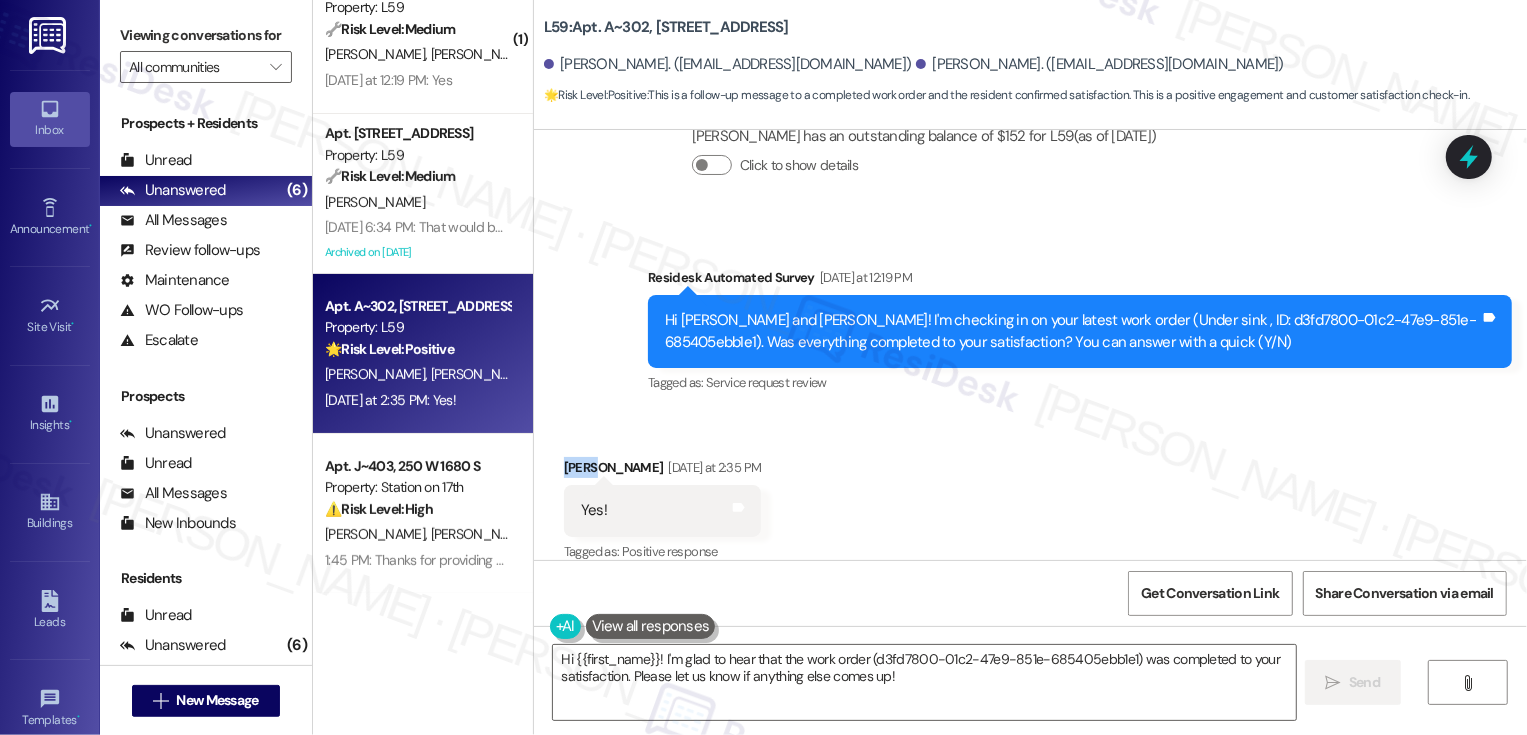 copy on "Micah" 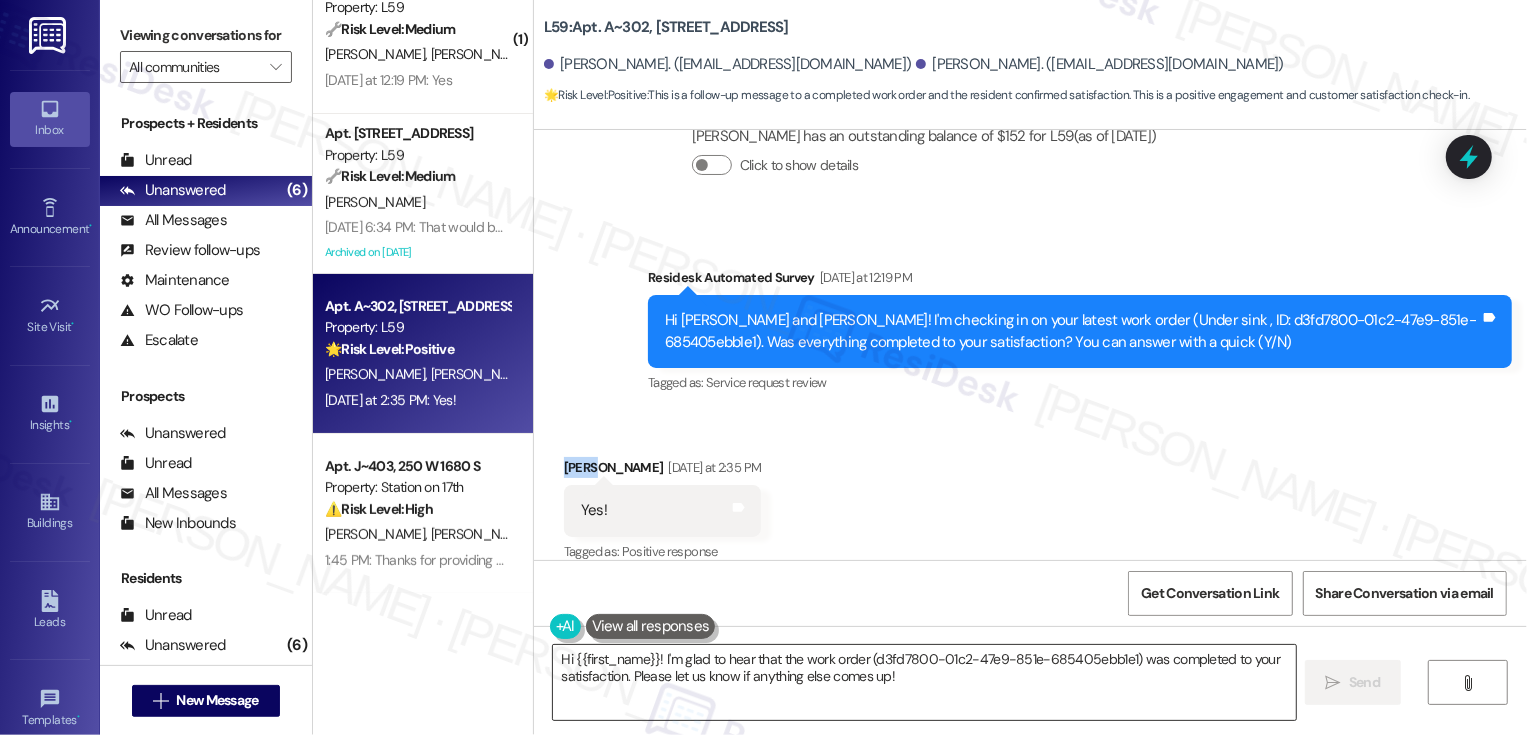 click on "Hi {{first_name}}! I'm glad to hear that the work order (d3fd7800-01c2-47e9-851e-685405ebb1e1) was completed to your satisfaction. Please let us know if anything else comes up!" at bounding box center [924, 682] 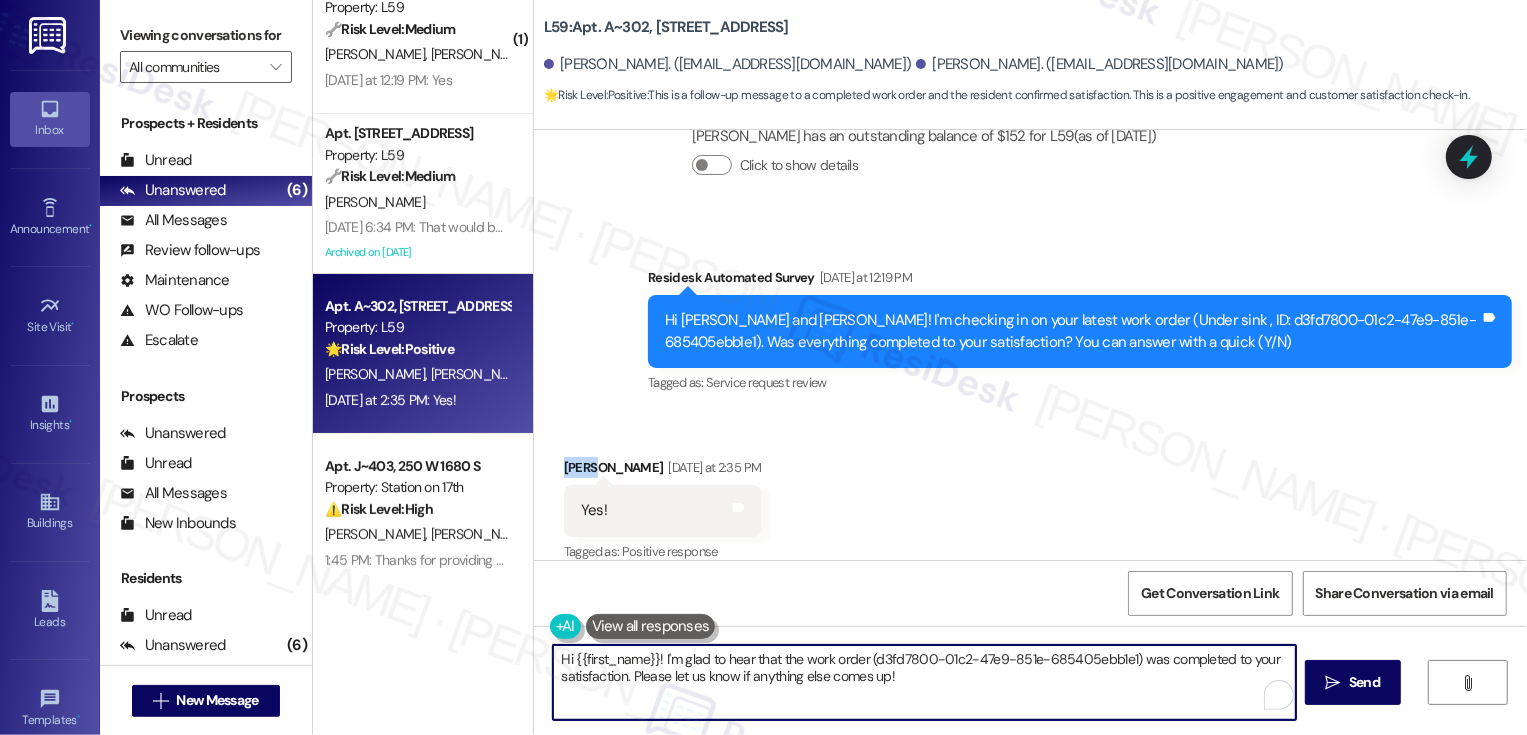 click on "Hi {{first_name}}! I'm glad to hear that the work order (d3fd7800-01c2-47e9-851e-685405ebb1e1) was completed to your satisfaction. Please let us know if anything else comes up!" at bounding box center [924, 682] 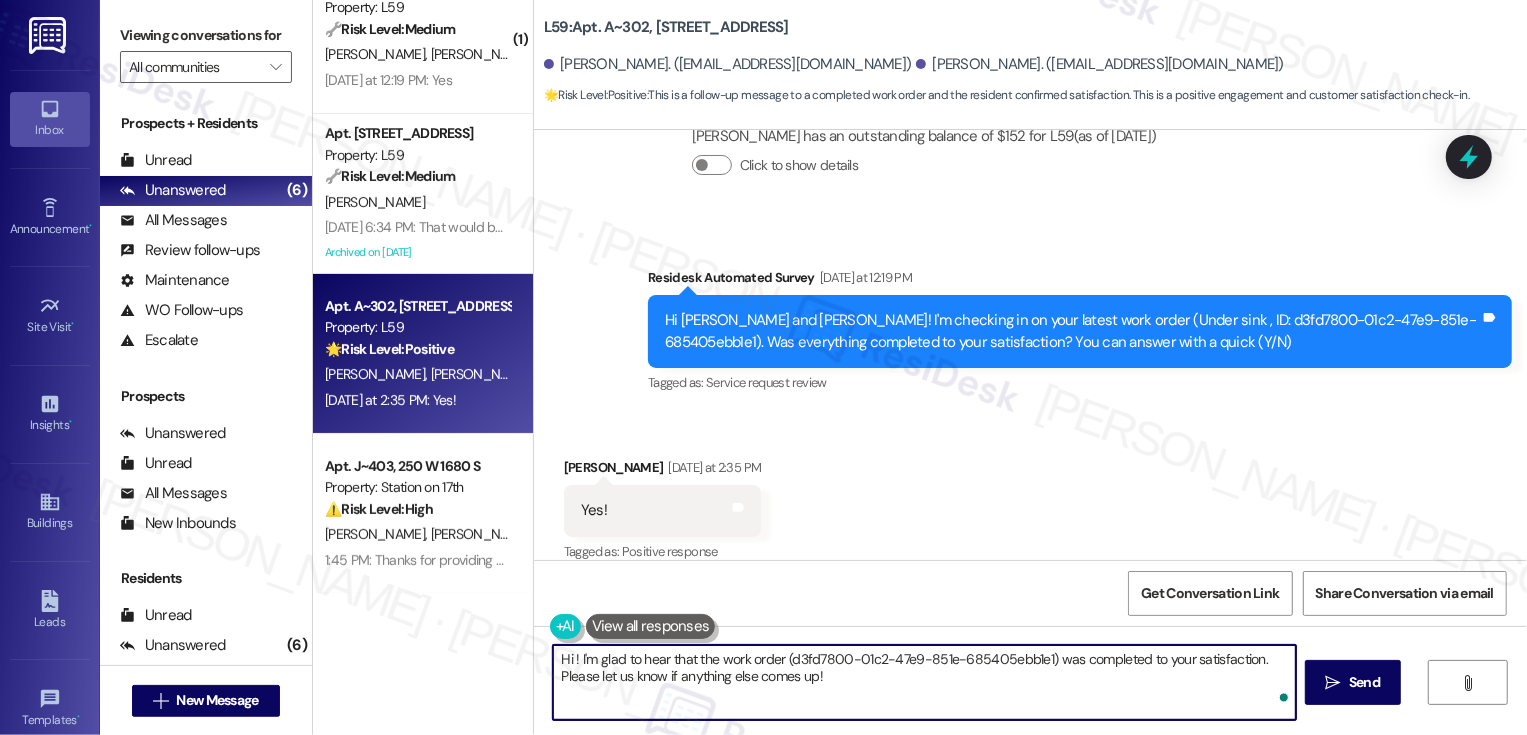 paste on "Micah" 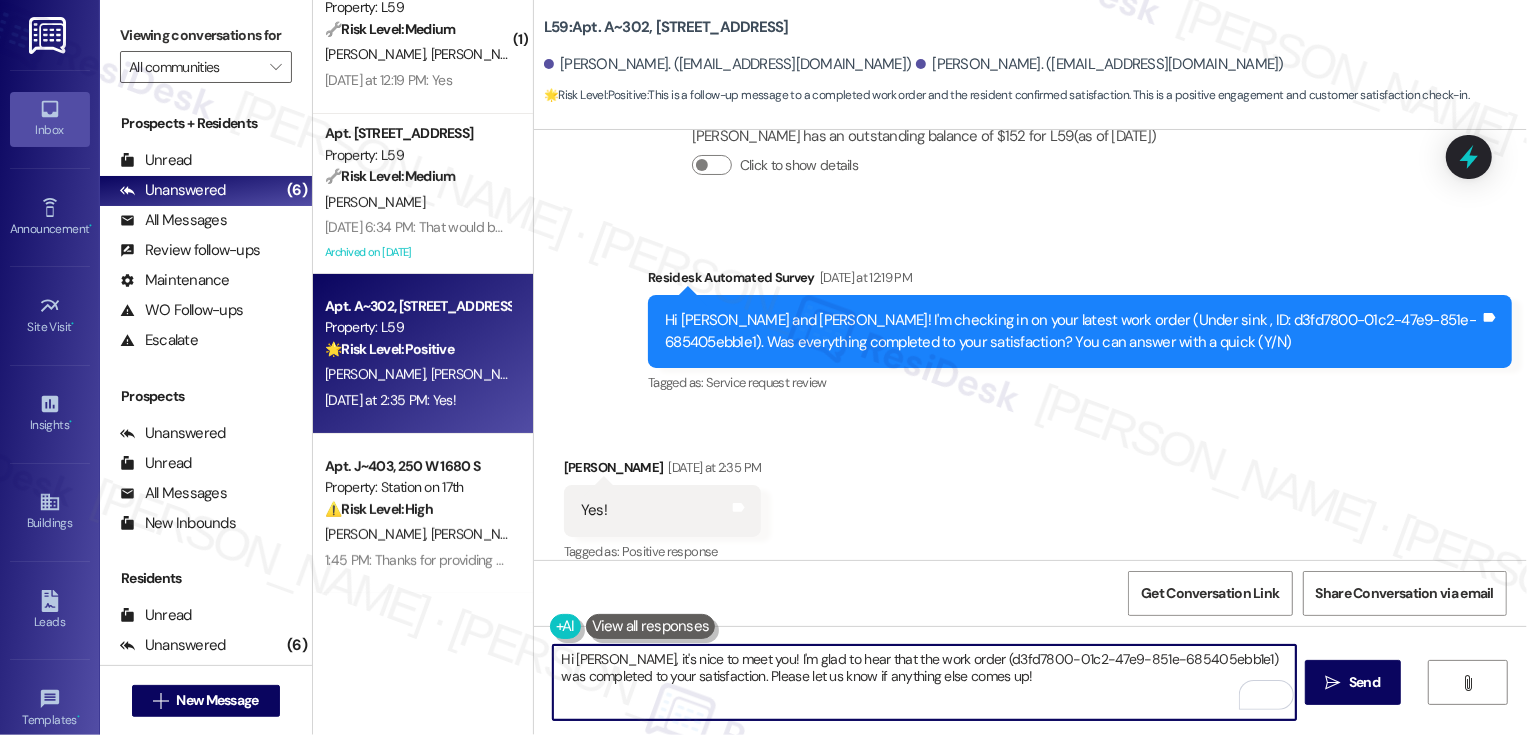 click on "Hi Micah, it's nice to meet you! I'm glad to hear that the work order (d3fd7800-01c2-47e9-851e-685405ebb1e1) was completed to your satisfaction. Please let us know if anything else comes up!" at bounding box center [924, 682] 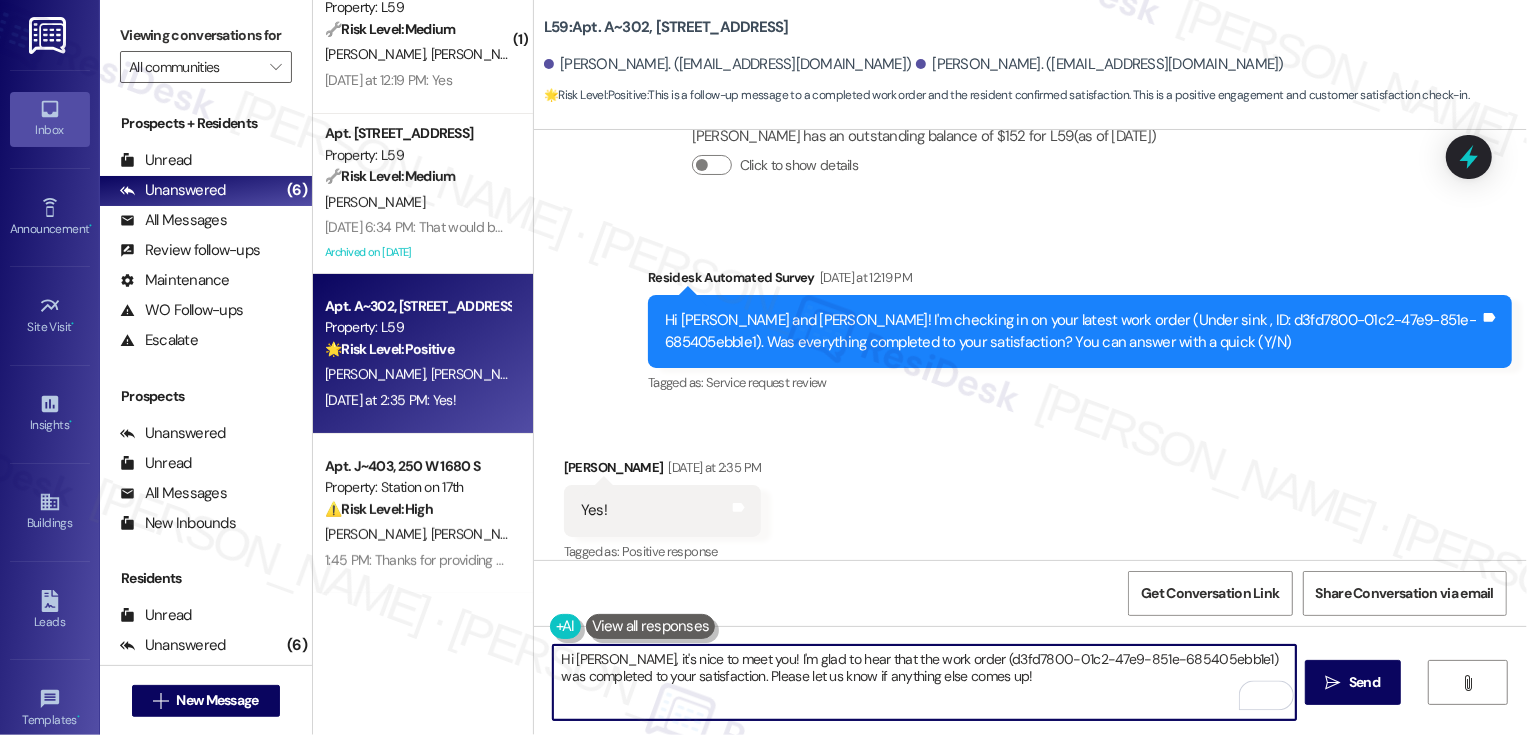 drag, startPoint x: 927, startPoint y: 659, endPoint x: 1198, endPoint y: 658, distance: 271.00183 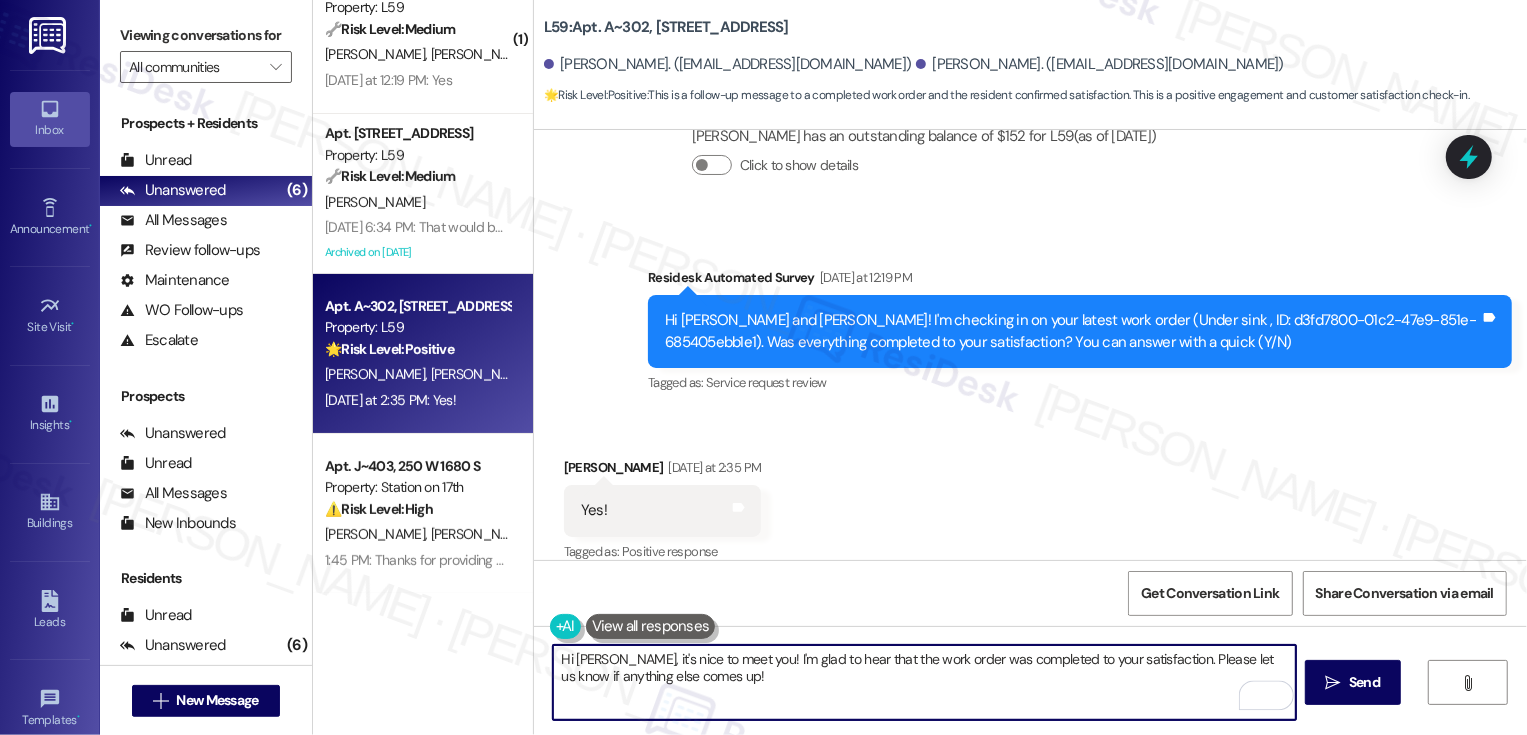 drag, startPoint x: 1143, startPoint y: 659, endPoint x: 1163, endPoint y: 703, distance: 48.332184 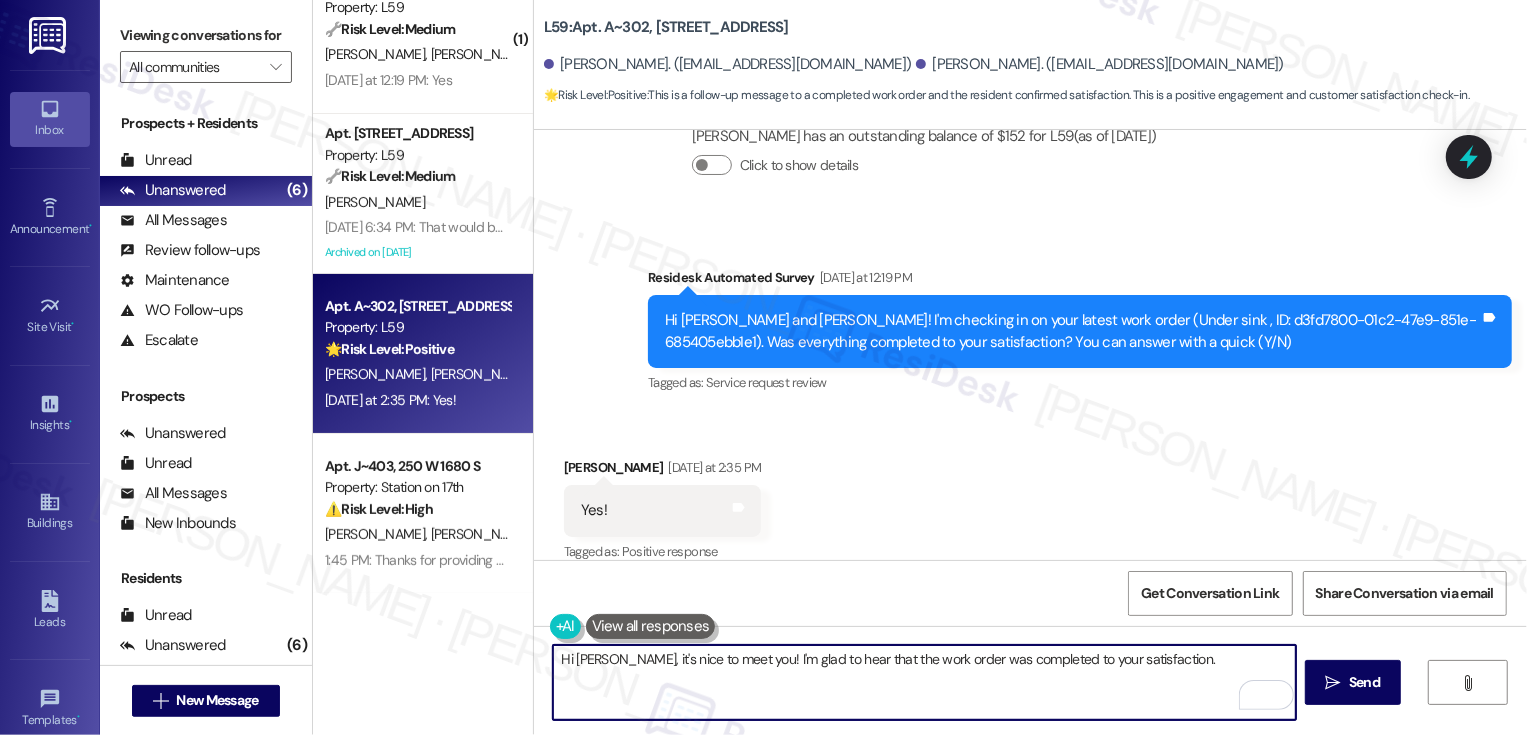 paste on "If I may ask, how has your experience been living at {{property}}? Has the property lived up to your expectations?" 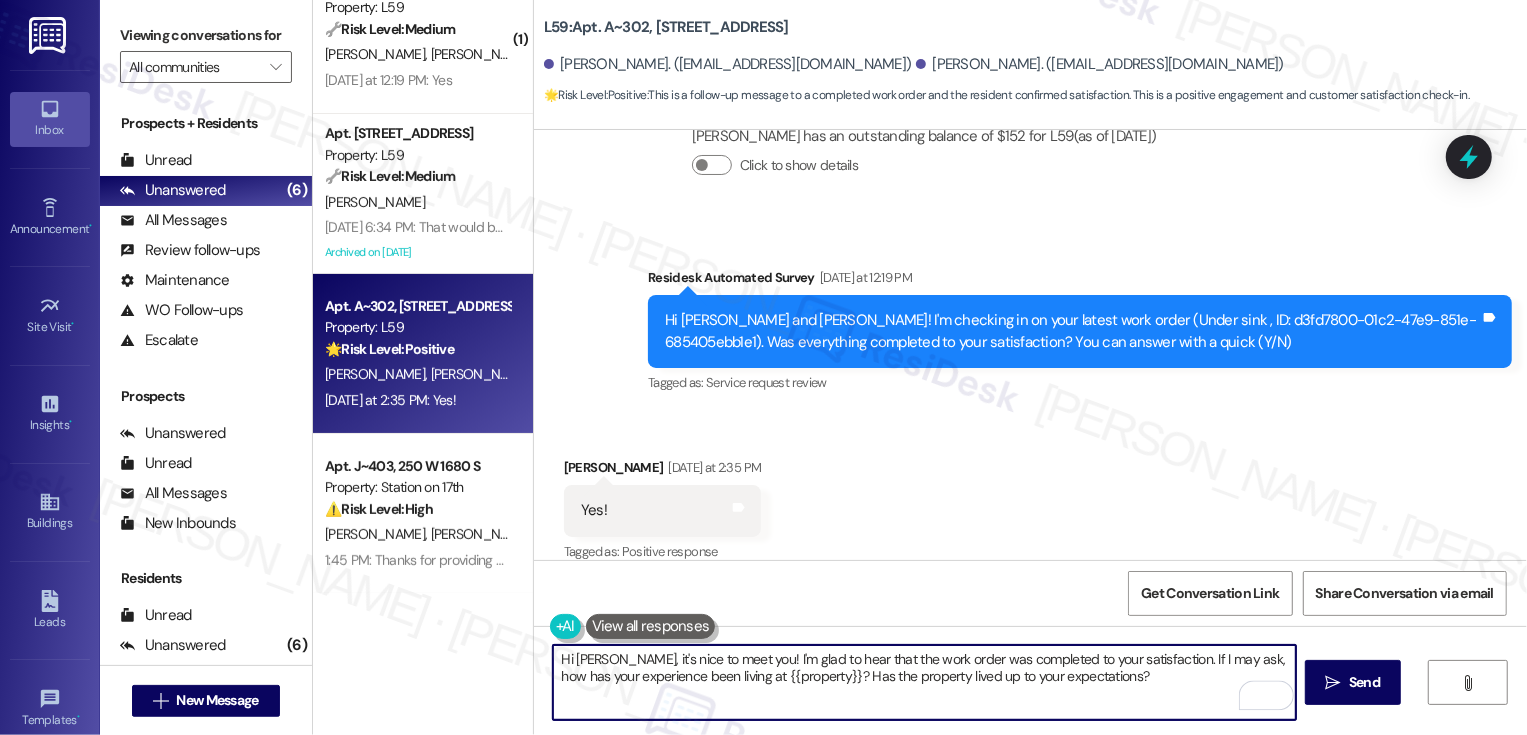 click on "Hi Micah, it's nice to meet you! I'm glad to hear that the work order was completed to your satisfaction. If I may ask, how has your experience been living at {{property}}? Has the property lived up to your expectations?" at bounding box center (924, 682) 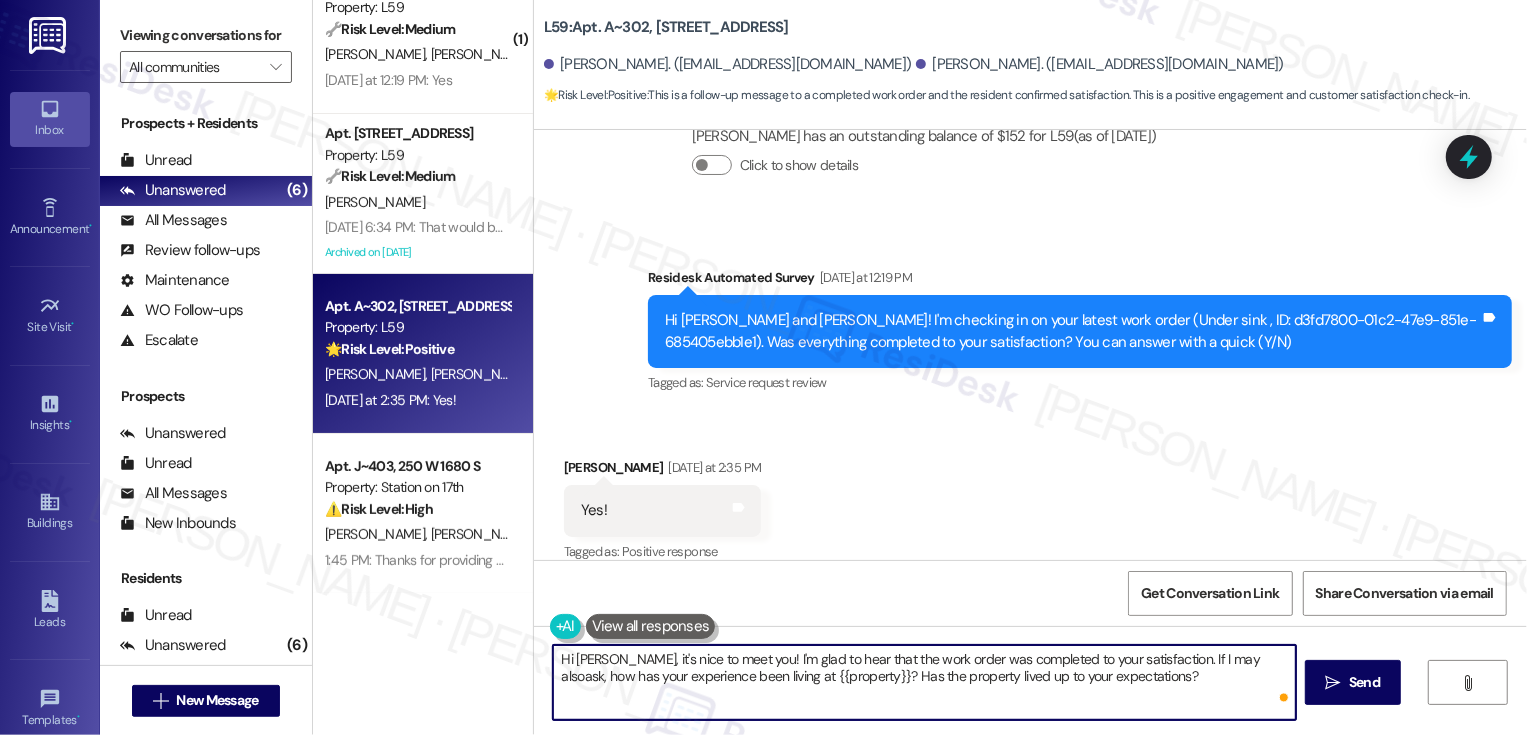 type on "Hi Micah, it's nice to meet you! I'm glad to hear that the work order was completed to your satisfaction. If I may also ask, how has your experience been living at {{property}}? Has the property lived up to your expectations?" 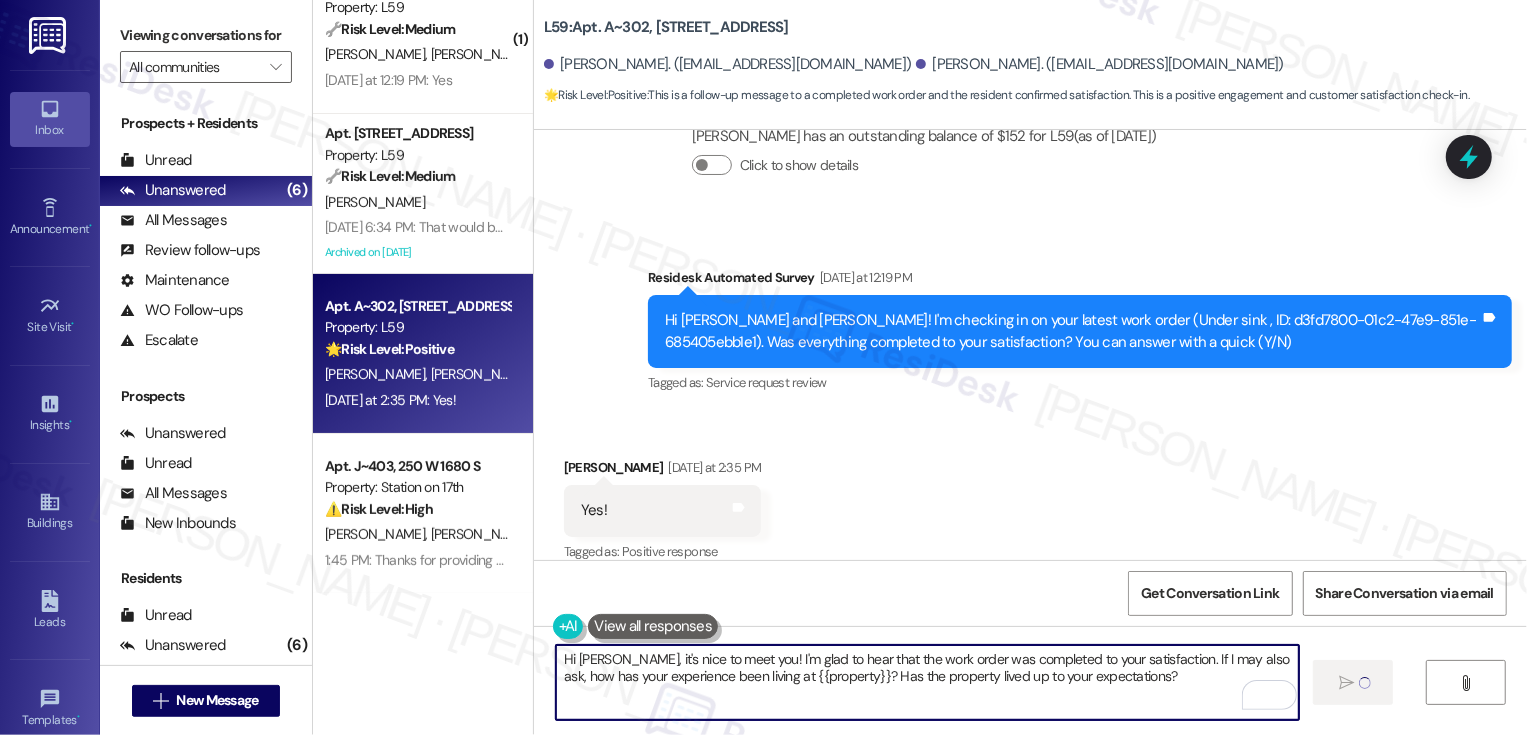 type 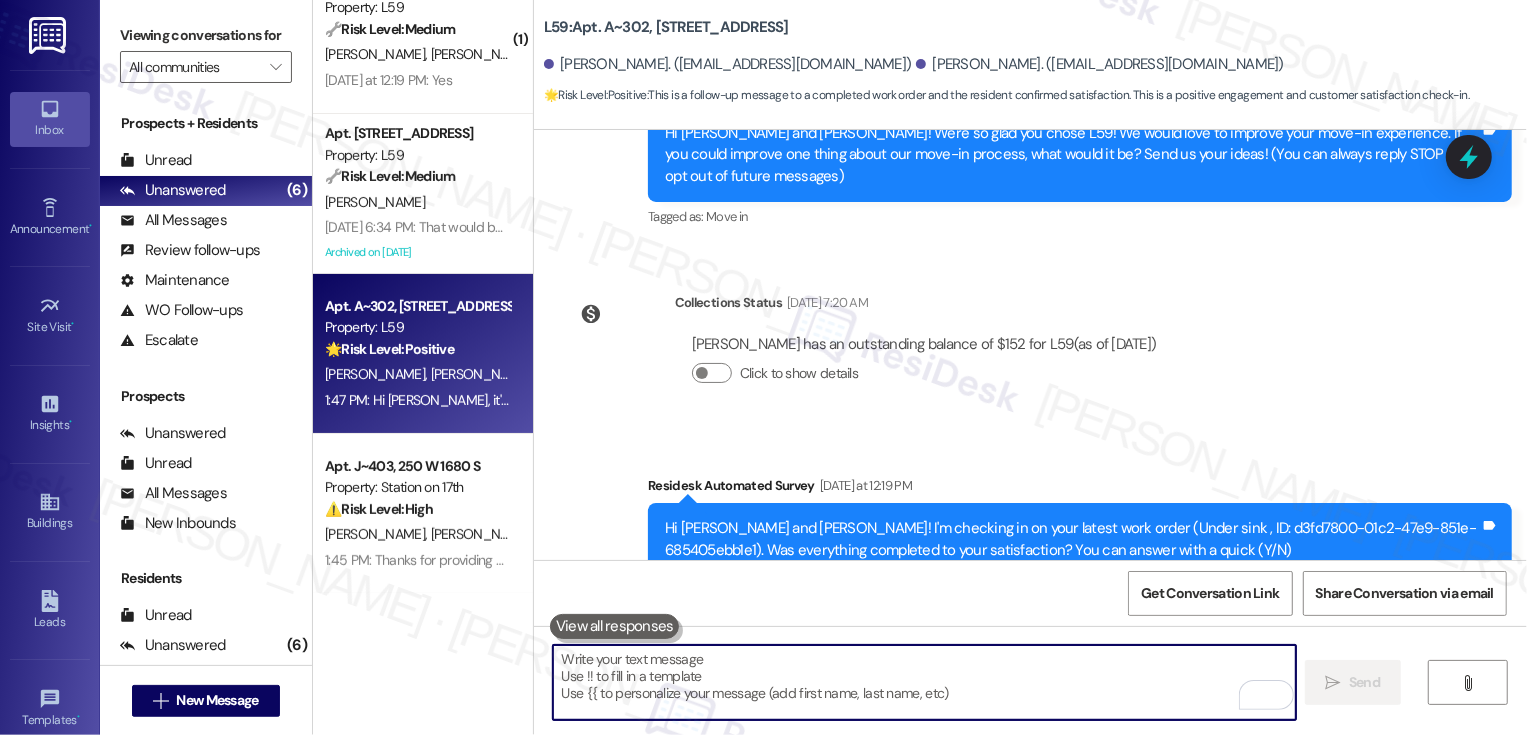 scroll, scrollTop: 598, scrollLeft: 0, axis: vertical 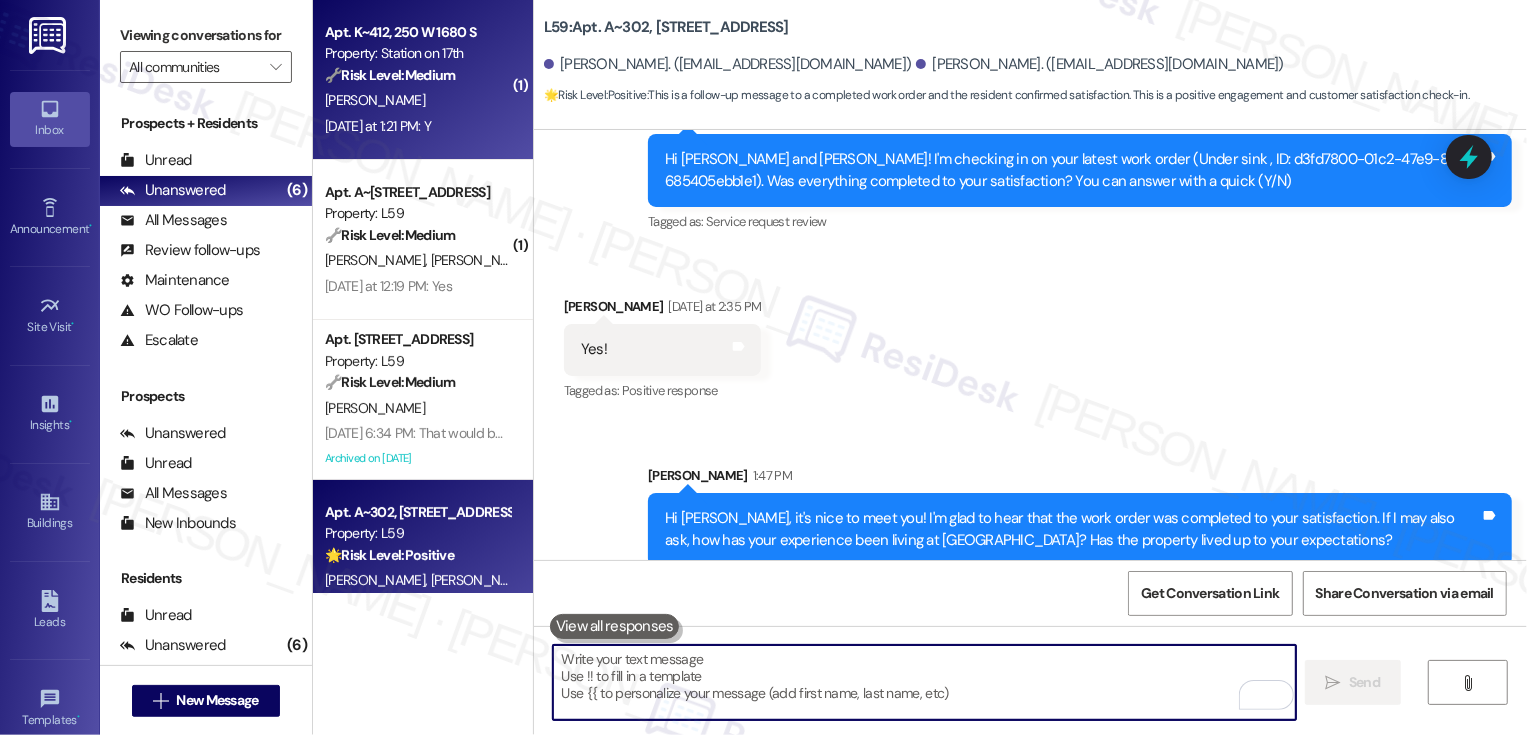 click on "🔧  Risk Level:  Medium" at bounding box center [390, 75] 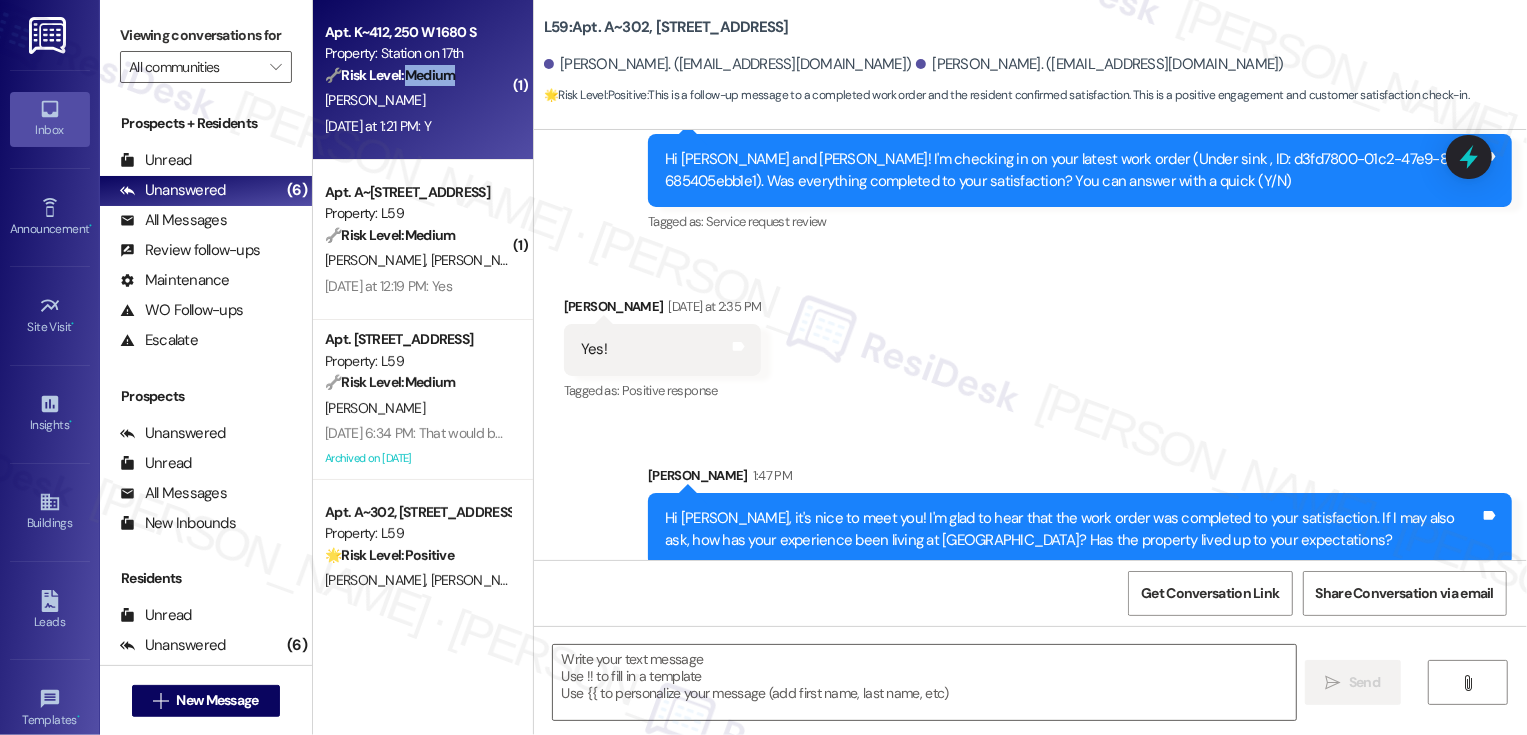click on "🔧  Risk Level:  Medium" at bounding box center (390, 75) 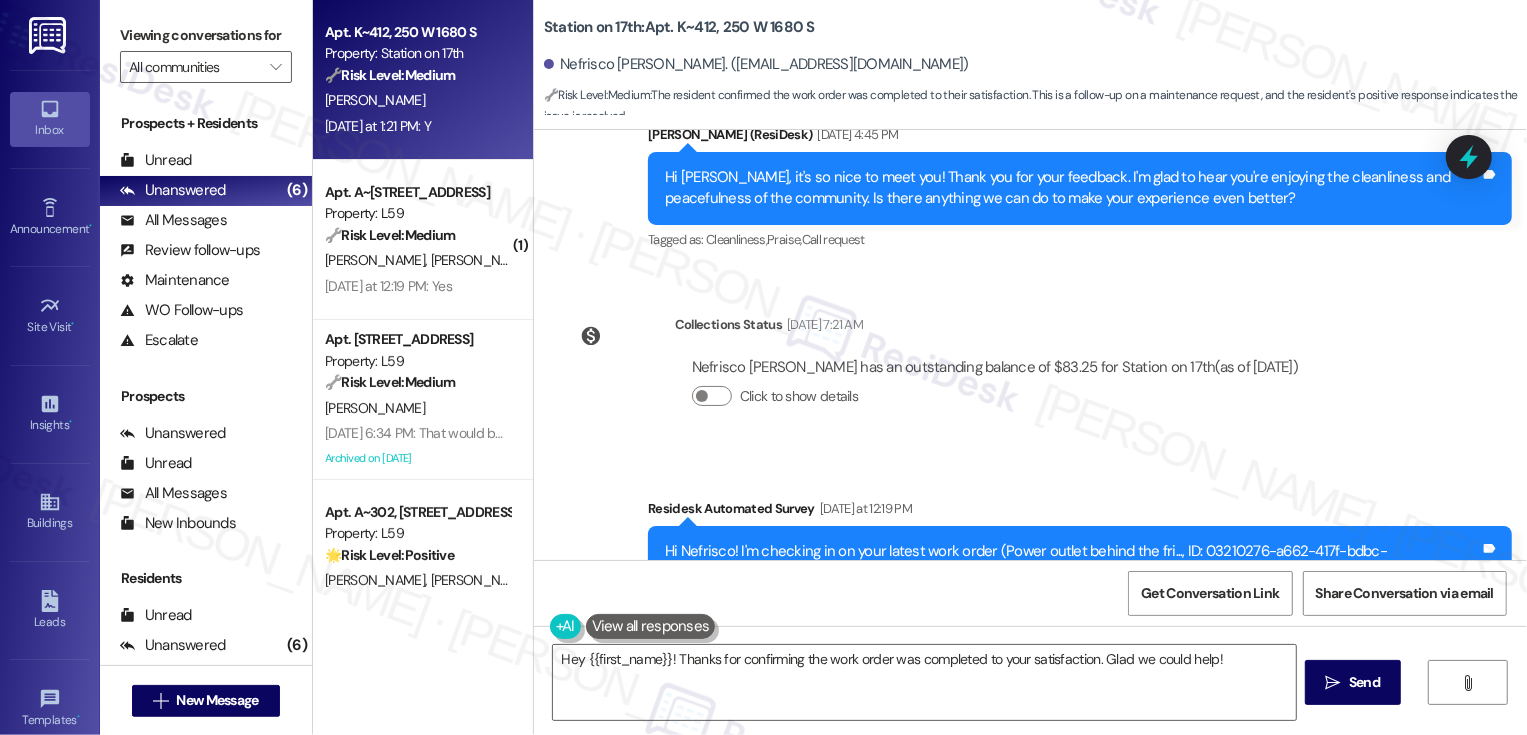 scroll, scrollTop: 1198, scrollLeft: 0, axis: vertical 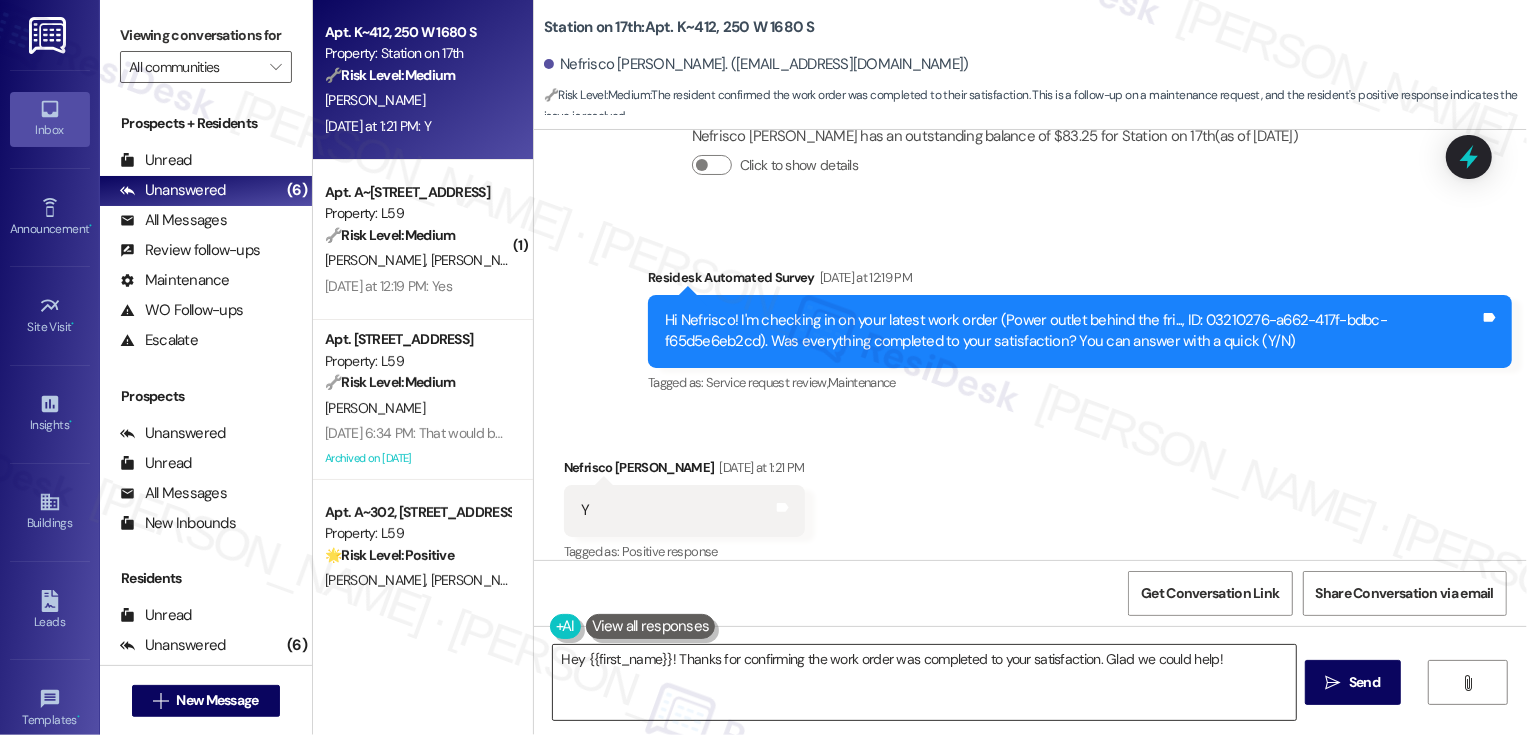 click on "Hey {{first_name}}! Thanks for confirming the work order was completed to your satisfaction. Glad we could help!" at bounding box center [924, 682] 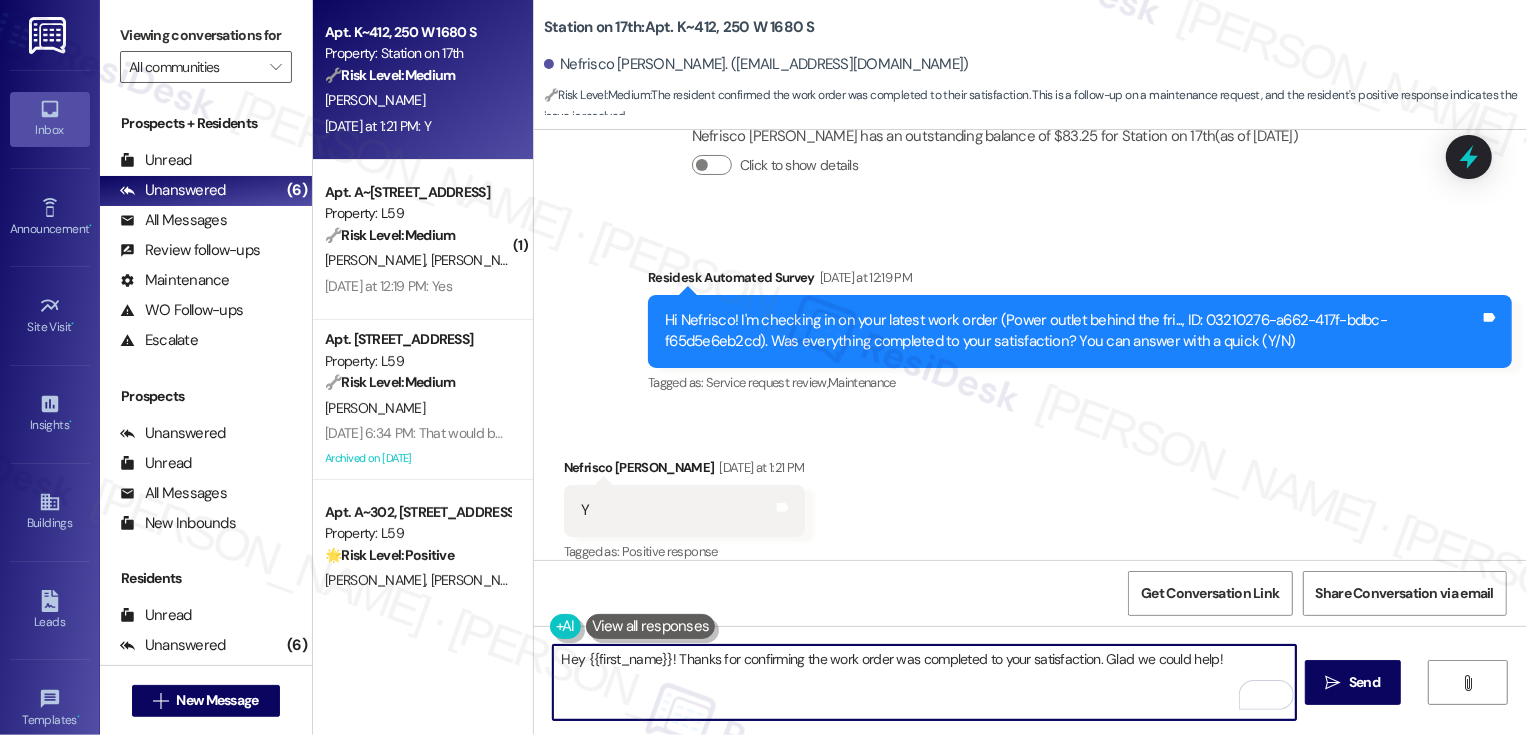 drag, startPoint x: 1094, startPoint y: 661, endPoint x: 1242, endPoint y: 657, distance: 148.05405 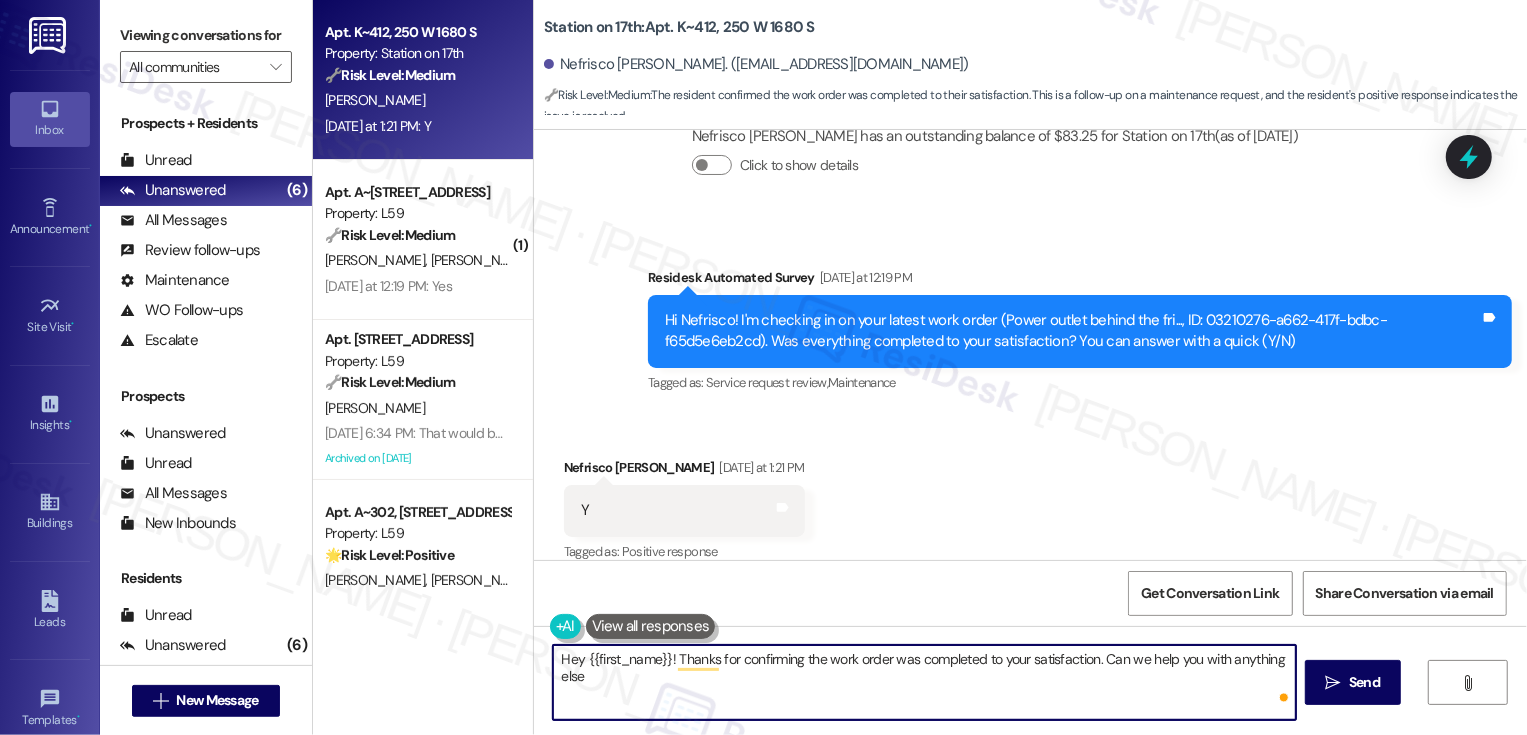 type on "Hey {{first_name}}! Thanks for confirming the work order was completed to your satisfaction. Can we help you with anything else?" 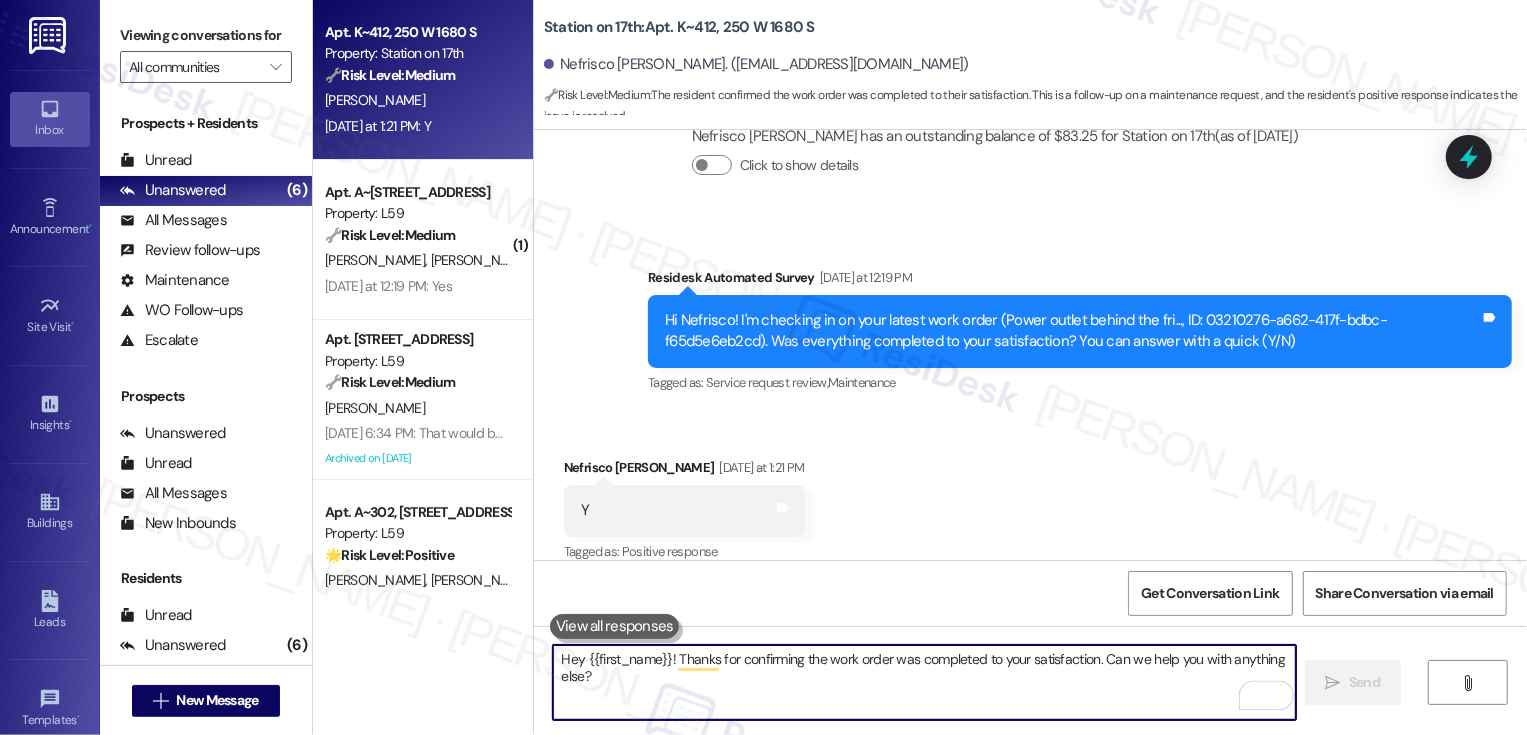 type 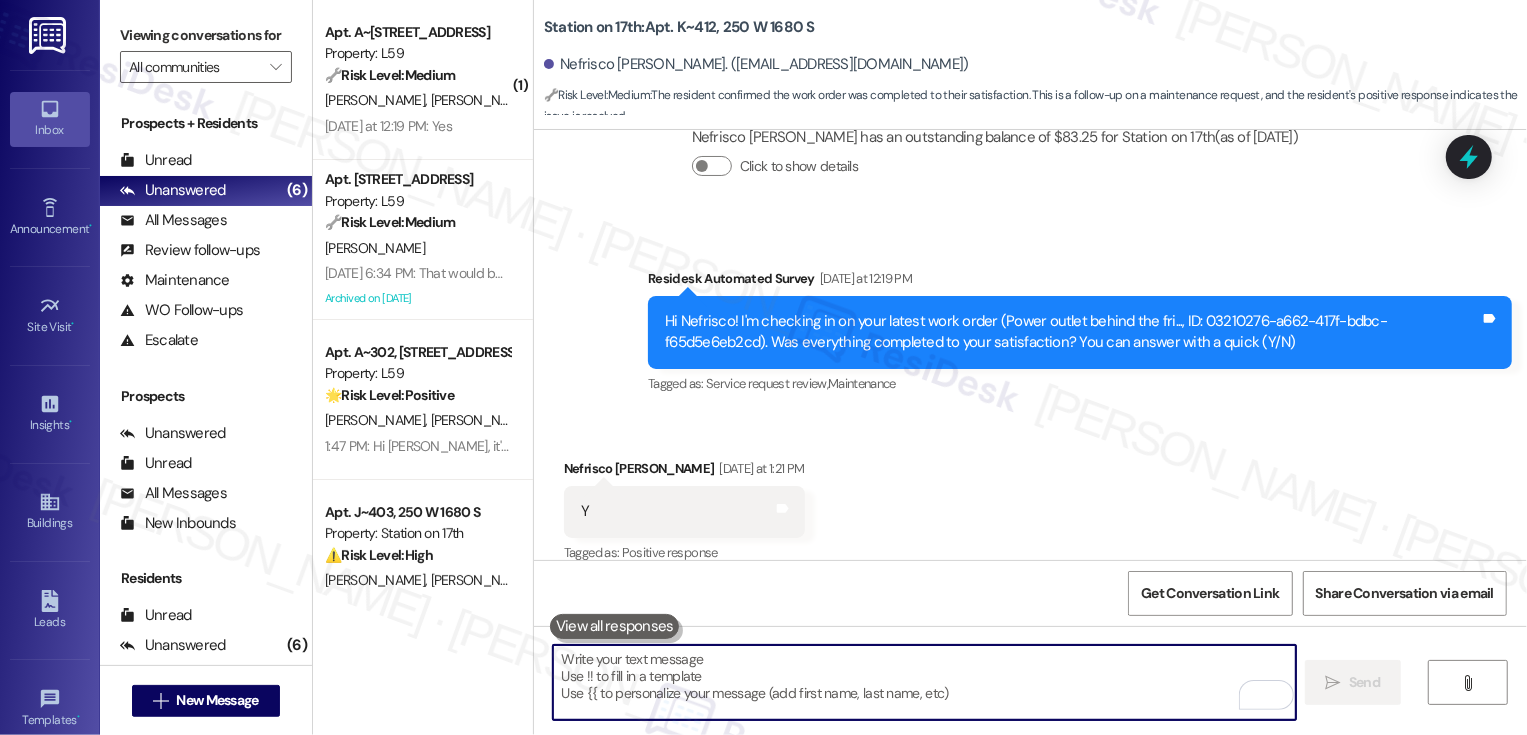scroll, scrollTop: 1337, scrollLeft: 0, axis: vertical 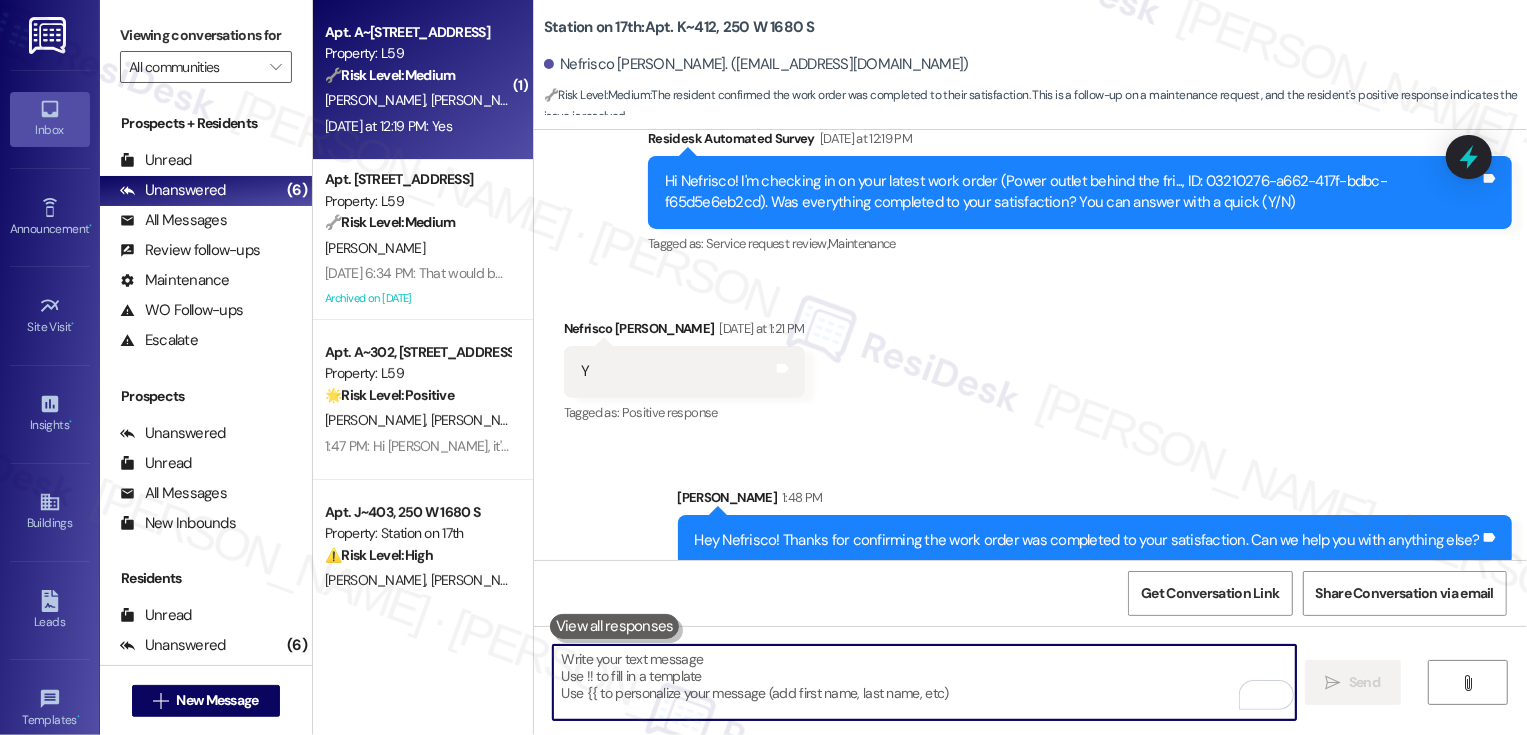 click on "Property: L59" at bounding box center (417, 53) 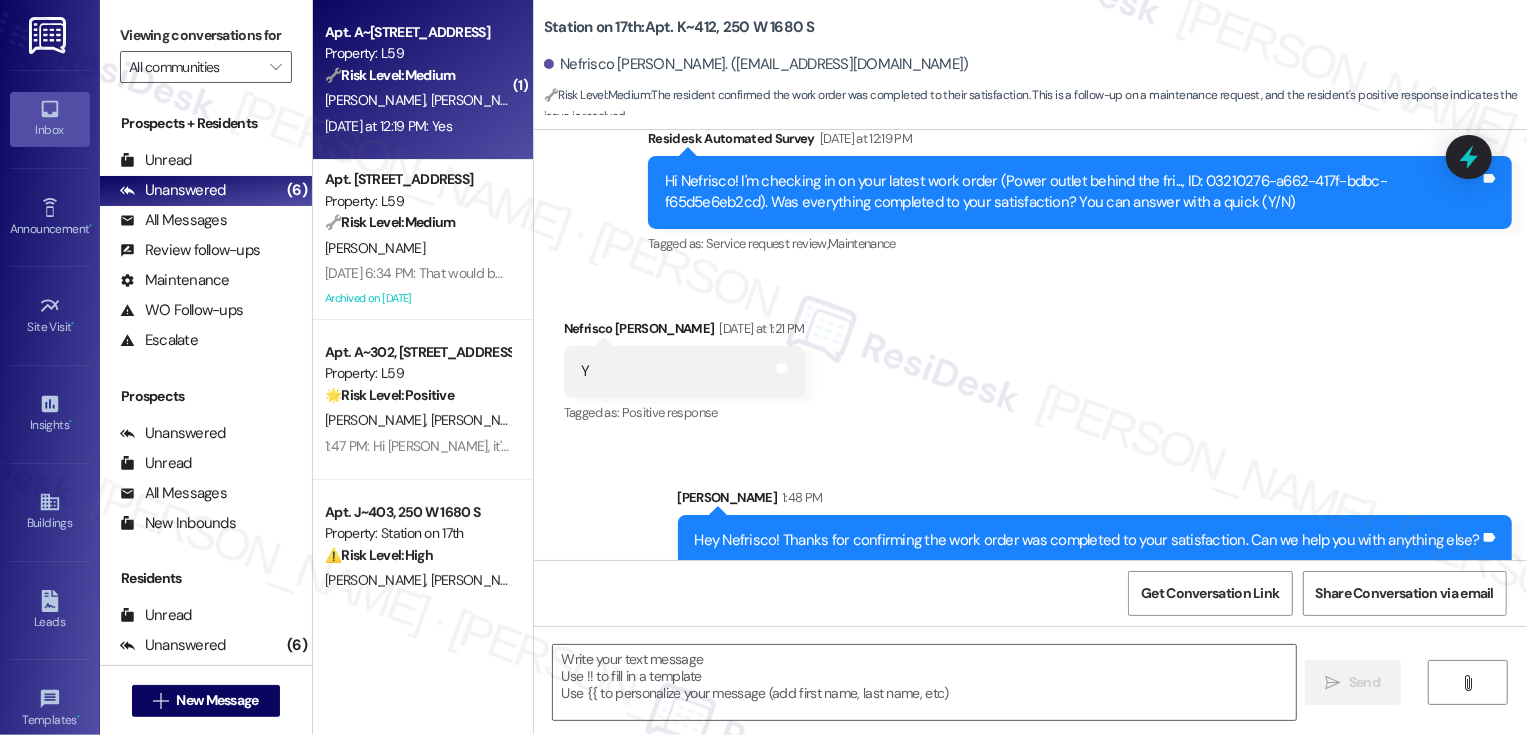 click on "Property: L59" at bounding box center [417, 53] 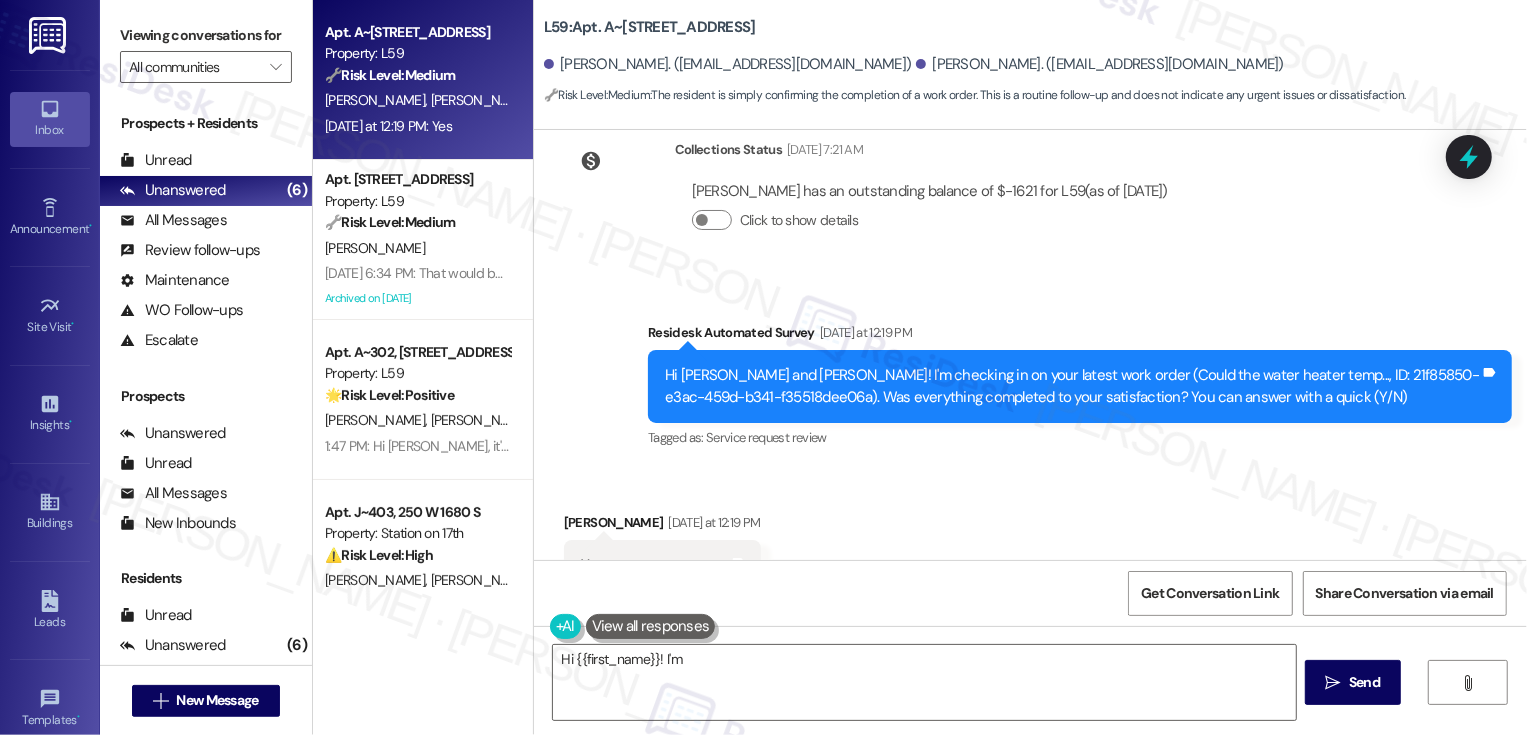 scroll, scrollTop: 437, scrollLeft: 0, axis: vertical 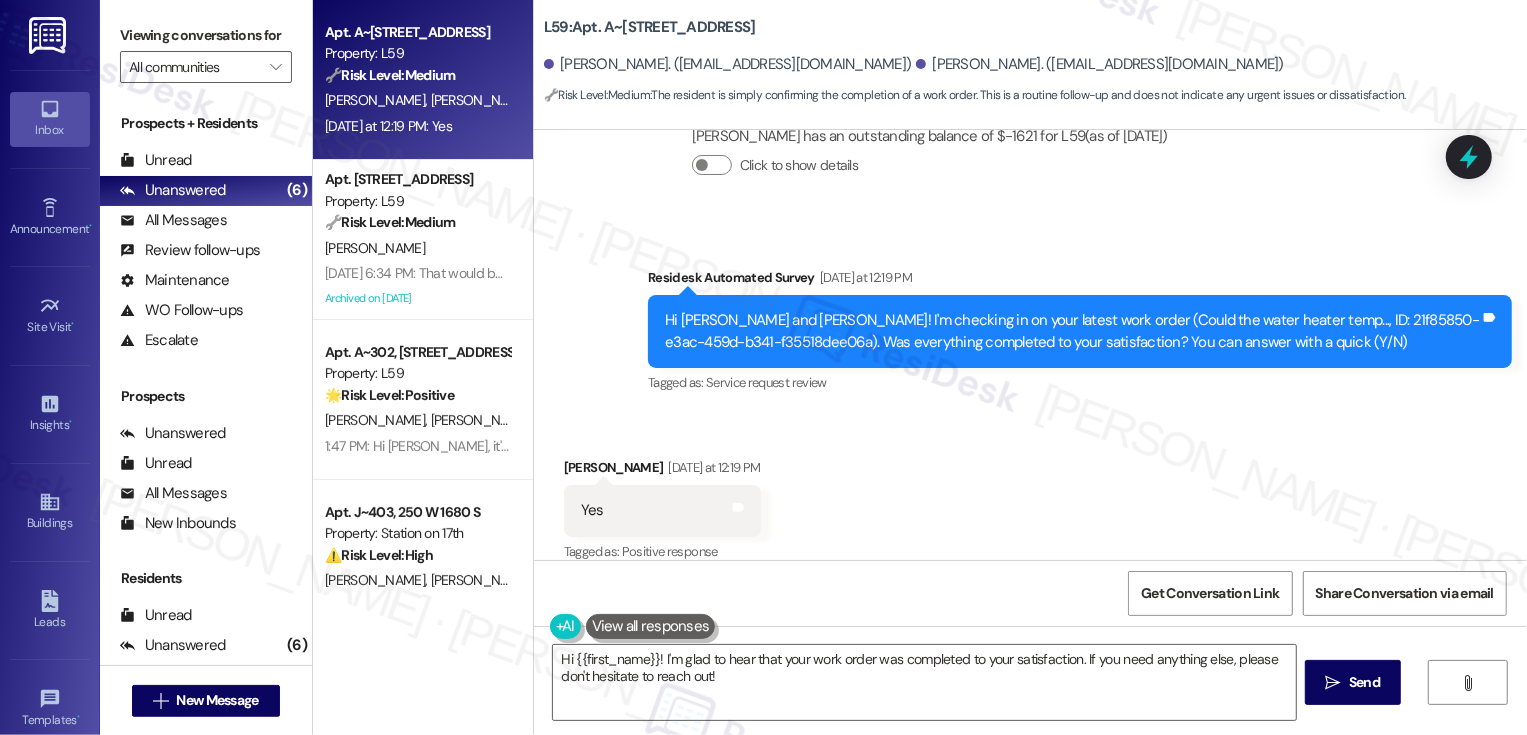 click on "Amber Ruiz Yesterday at 12:19 PM" at bounding box center [662, 471] 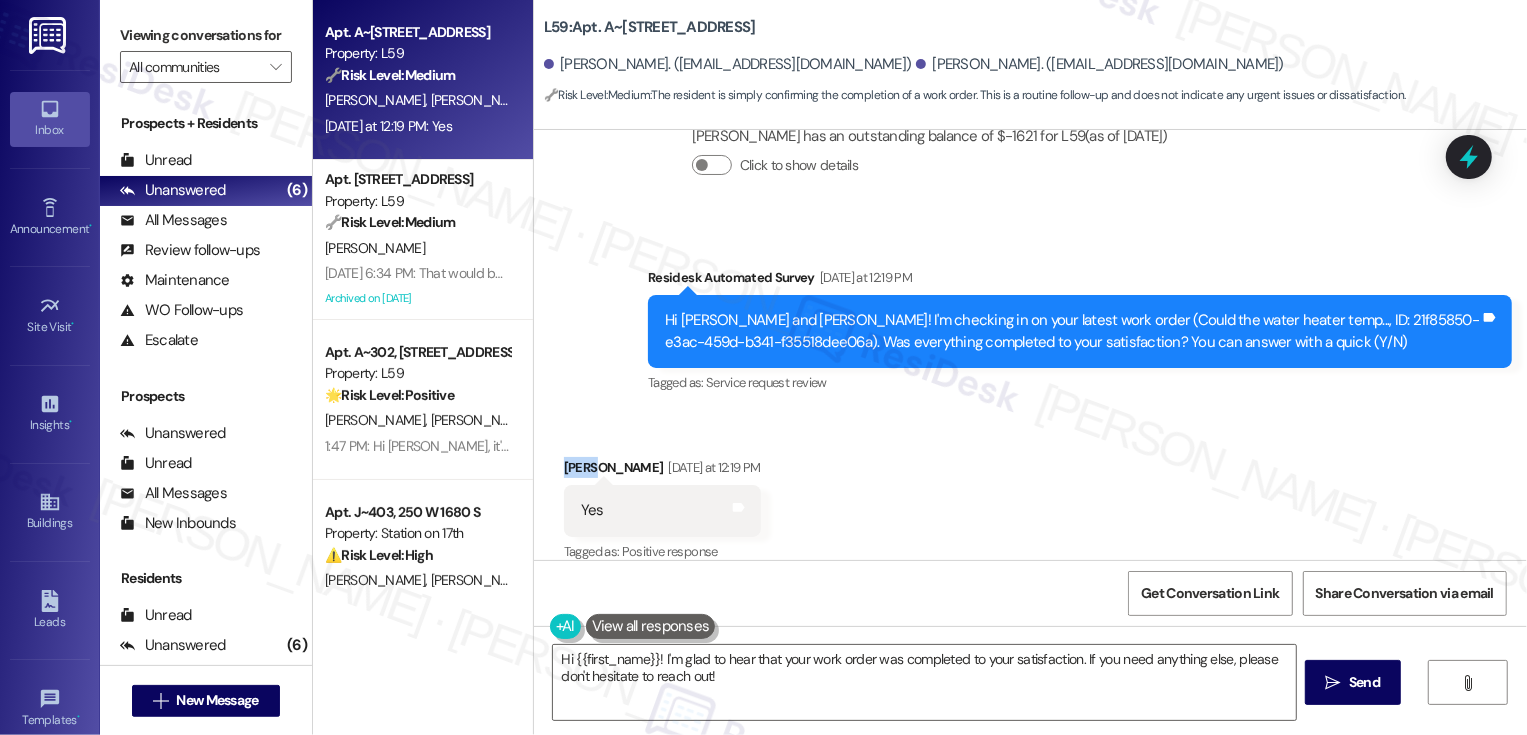 copy on "Amber" 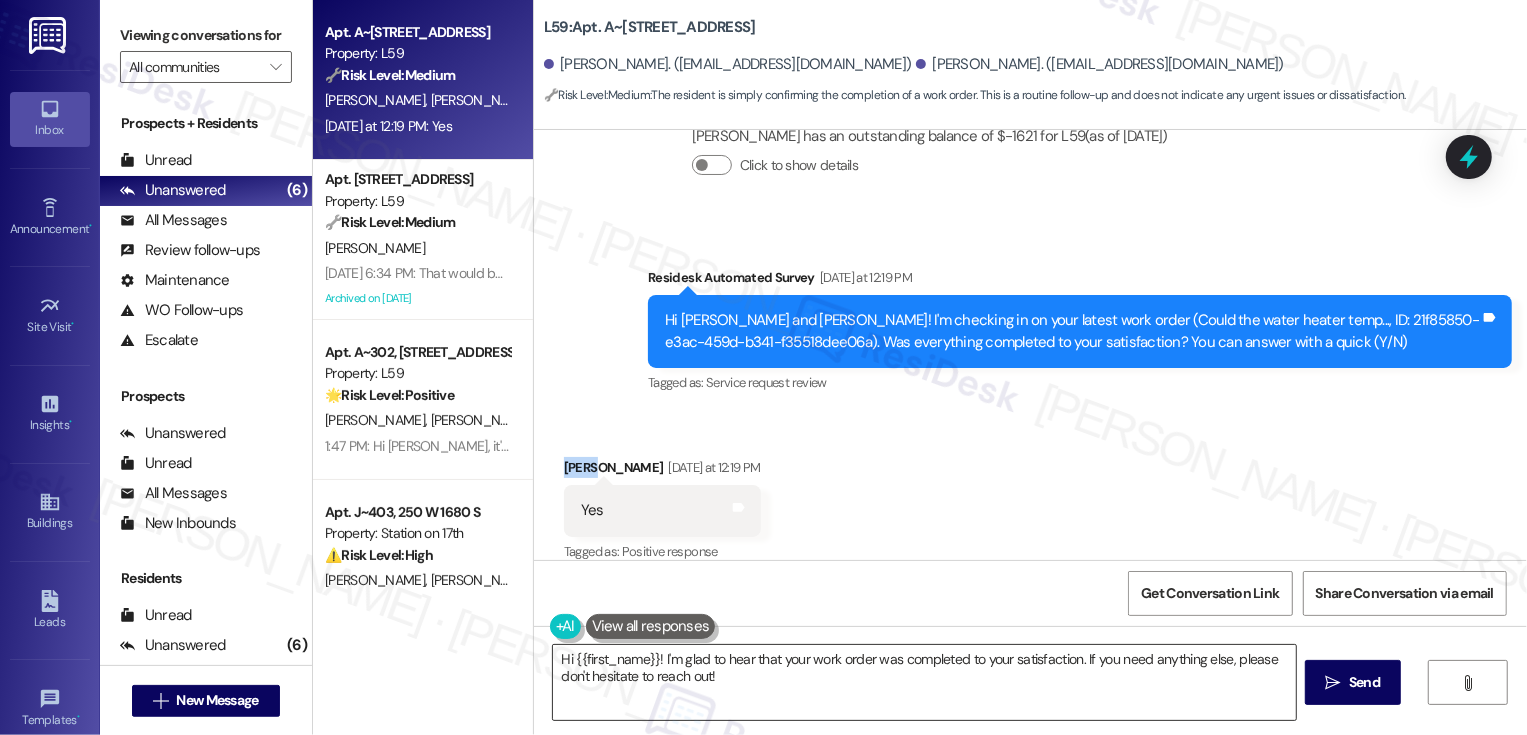 click on "Hi {{first_name}}! I'm glad to hear that your work order was completed to your satisfaction. If you need anything else, please don't hesitate to reach out!" at bounding box center [924, 682] 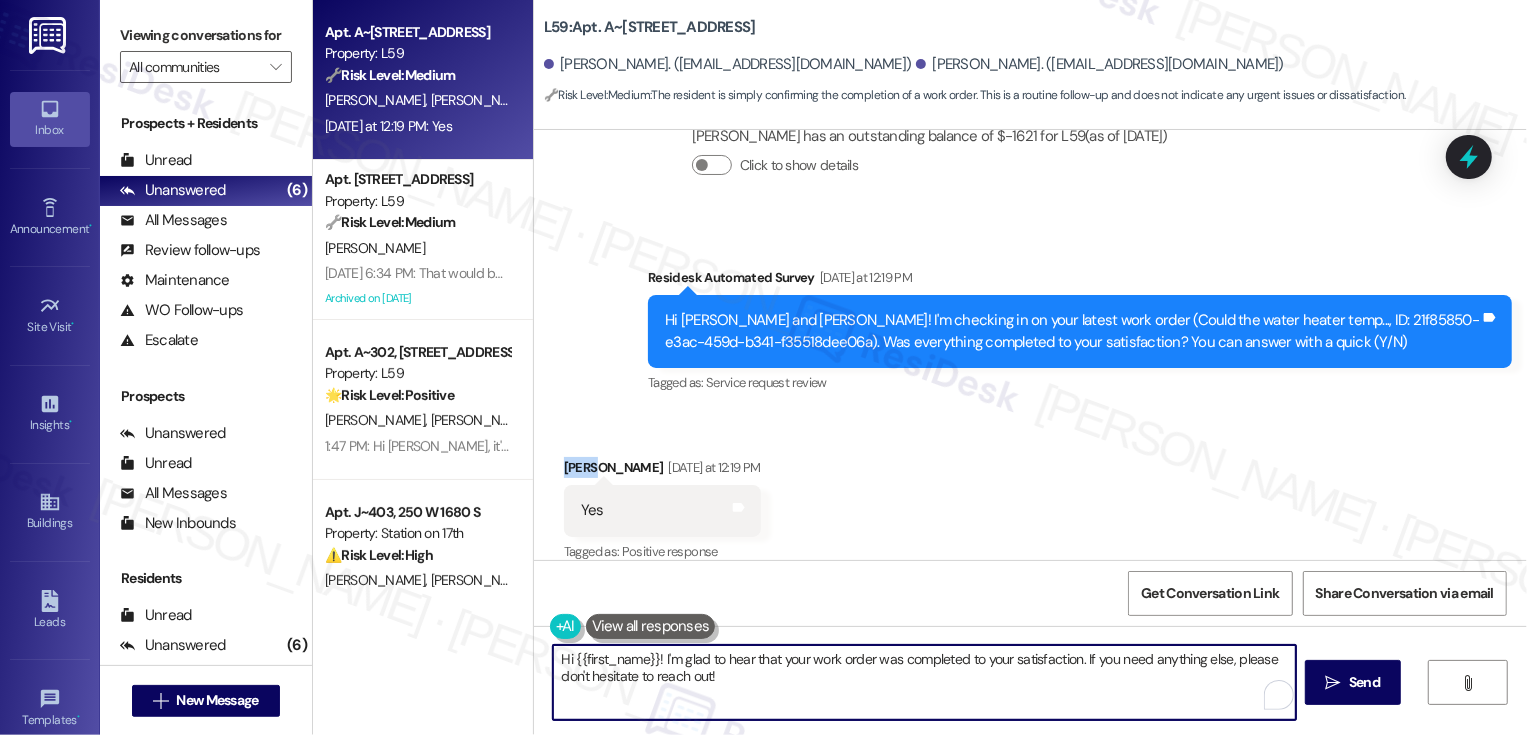 click on "Hi {{first_name}}! I'm glad to hear that your work order was completed to your satisfaction. If you need anything else, please don't hesitate to reach out!" at bounding box center [924, 682] 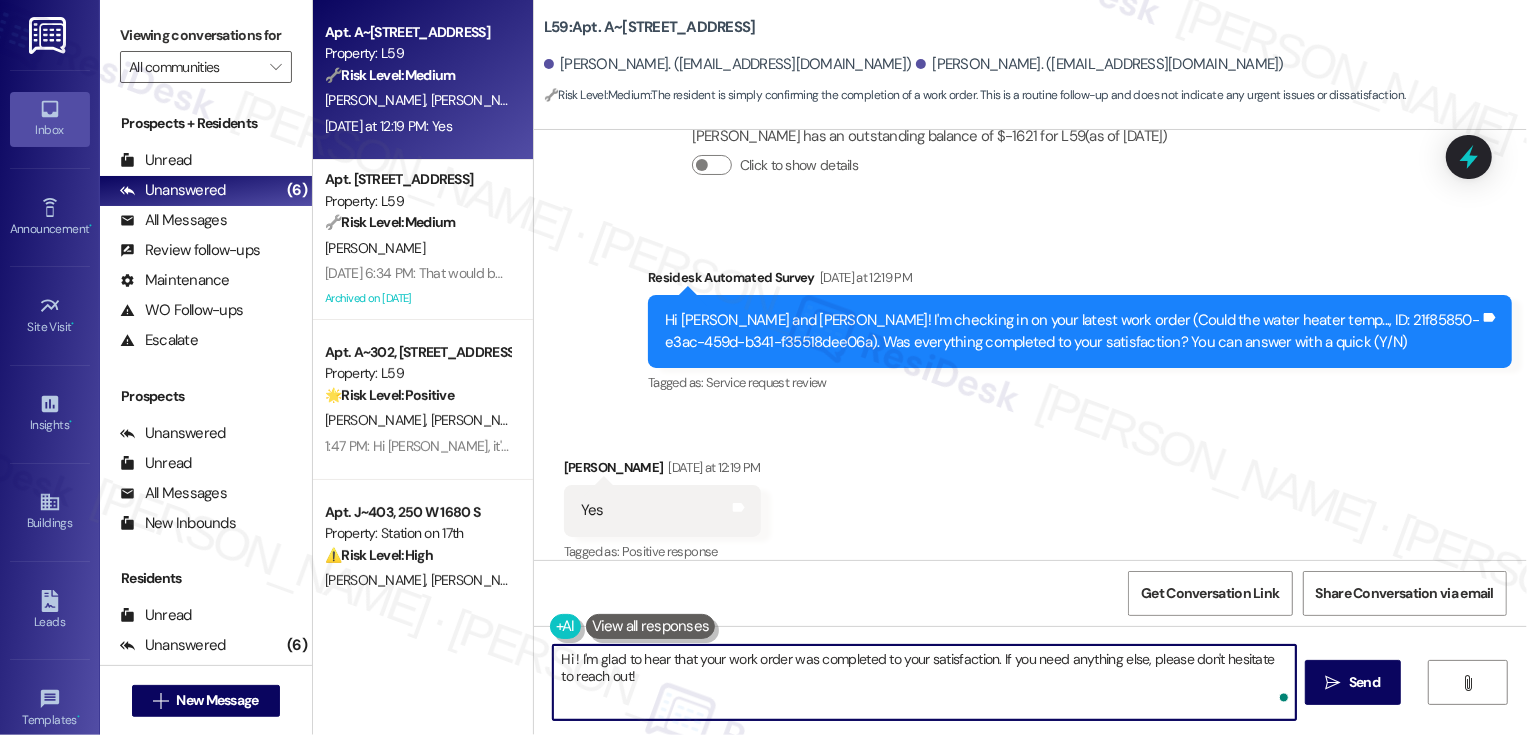paste on "Amber" 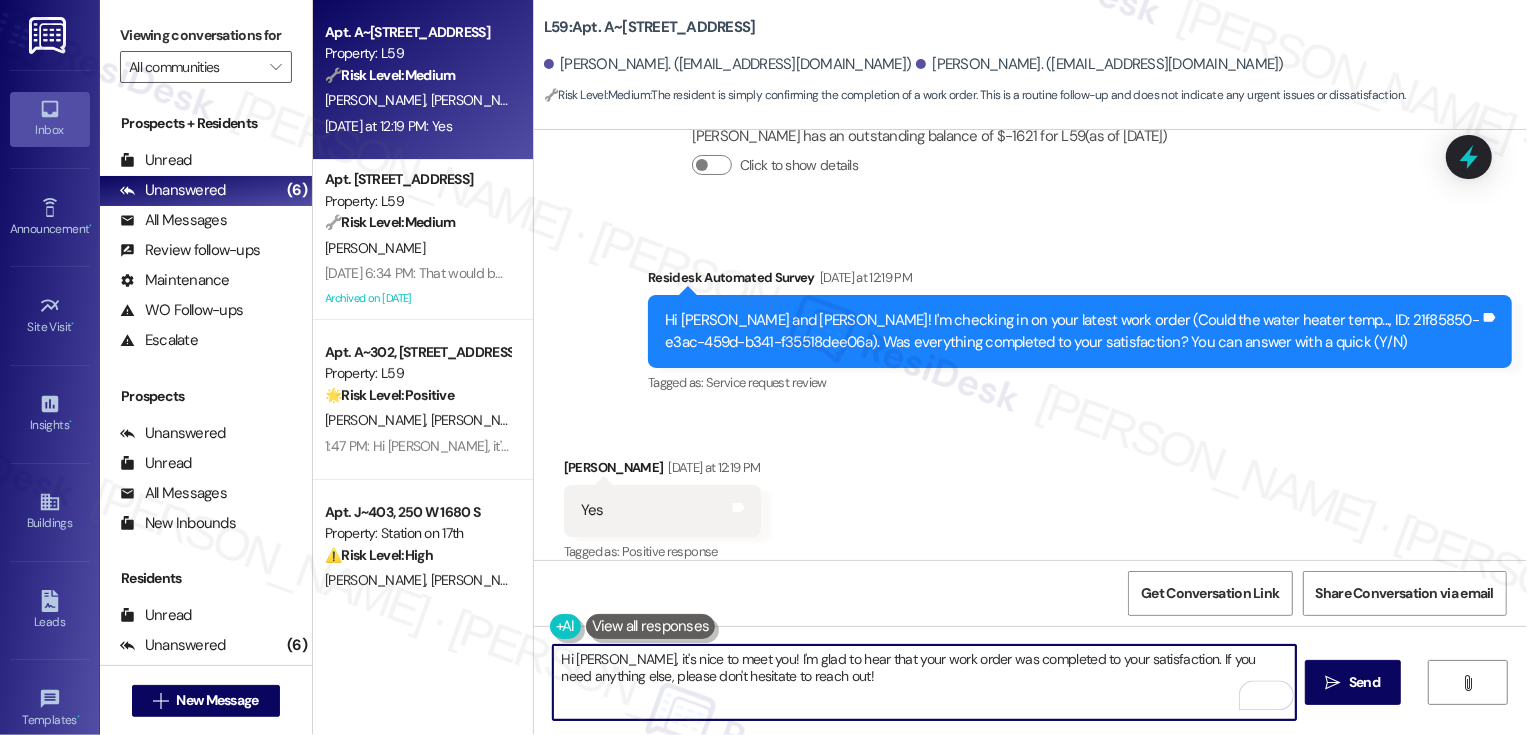 drag, startPoint x: 1150, startPoint y: 659, endPoint x: 1164, endPoint y: 691, distance: 34.928497 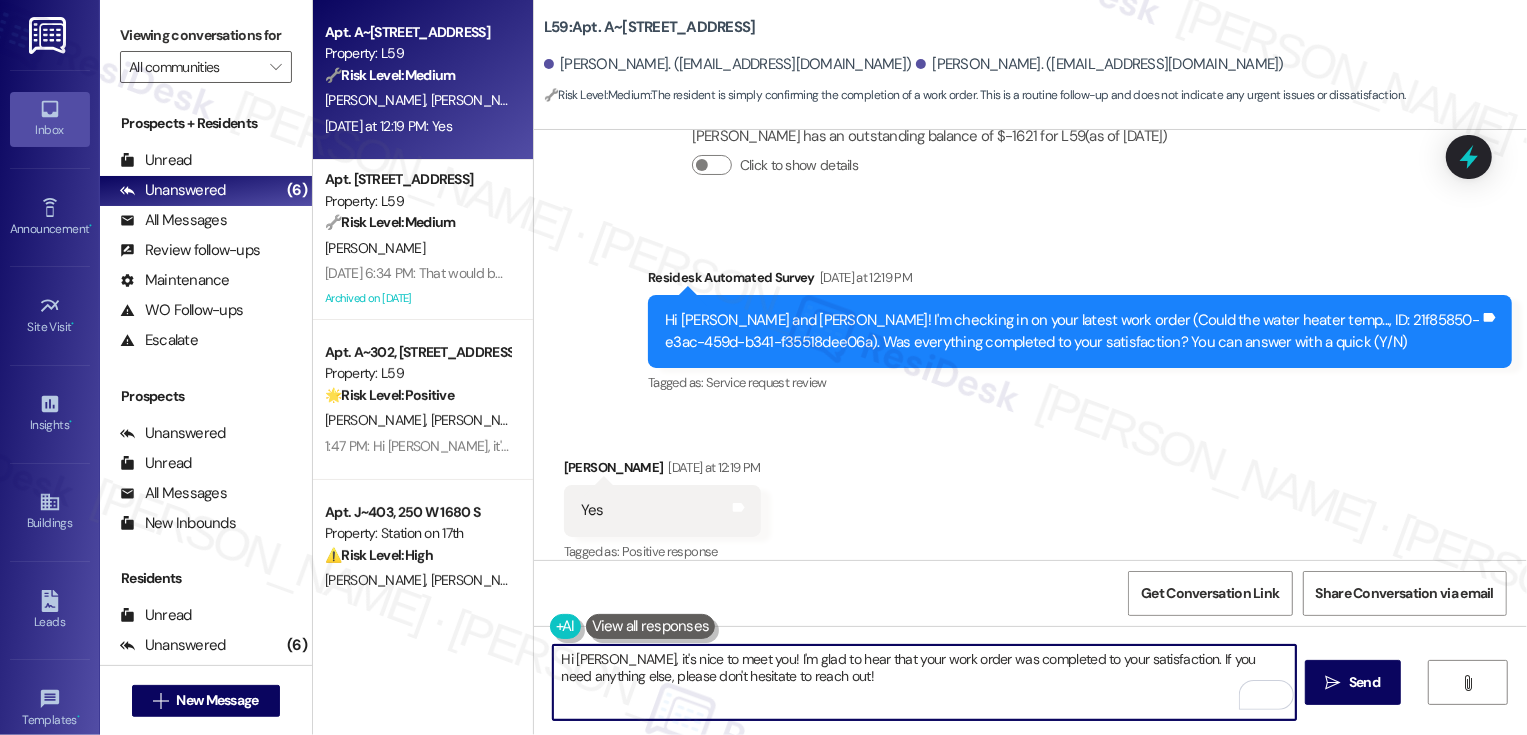 click on "Hi Amber, it's nice to meet you! I'm glad to hear that your work order was completed to your satisfaction. If you need anything else, please don't hesitate to reach out!" at bounding box center (924, 682) 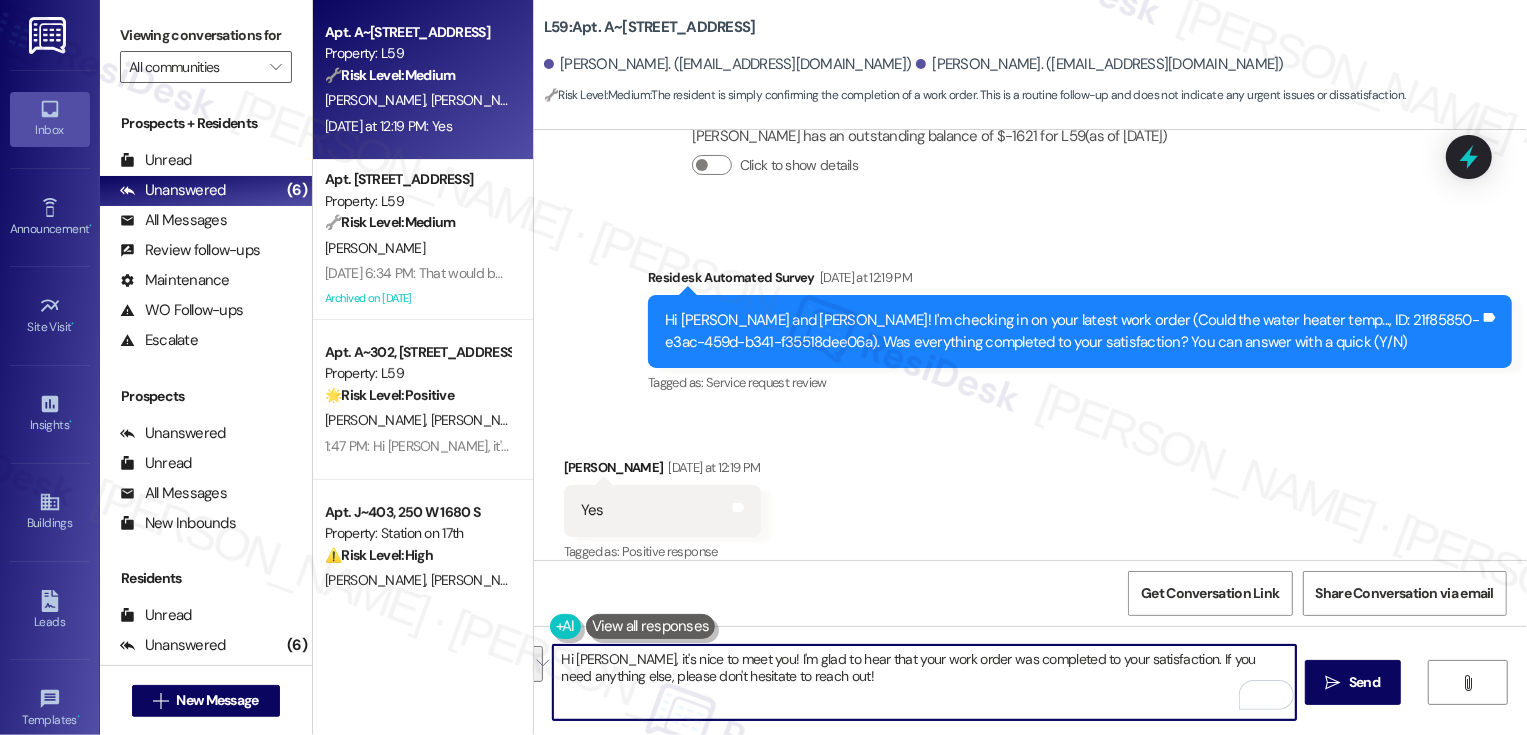 drag, startPoint x: 1152, startPoint y: 660, endPoint x: 1152, endPoint y: 673, distance: 13 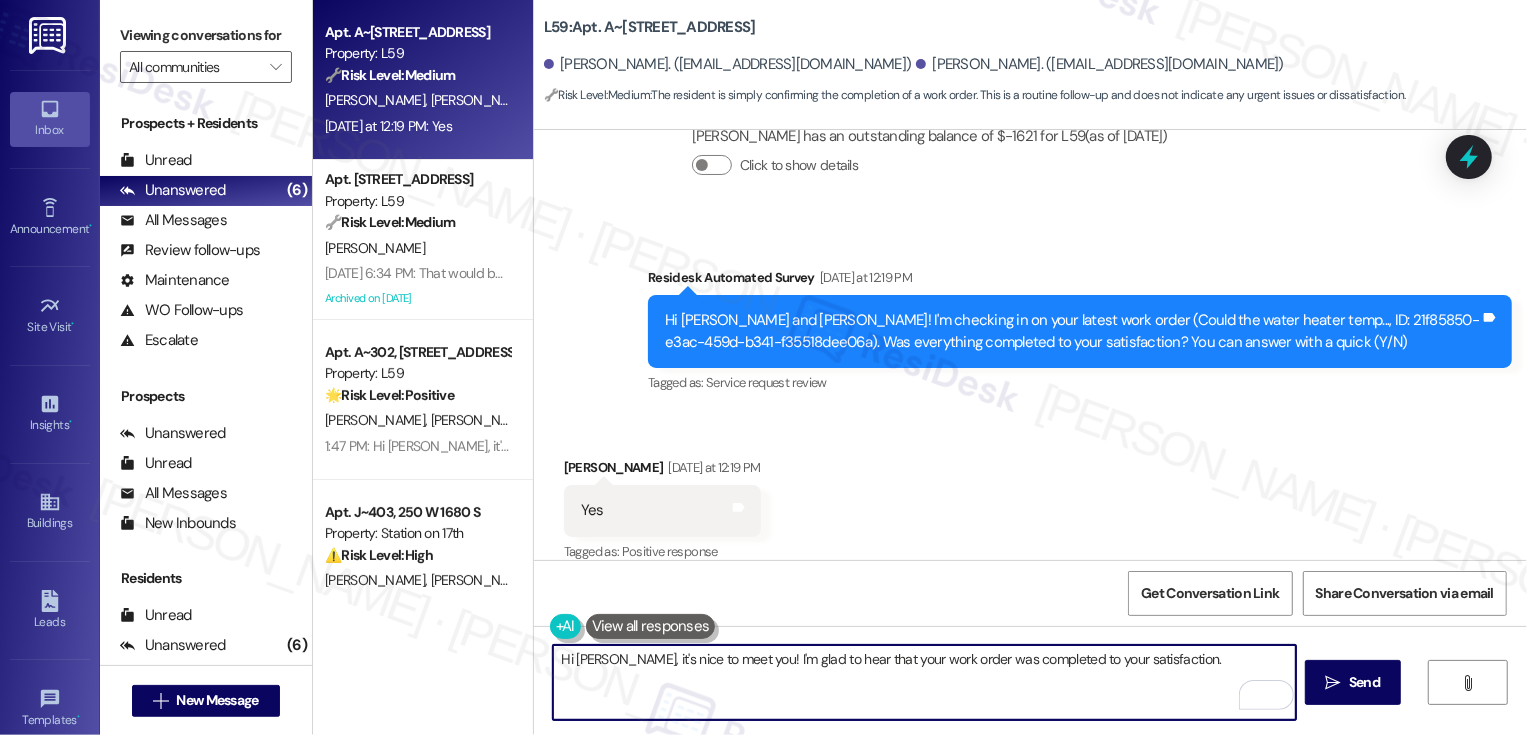 paste on "If I may ask, how has your experience been living at {{property}}? Has the property lived up to your expectations?" 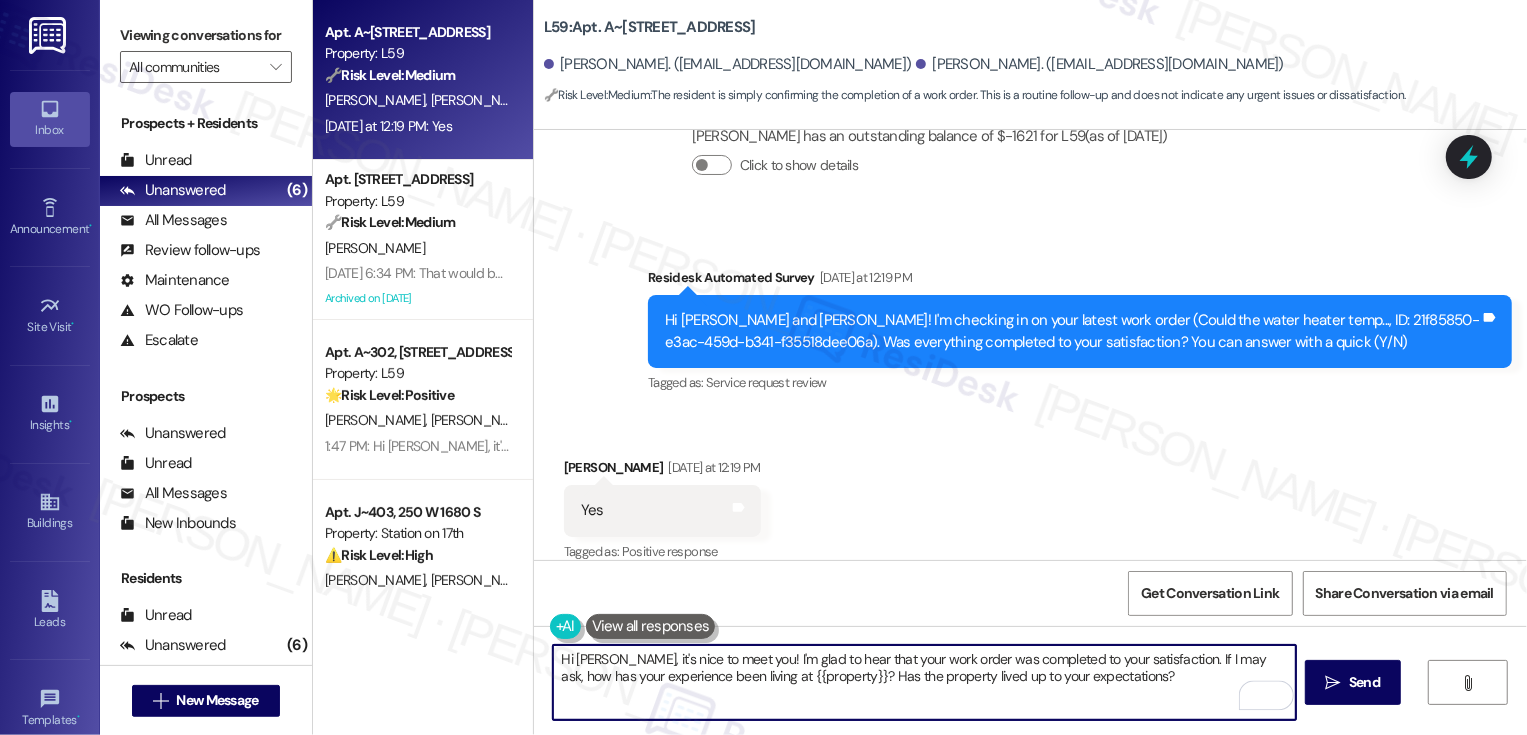 click on "Hi Amber, it's nice to meet you! I'm glad to hear that your work order was completed to your satisfaction. If I may ask, how has your experience been living at {{property}}? Has the property lived up to your expectations?" at bounding box center [924, 682] 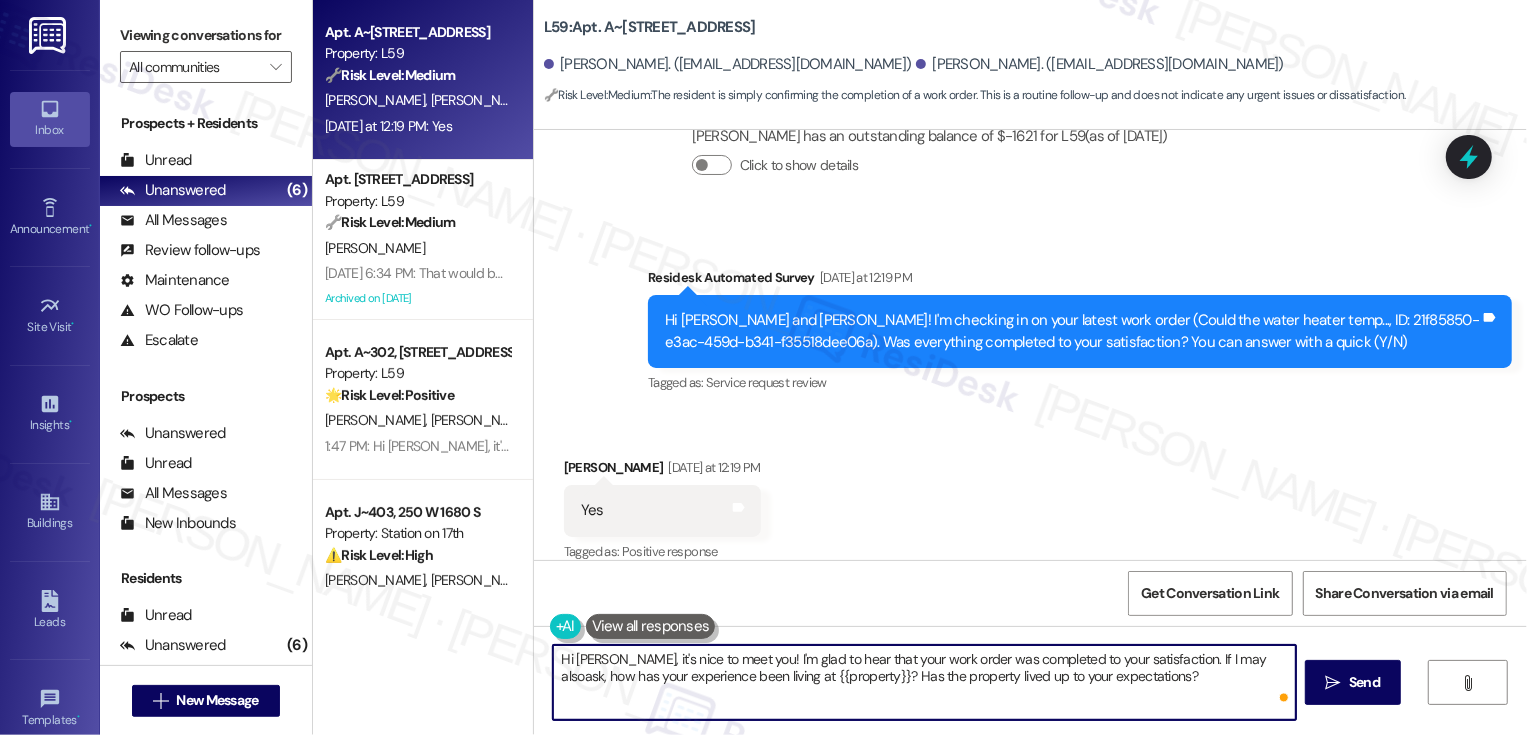 type on "Hi Amber, it's nice to meet you! I'm glad to hear that your work order was completed to your satisfaction. If I may also ask, how has your experience been living at {{property}}? Has the property lived up to your expectations?" 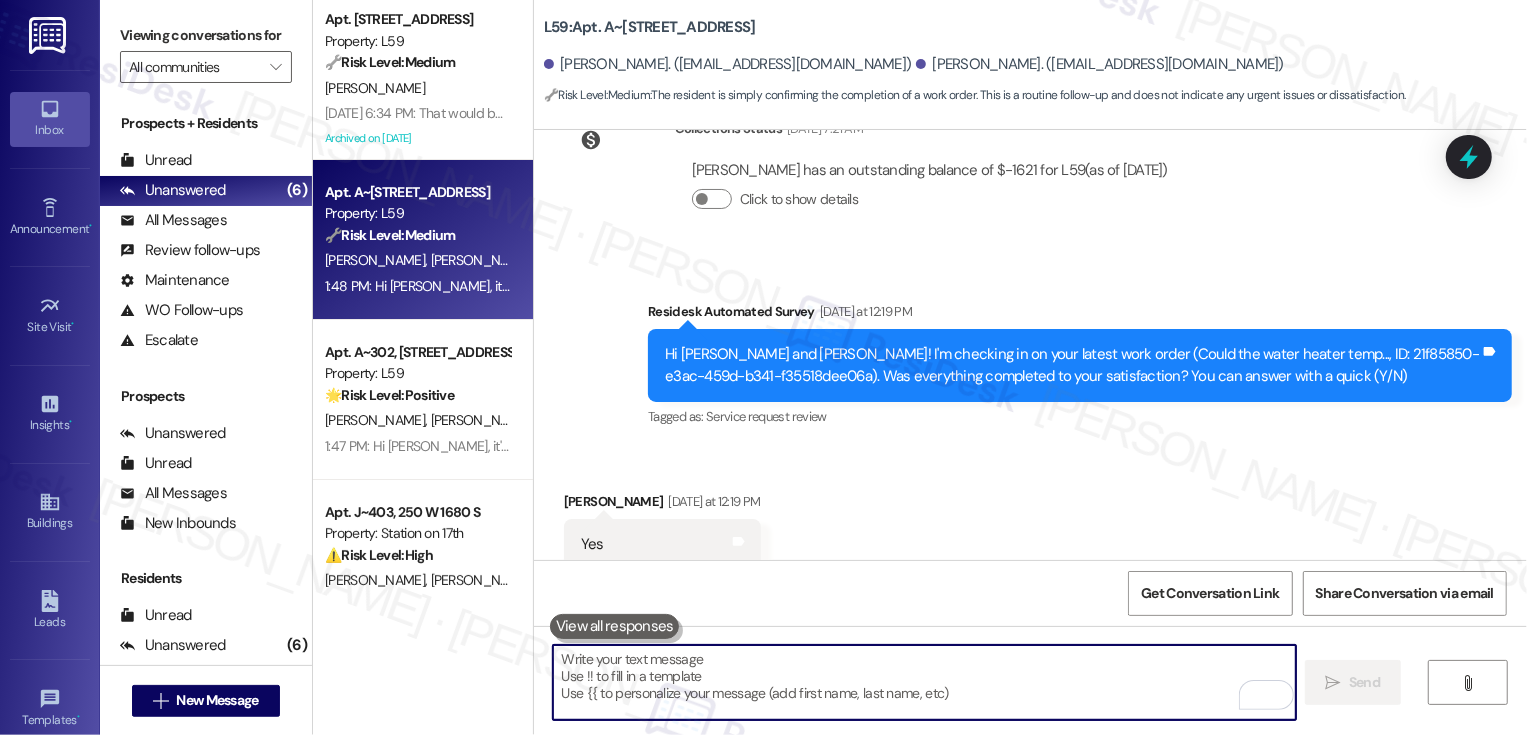 scroll, scrollTop: 436, scrollLeft: 0, axis: vertical 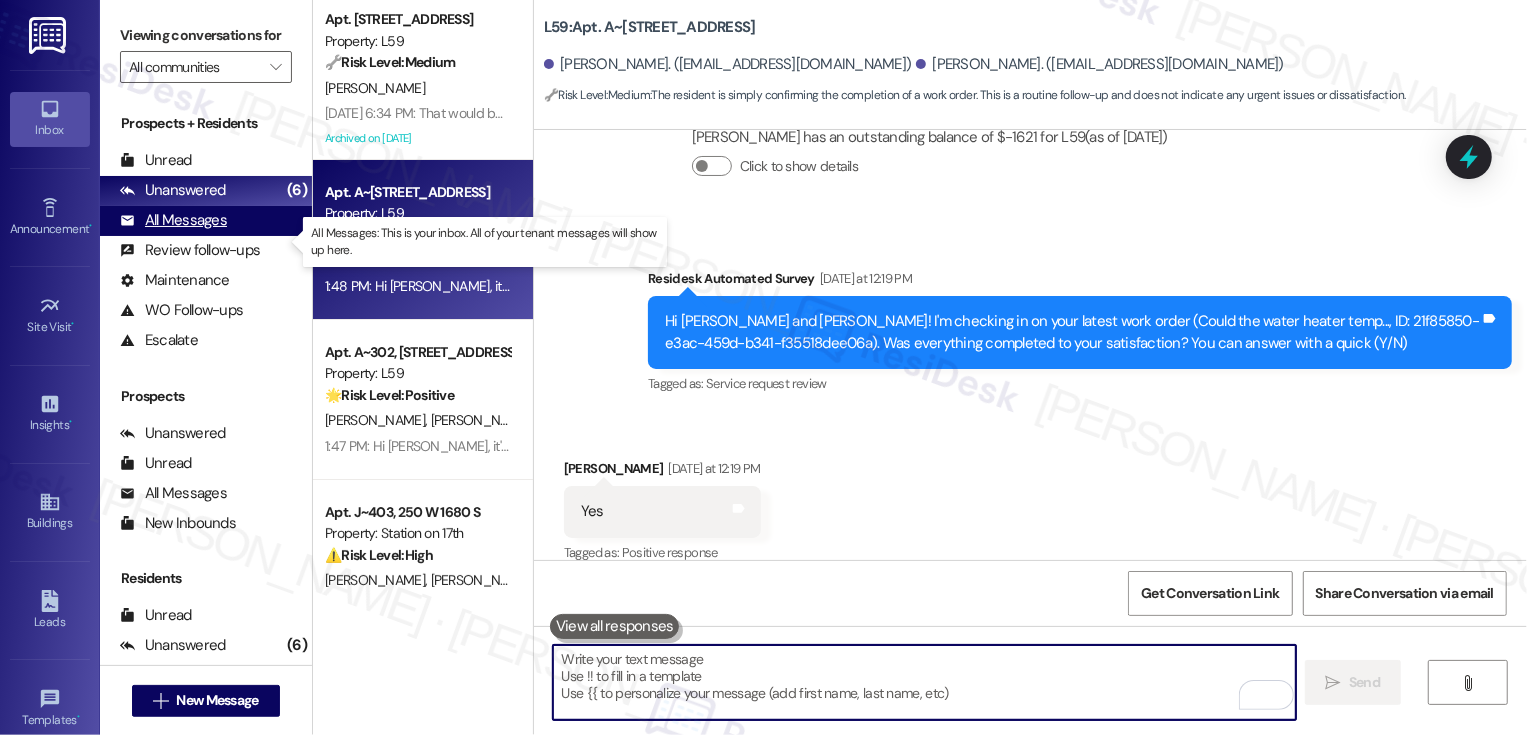 type 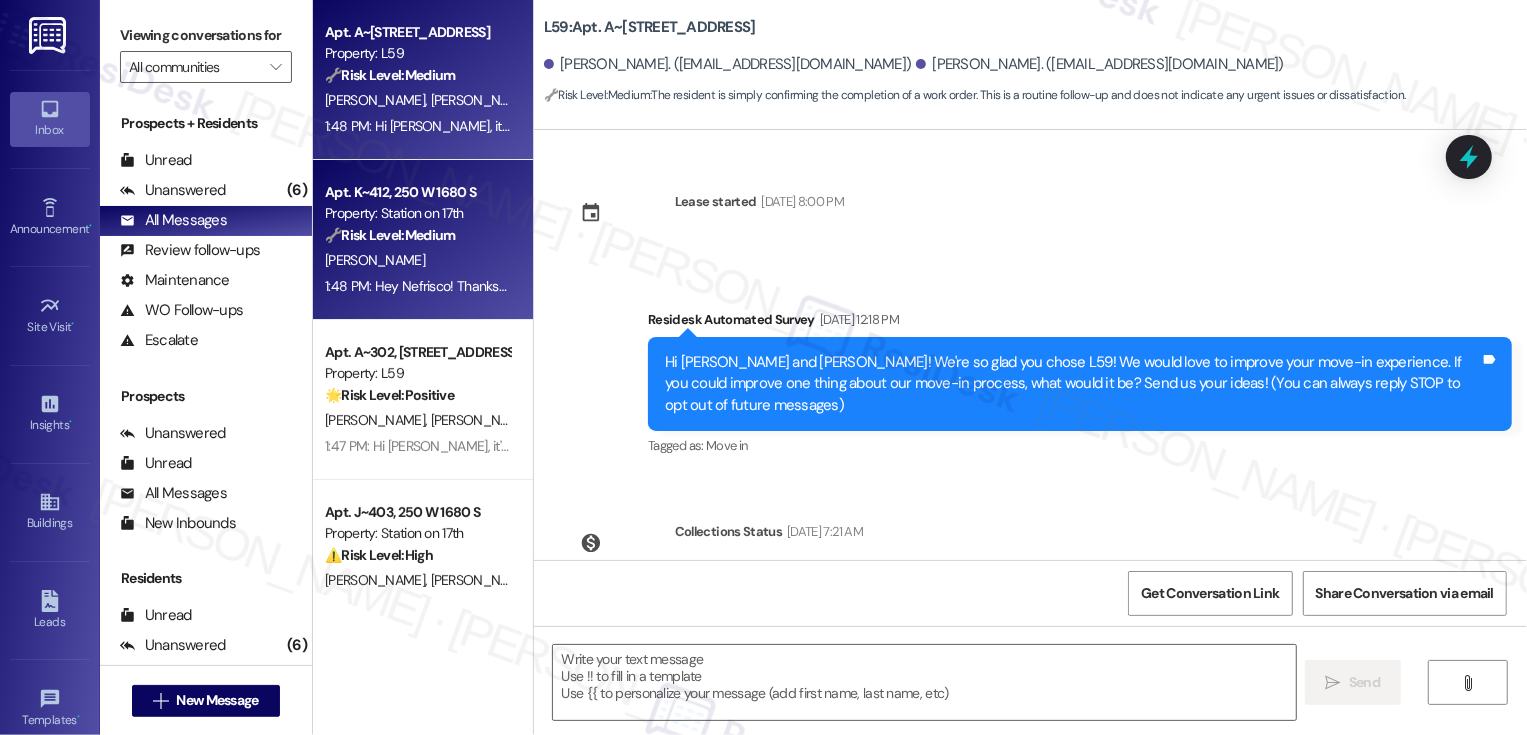 scroll, scrollTop: 183, scrollLeft: 0, axis: vertical 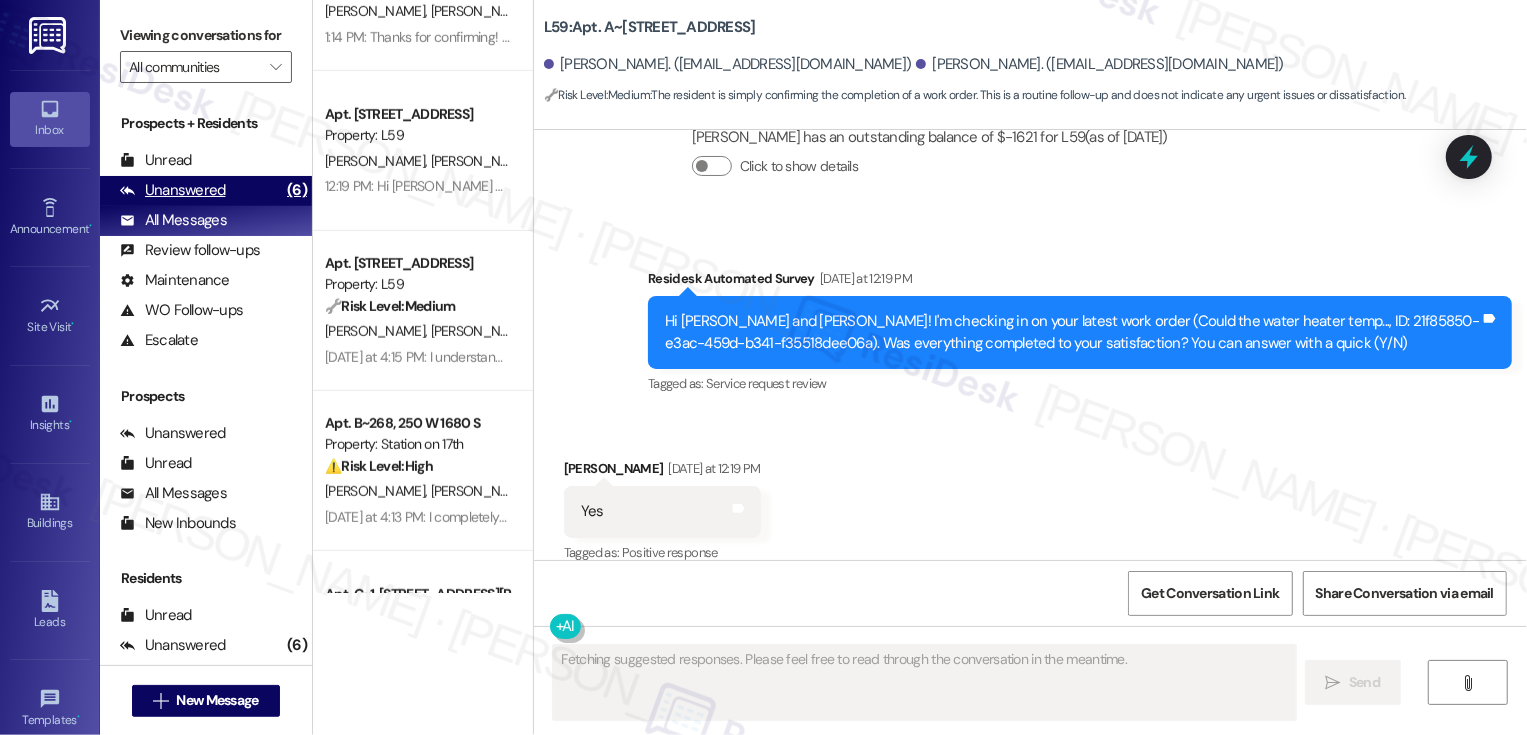 click on "Unanswered (6)" at bounding box center (206, 191) 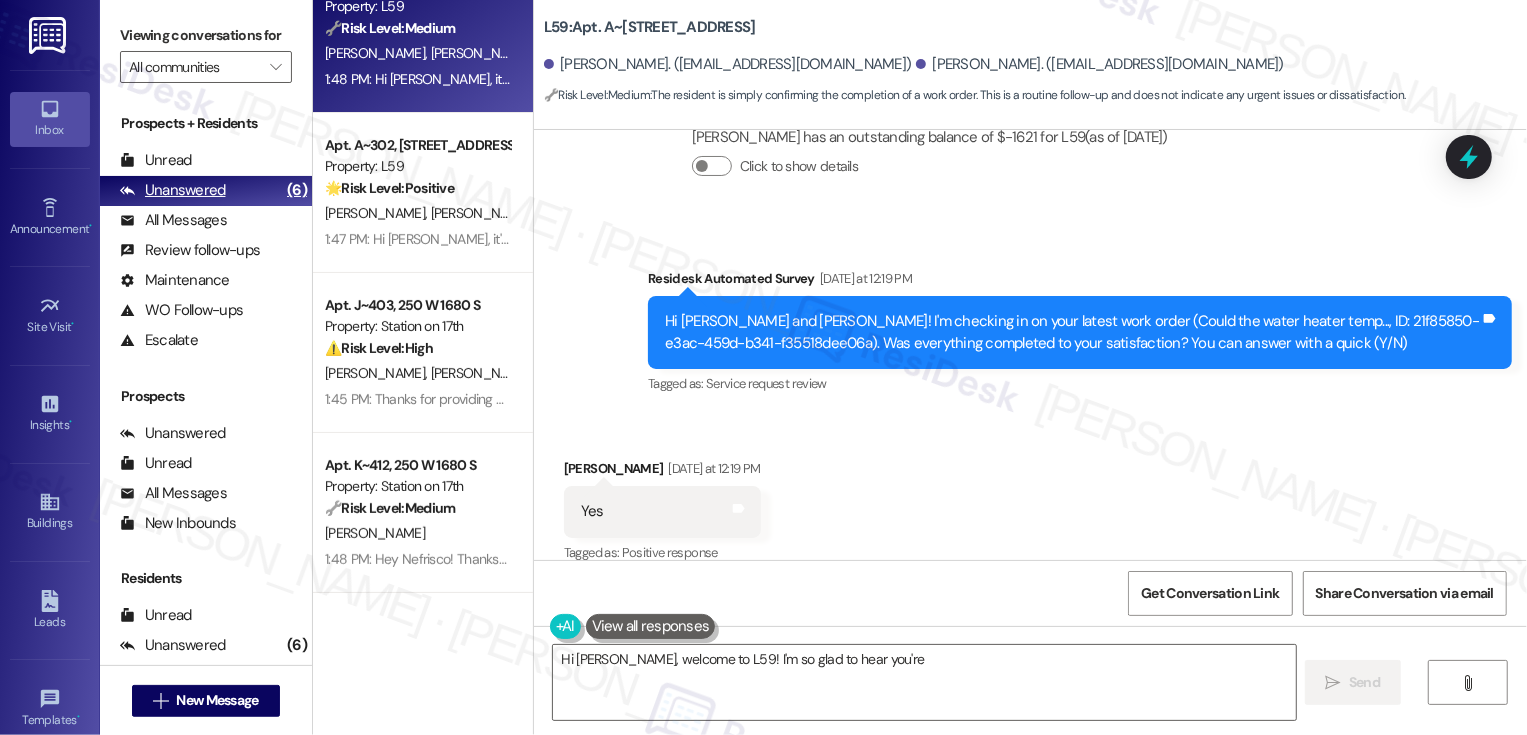 scroll, scrollTop: 206, scrollLeft: 0, axis: vertical 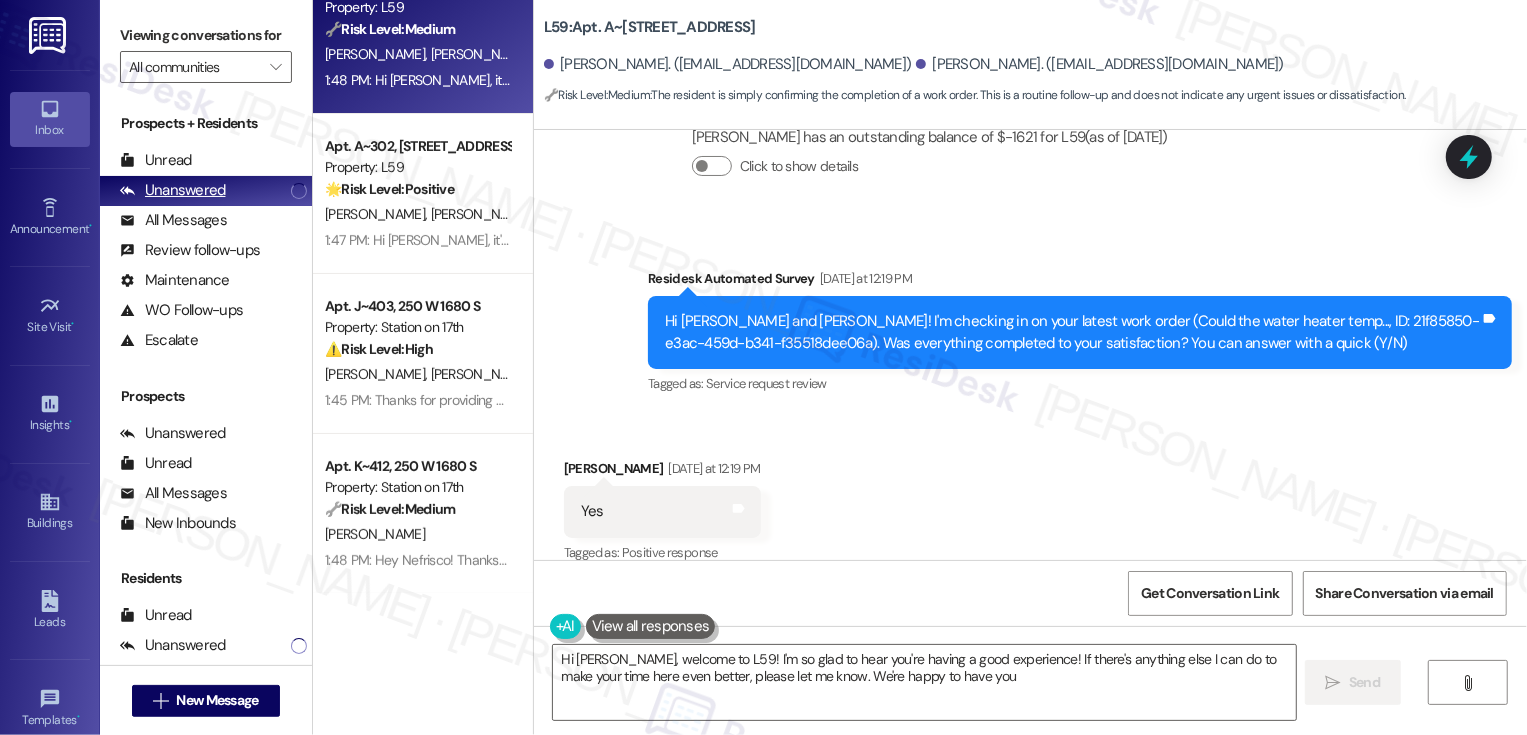 type on "Hi Amber, welcome to L59! I'm so glad to hear you're having a good experience! If there's anything else I can do to make your time here even better, please let me know. We're happy to have you!" 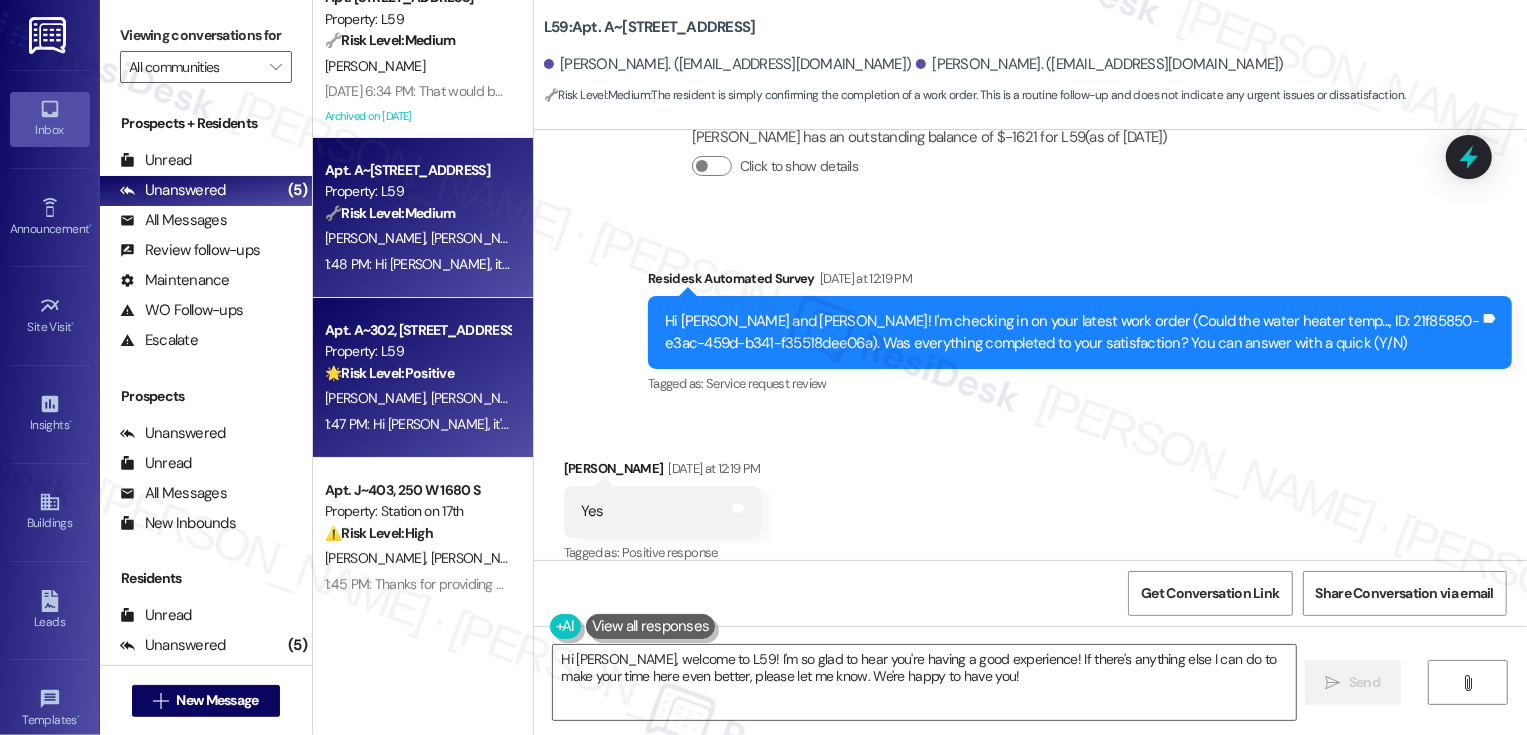 scroll, scrollTop: 0, scrollLeft: 0, axis: both 